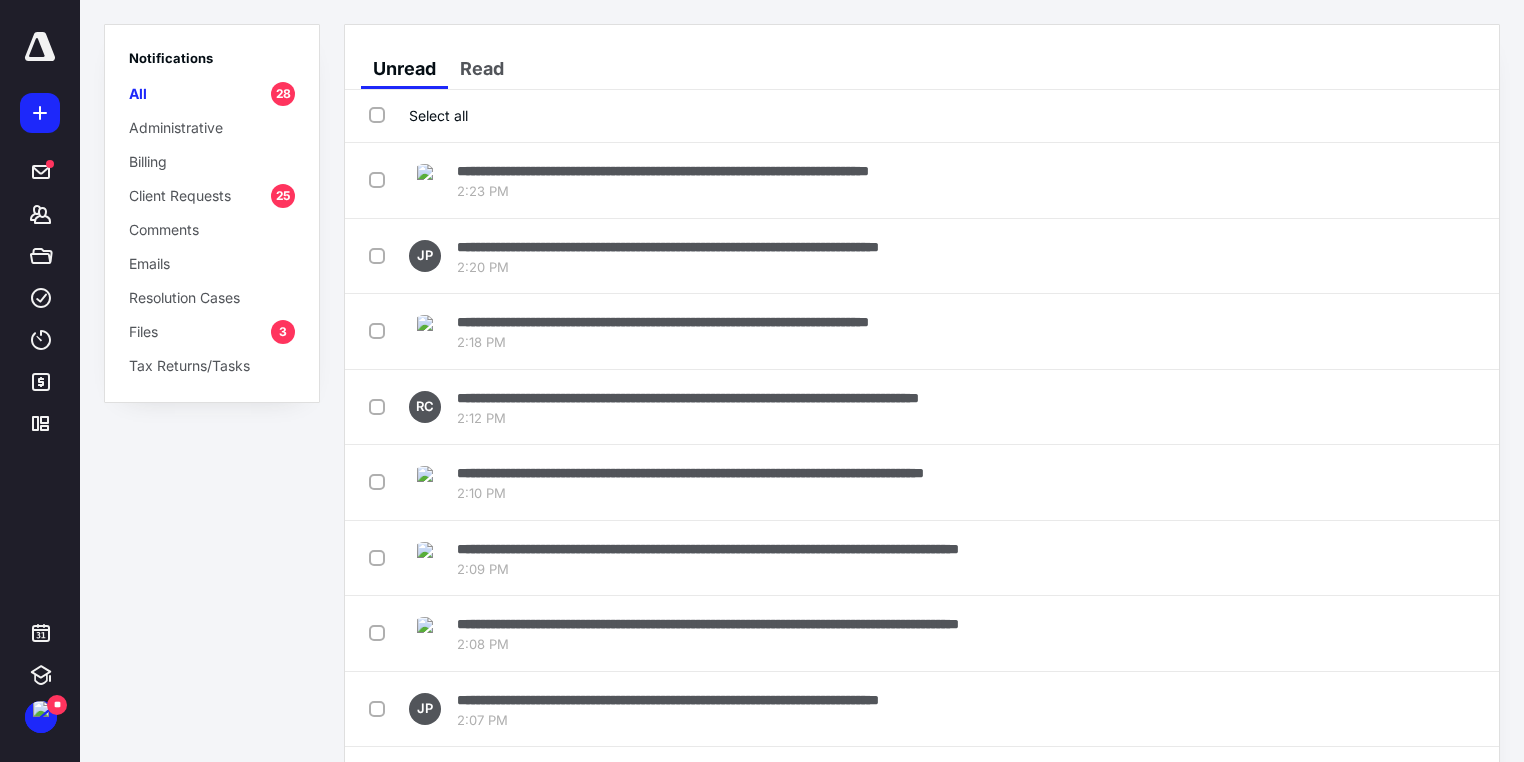 scroll, scrollTop: 0, scrollLeft: 0, axis: both 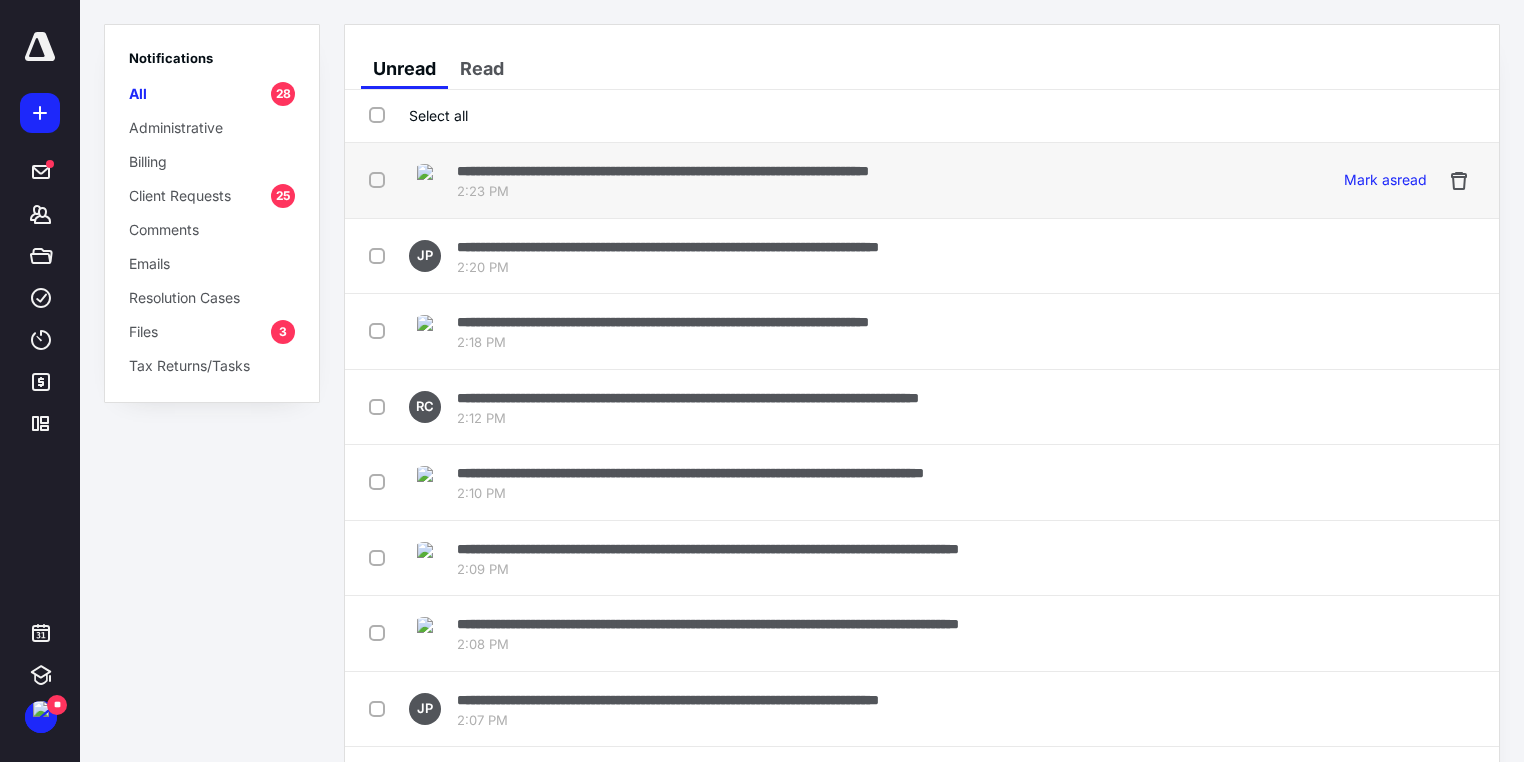 click at bounding box center (381, 179) 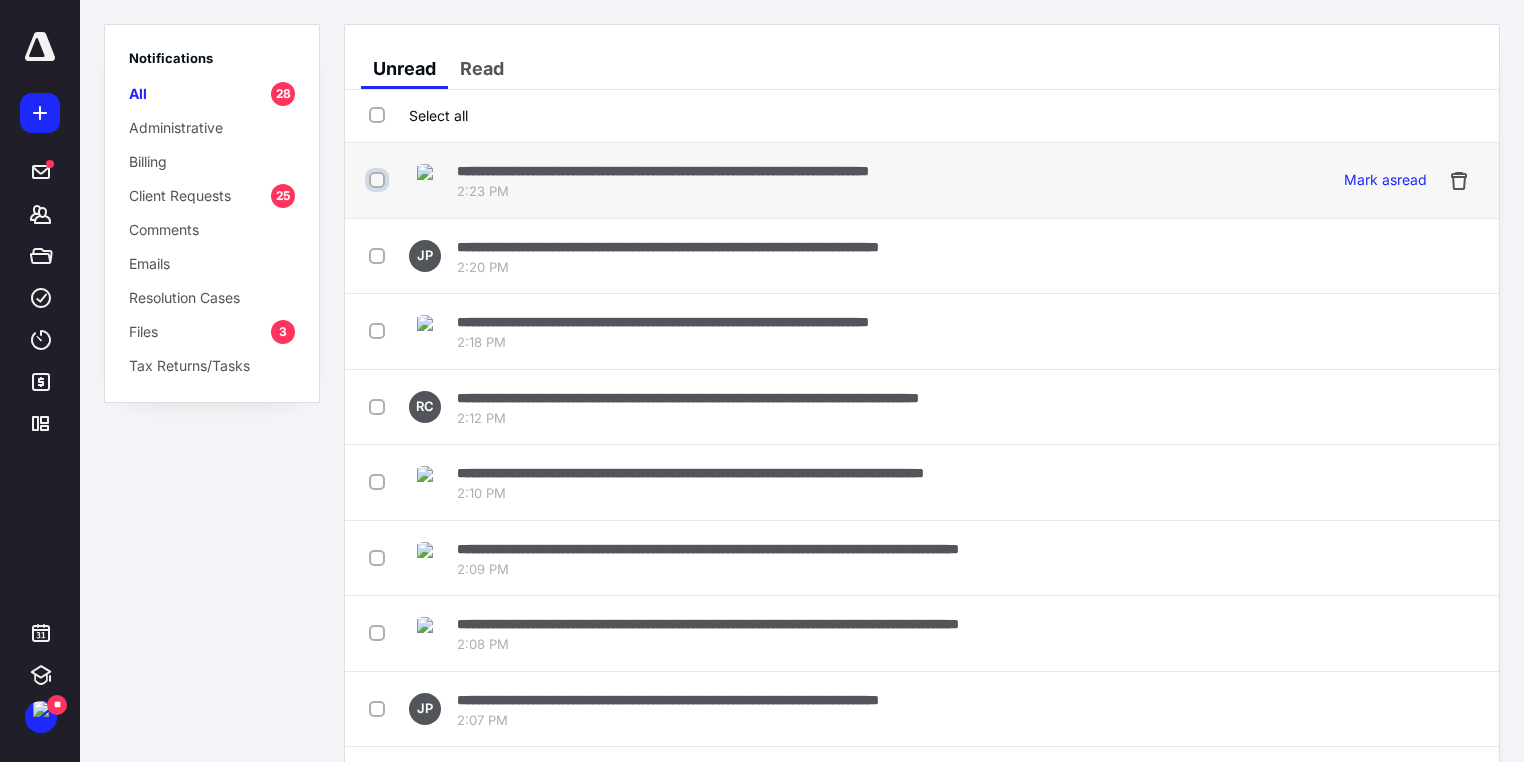 click at bounding box center (379, 180) 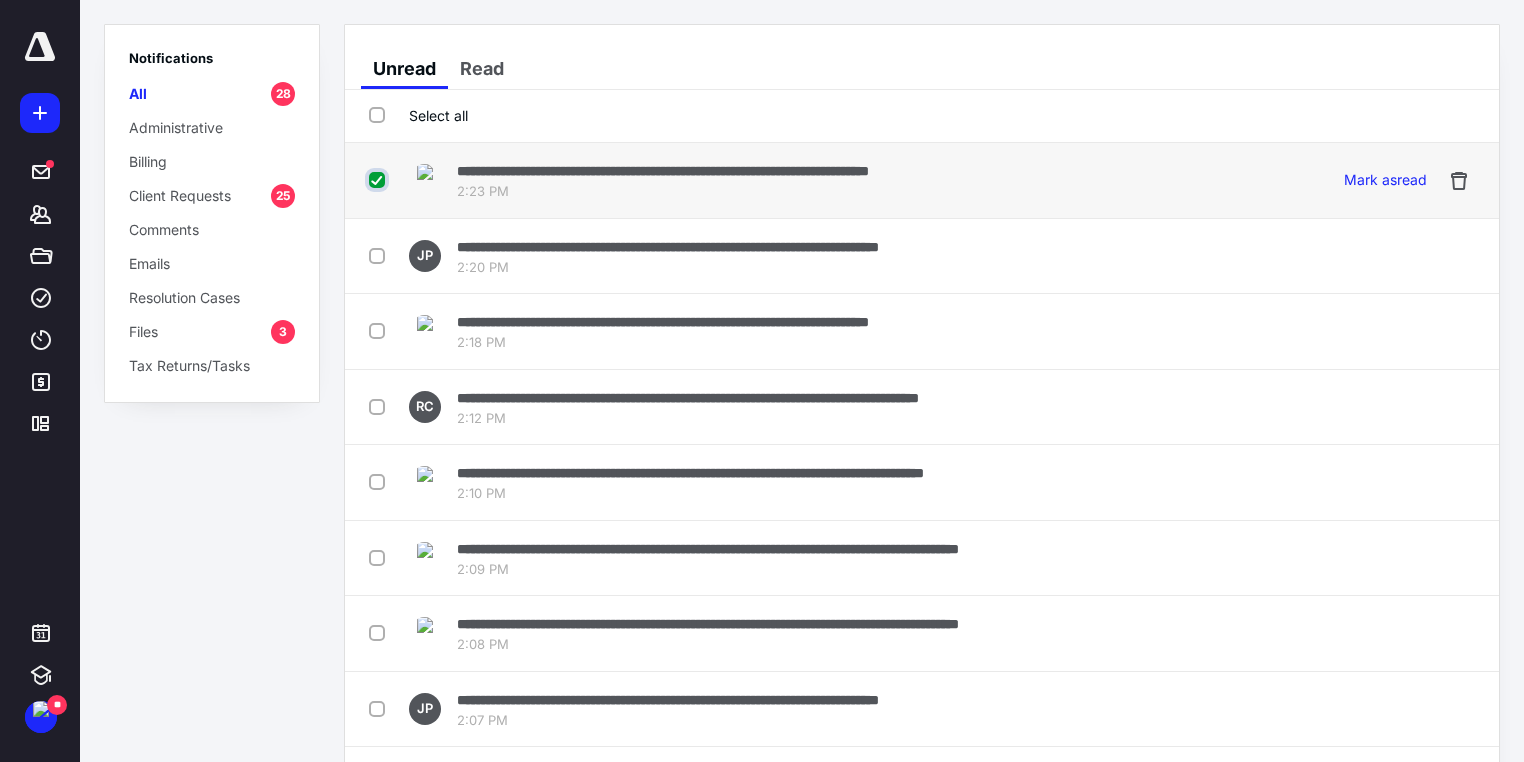 checkbox on "true" 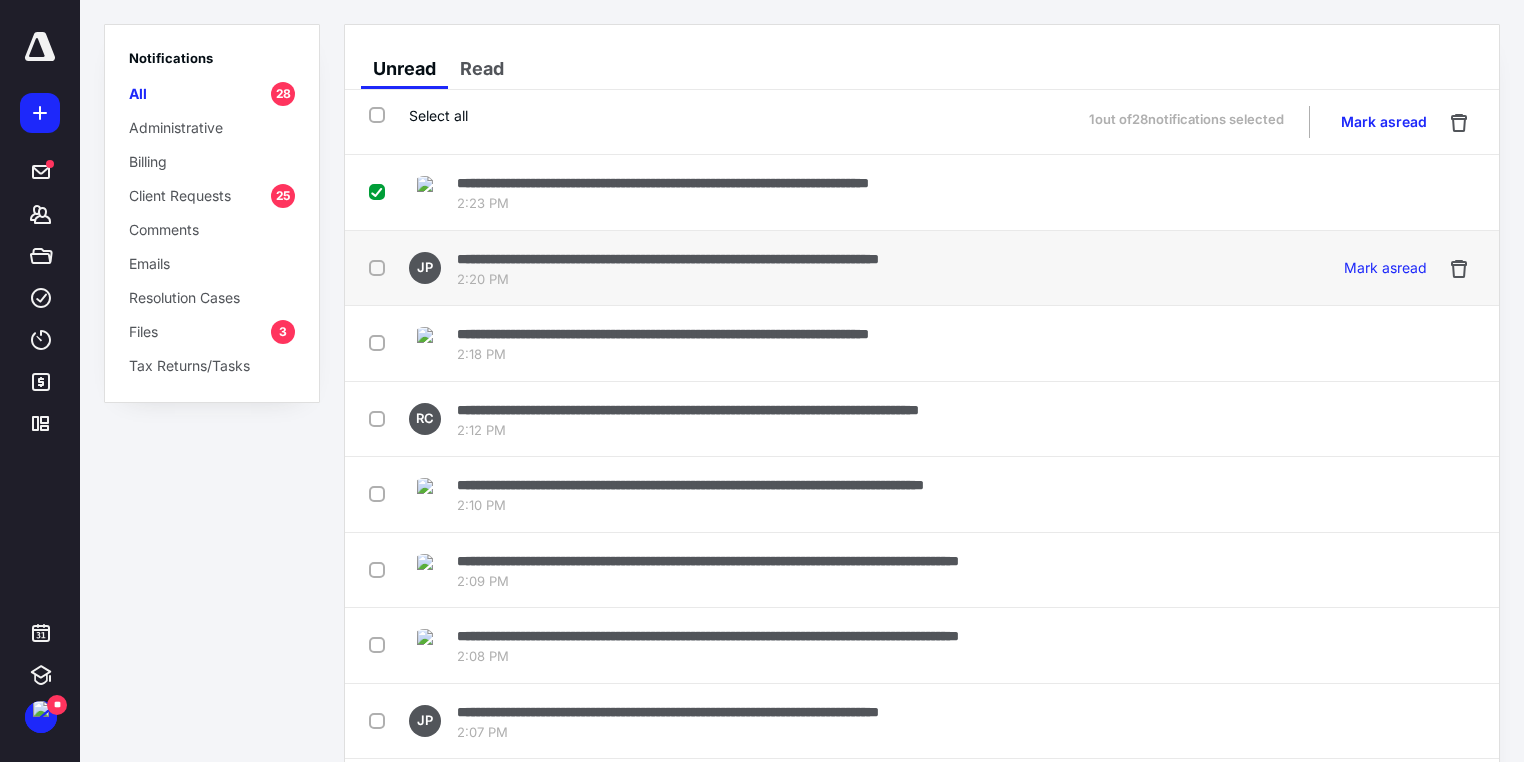 click at bounding box center (381, 267) 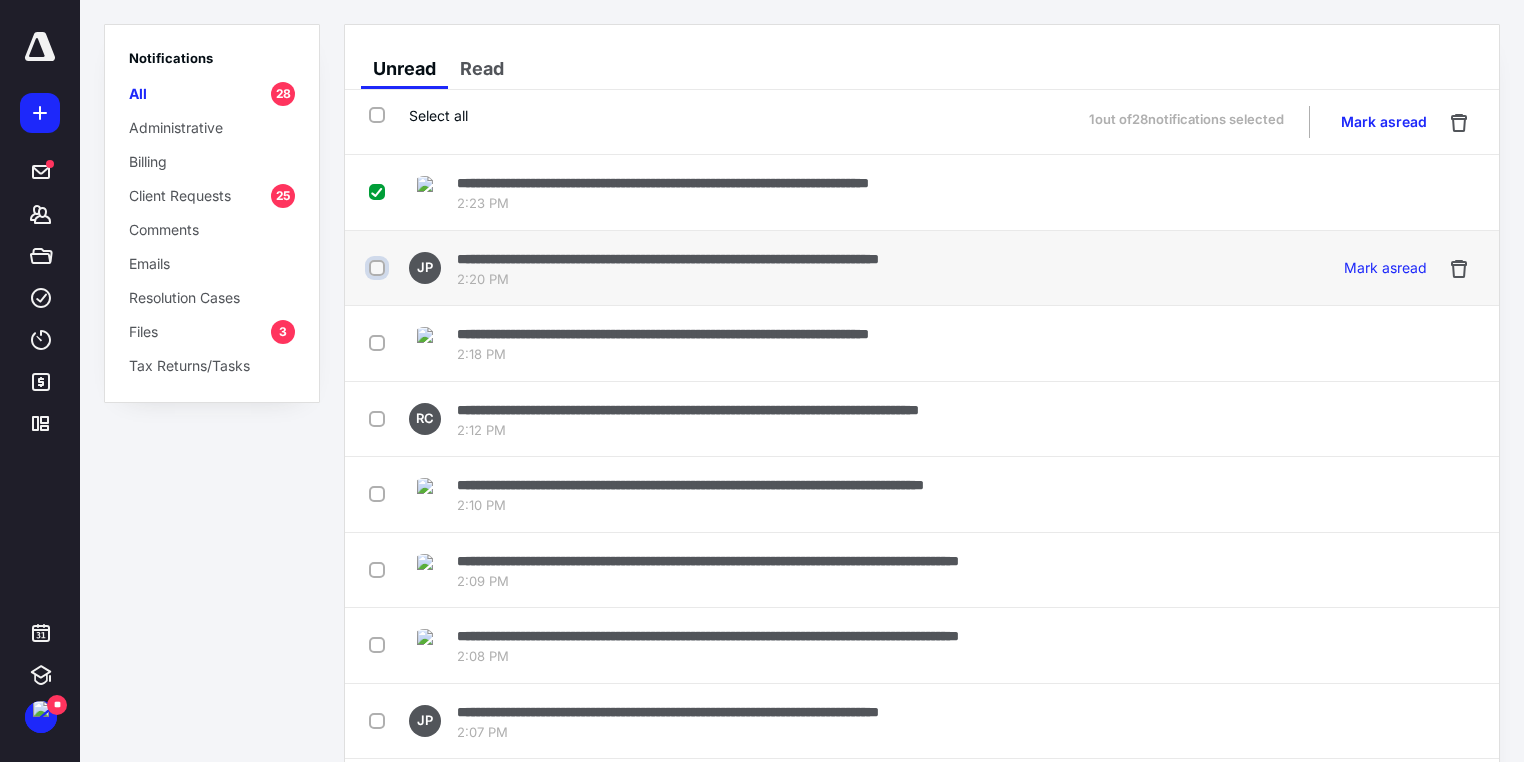 click at bounding box center (379, 268) 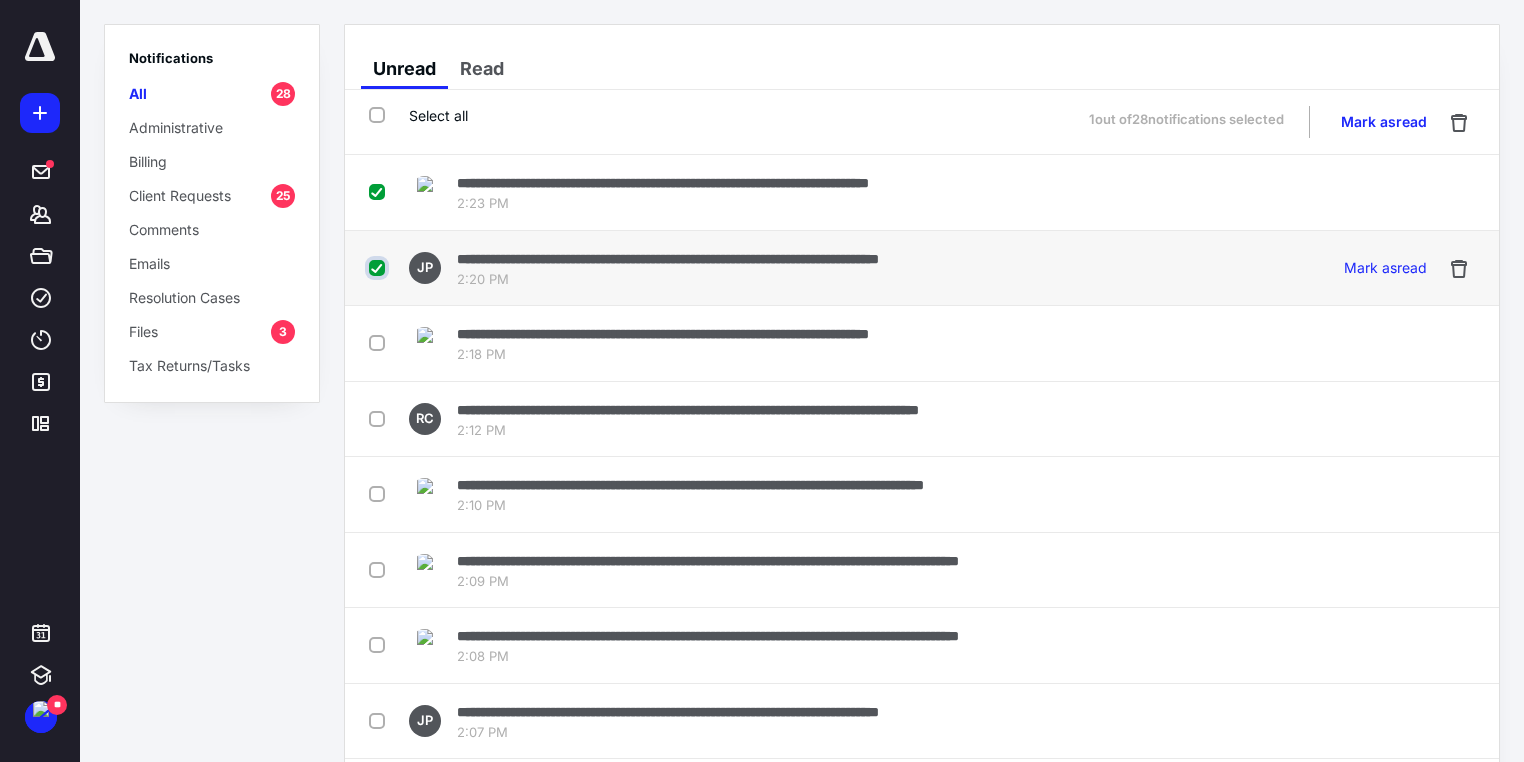 checkbox on "true" 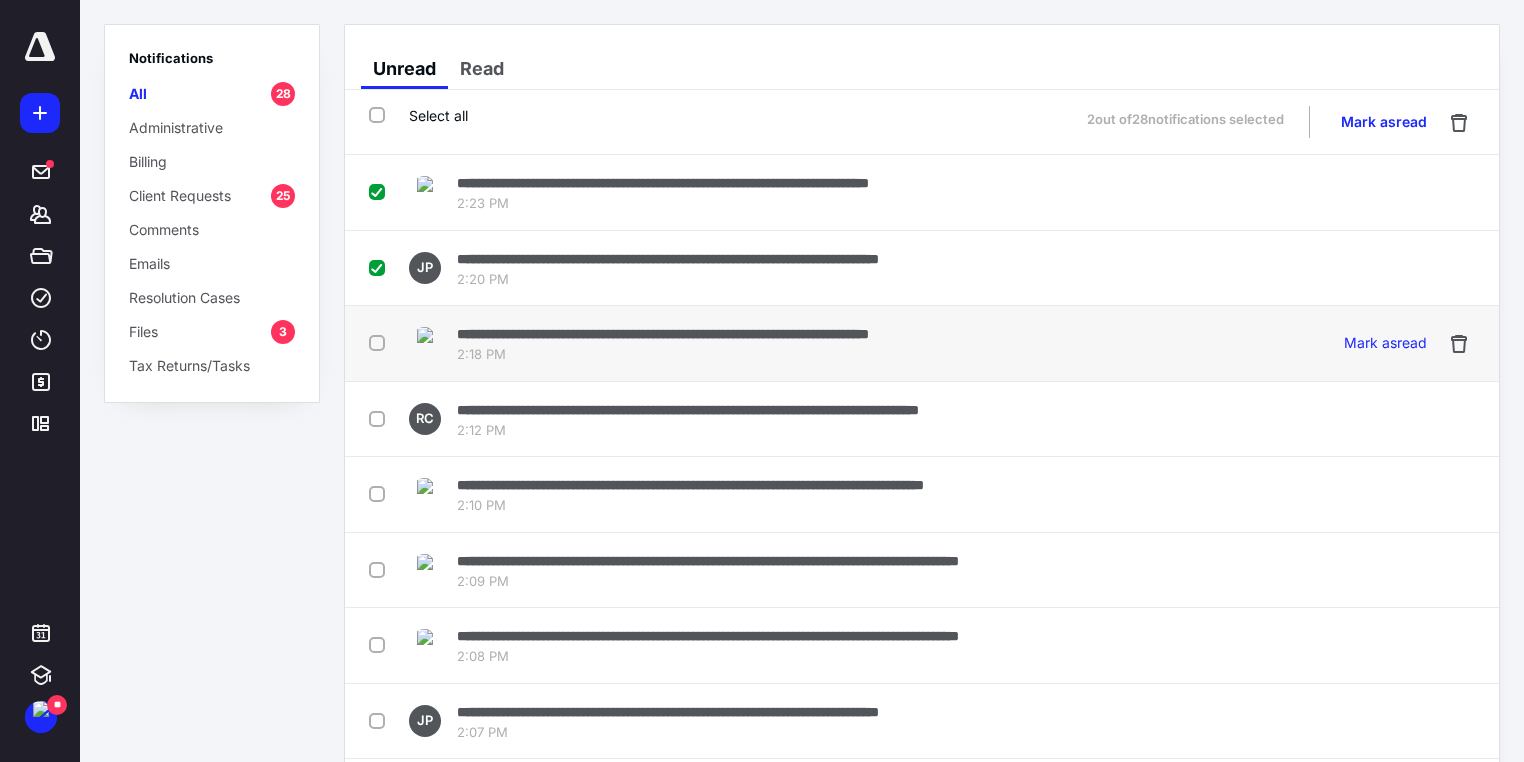 click at bounding box center [381, 342] 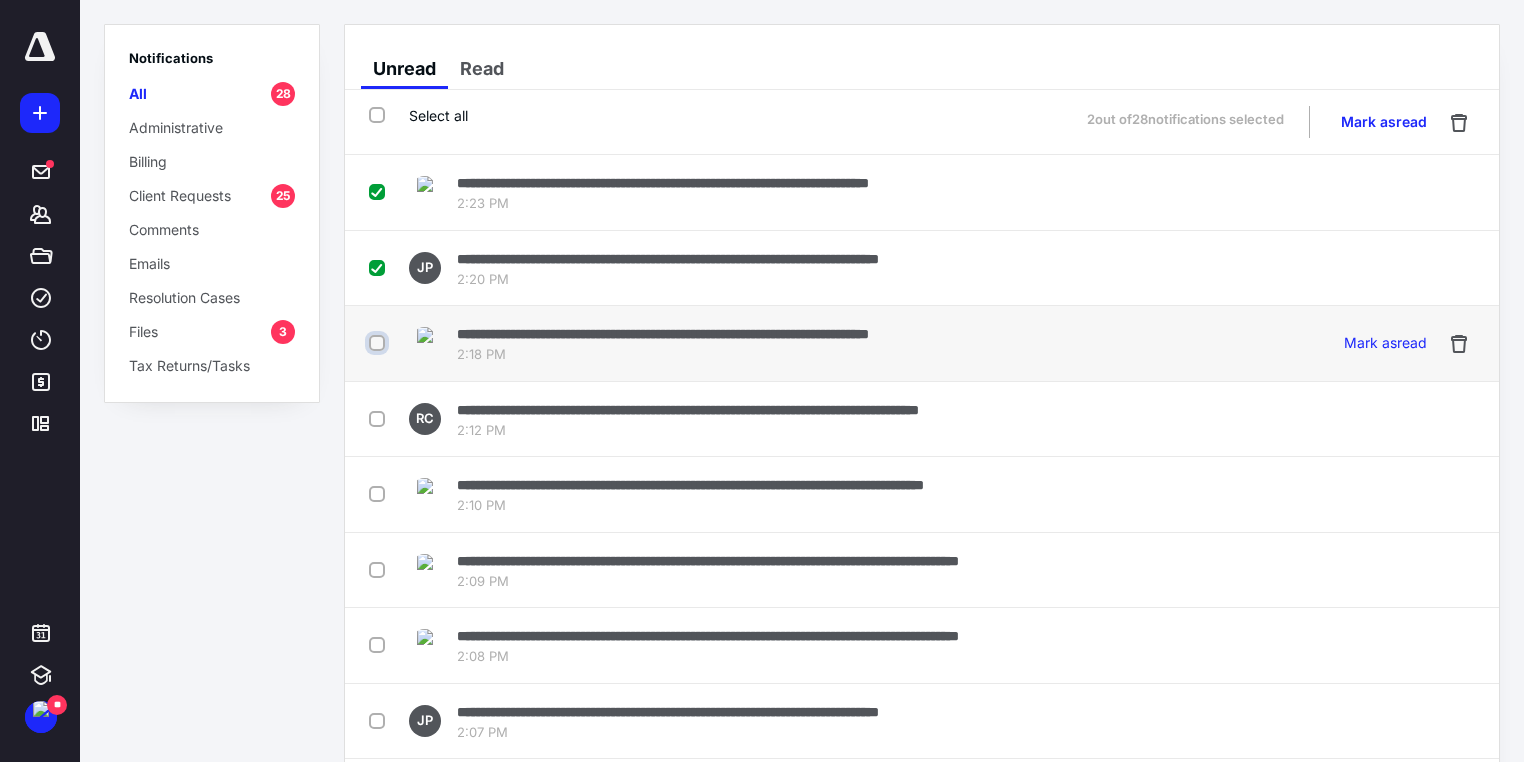 click at bounding box center (379, 343) 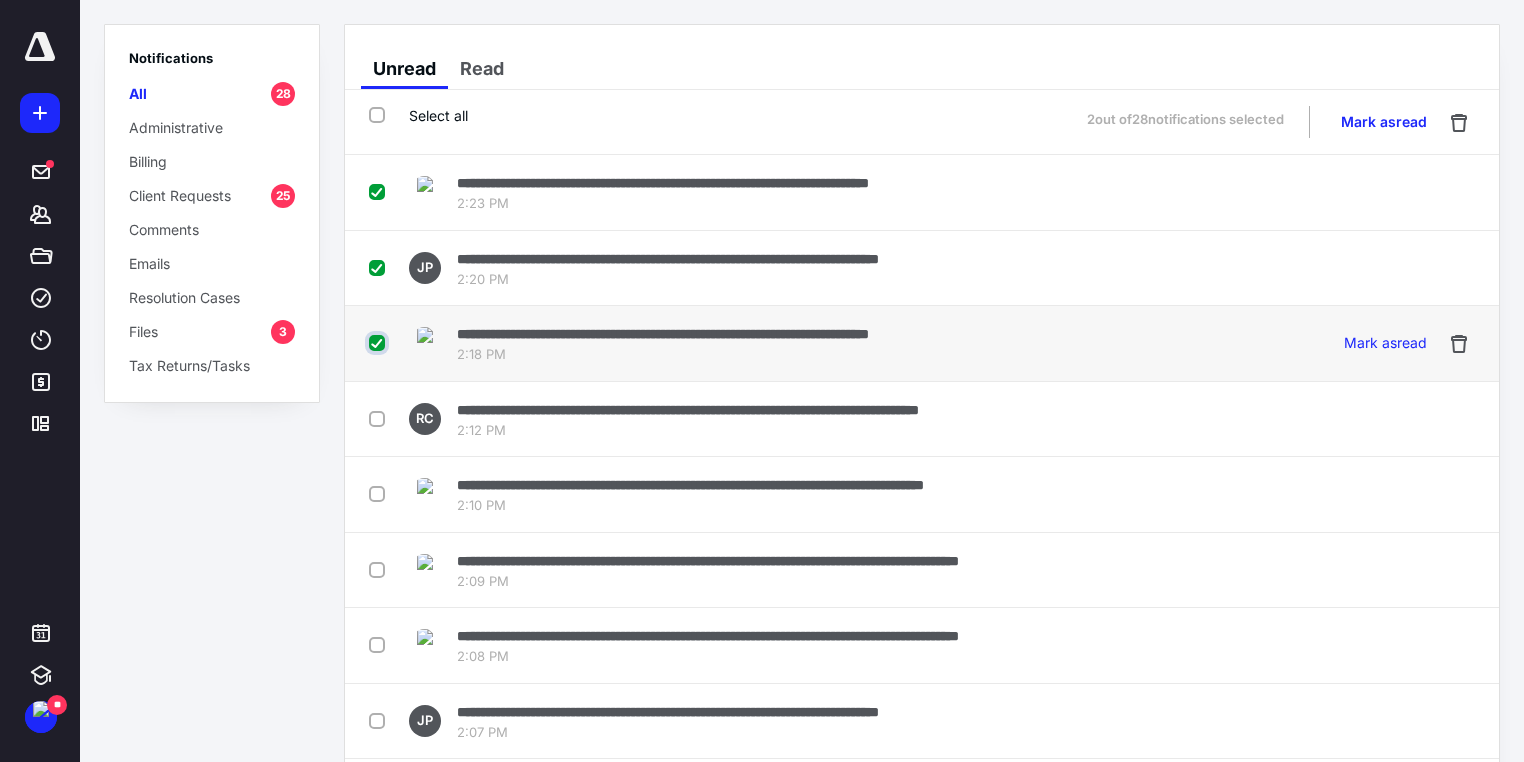 checkbox on "true" 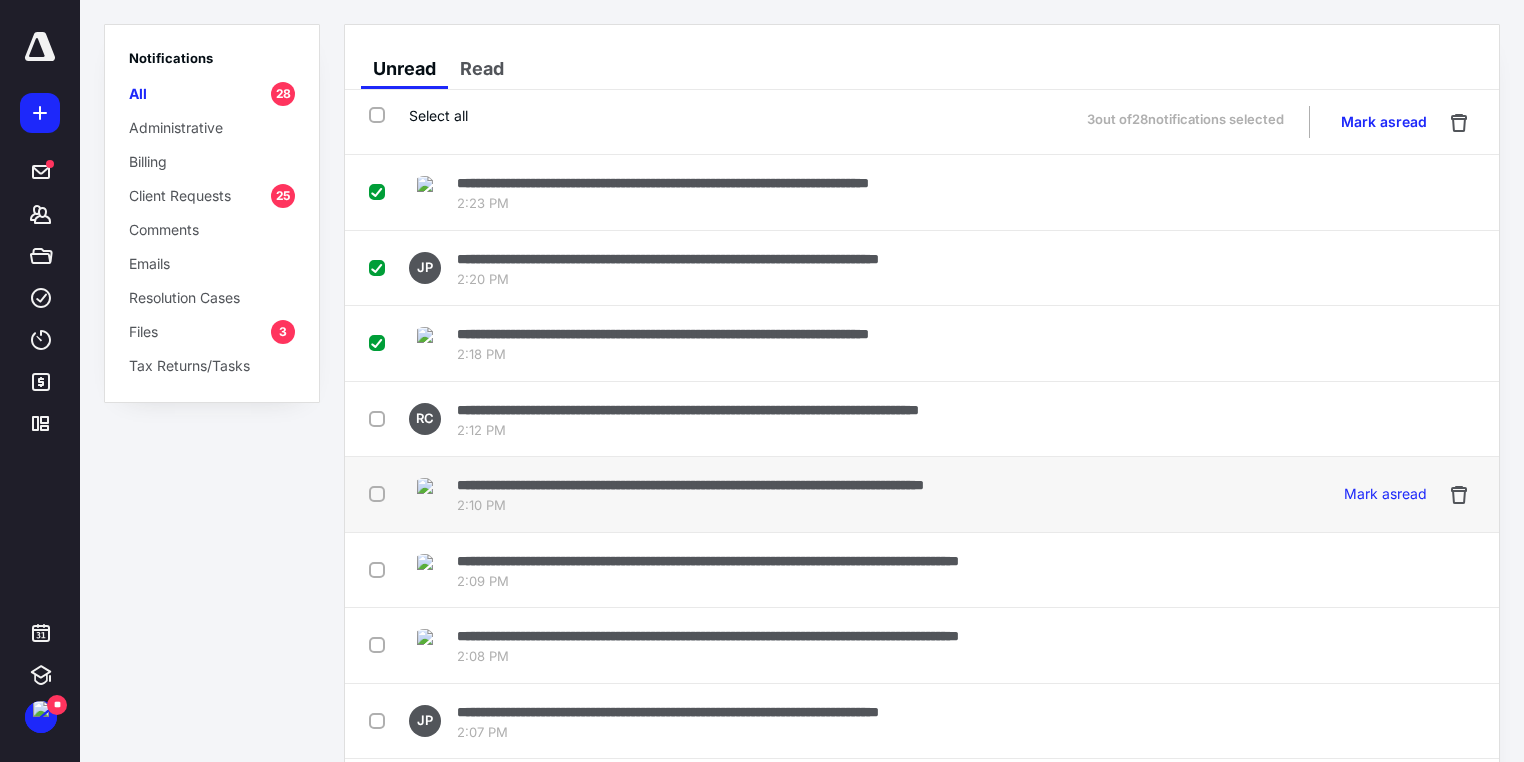 click at bounding box center (381, 493) 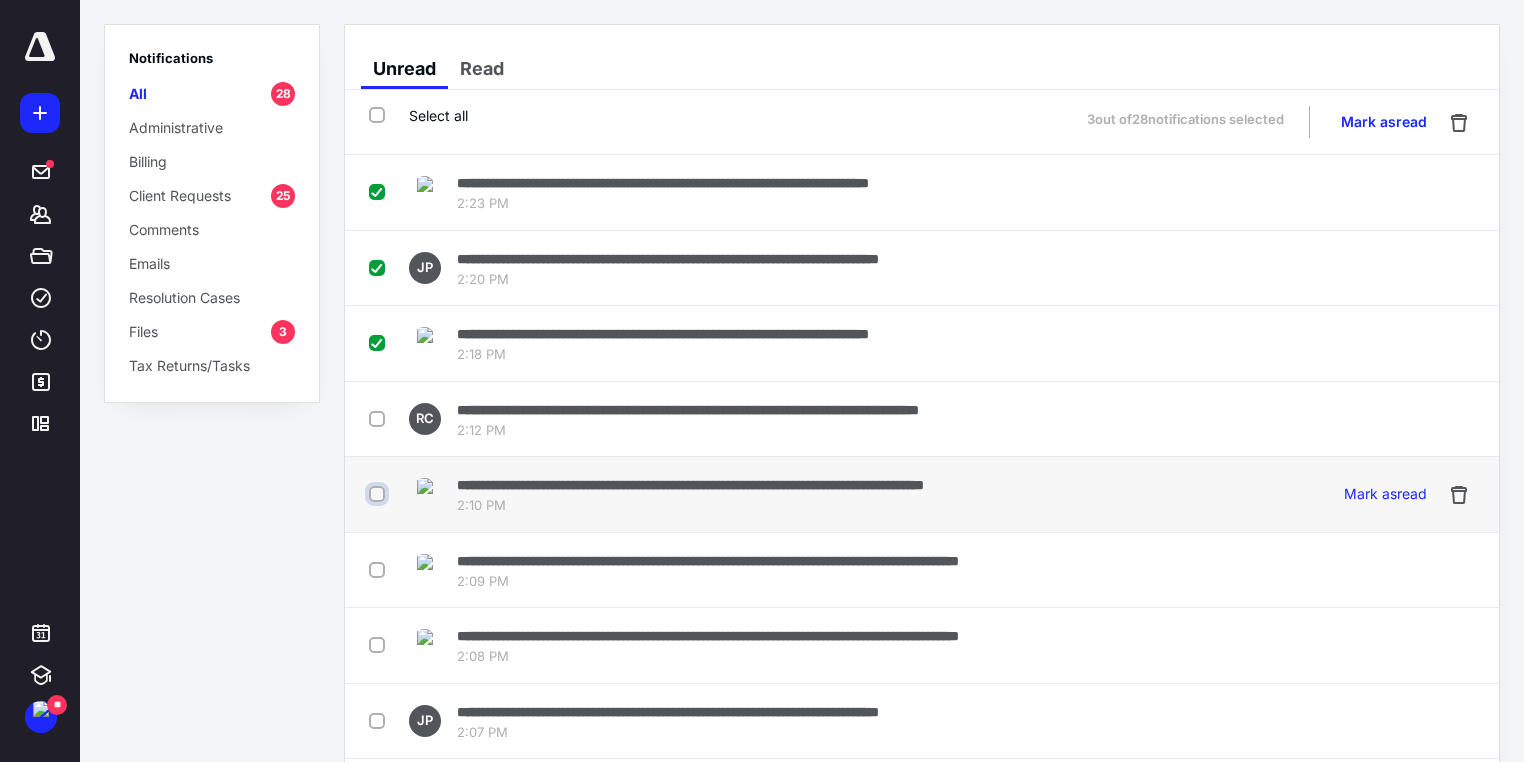 click at bounding box center (379, 494) 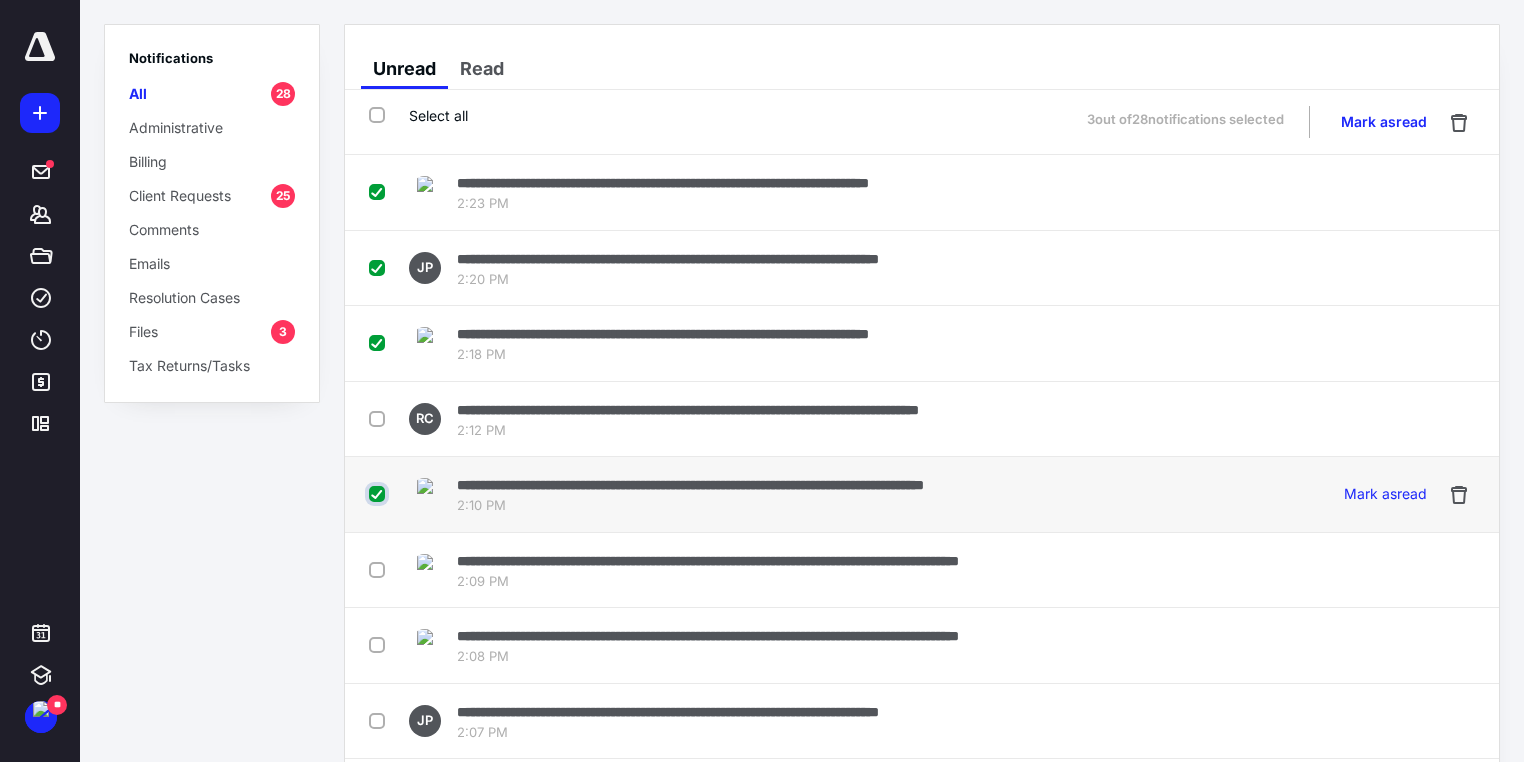 checkbox on "true" 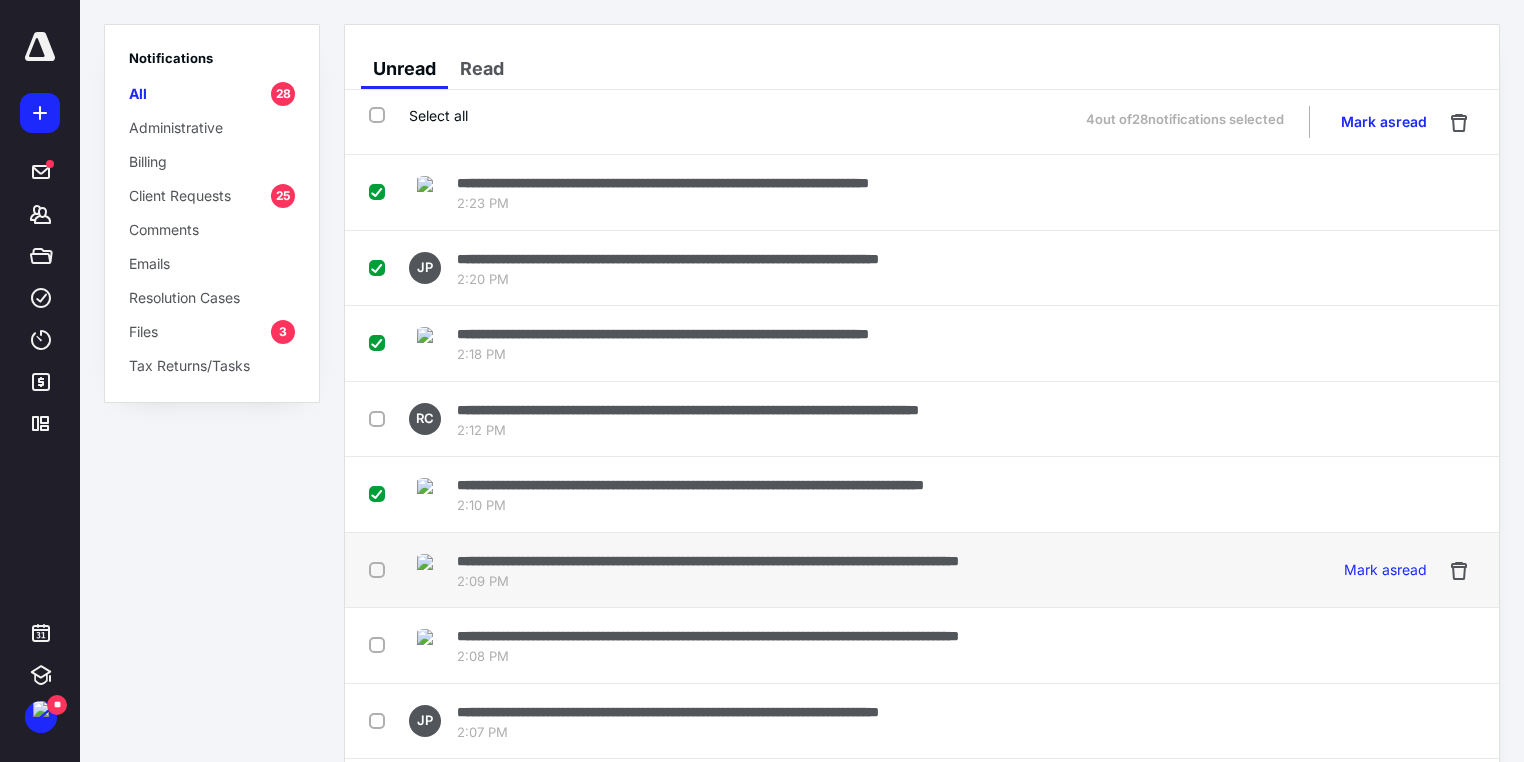 click at bounding box center (381, 569) 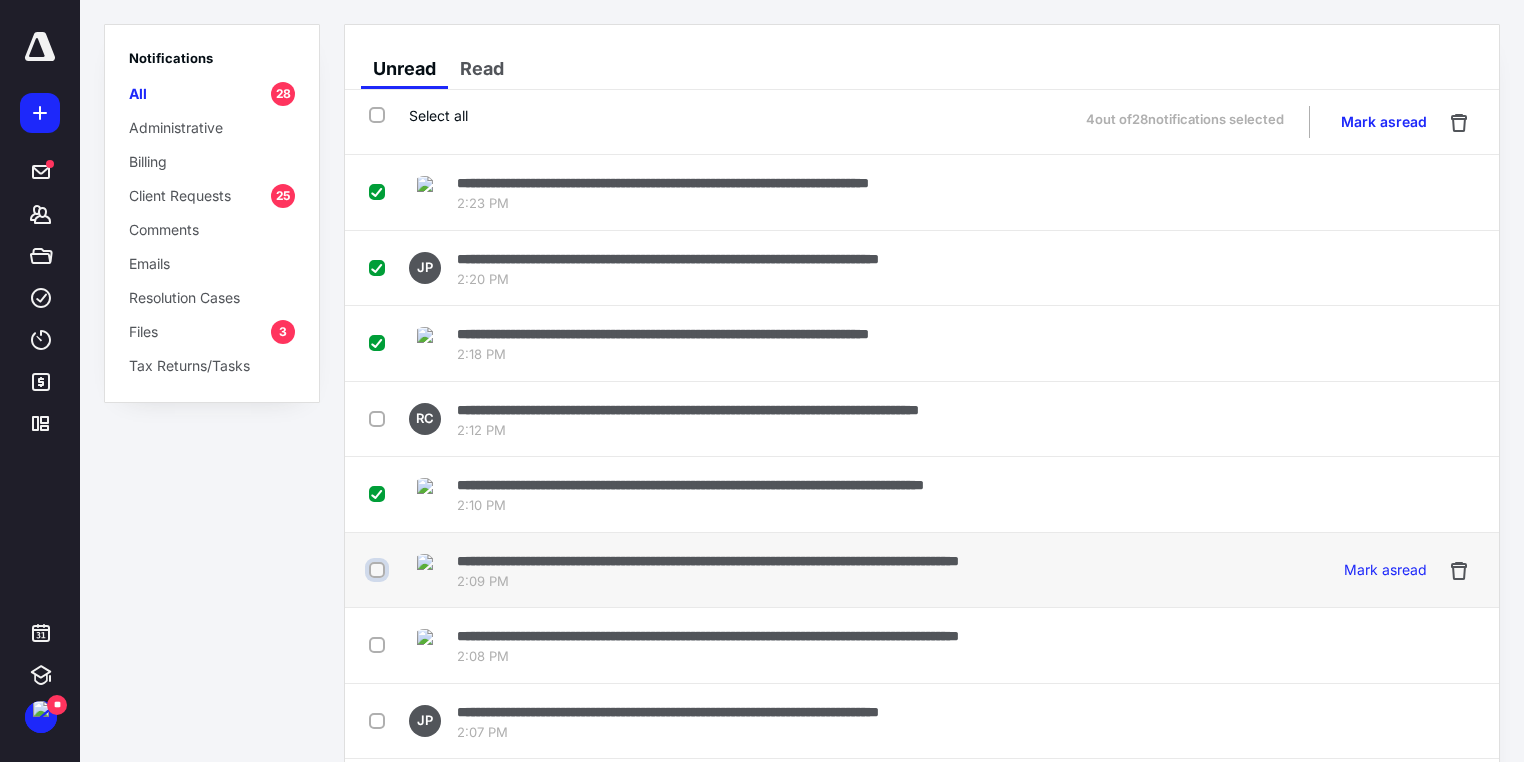 click at bounding box center [379, 570] 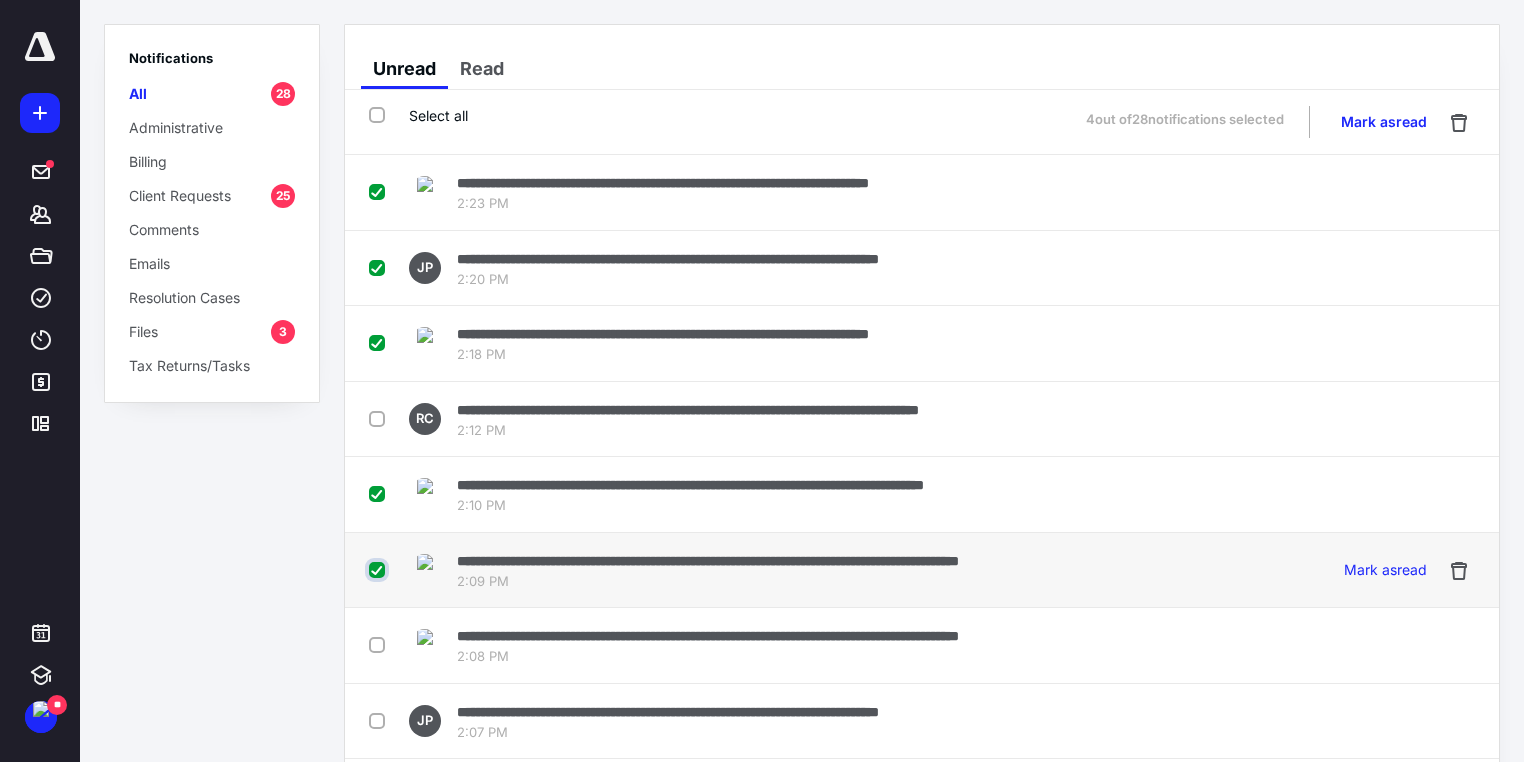 checkbox on "true" 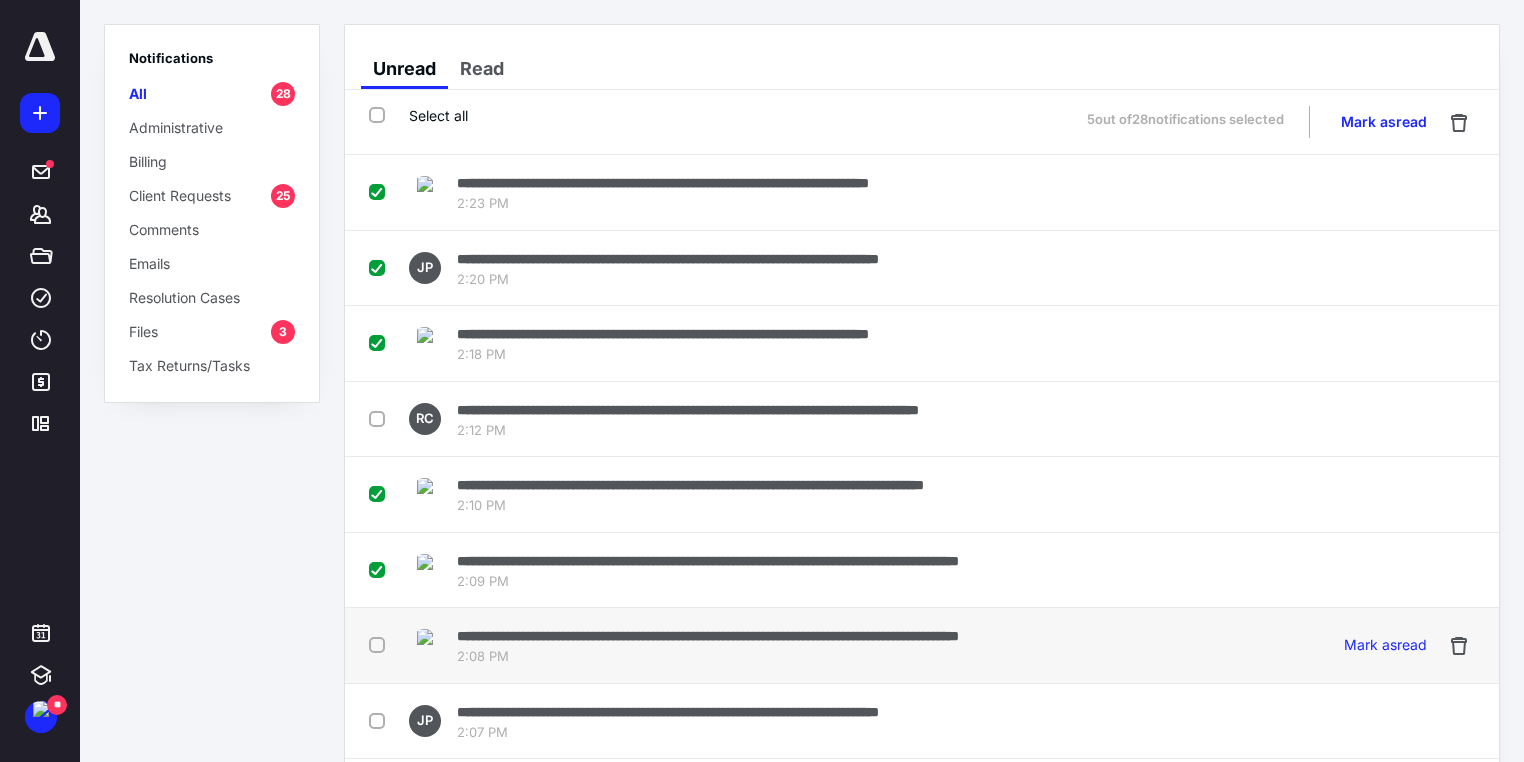 click at bounding box center (381, 644) 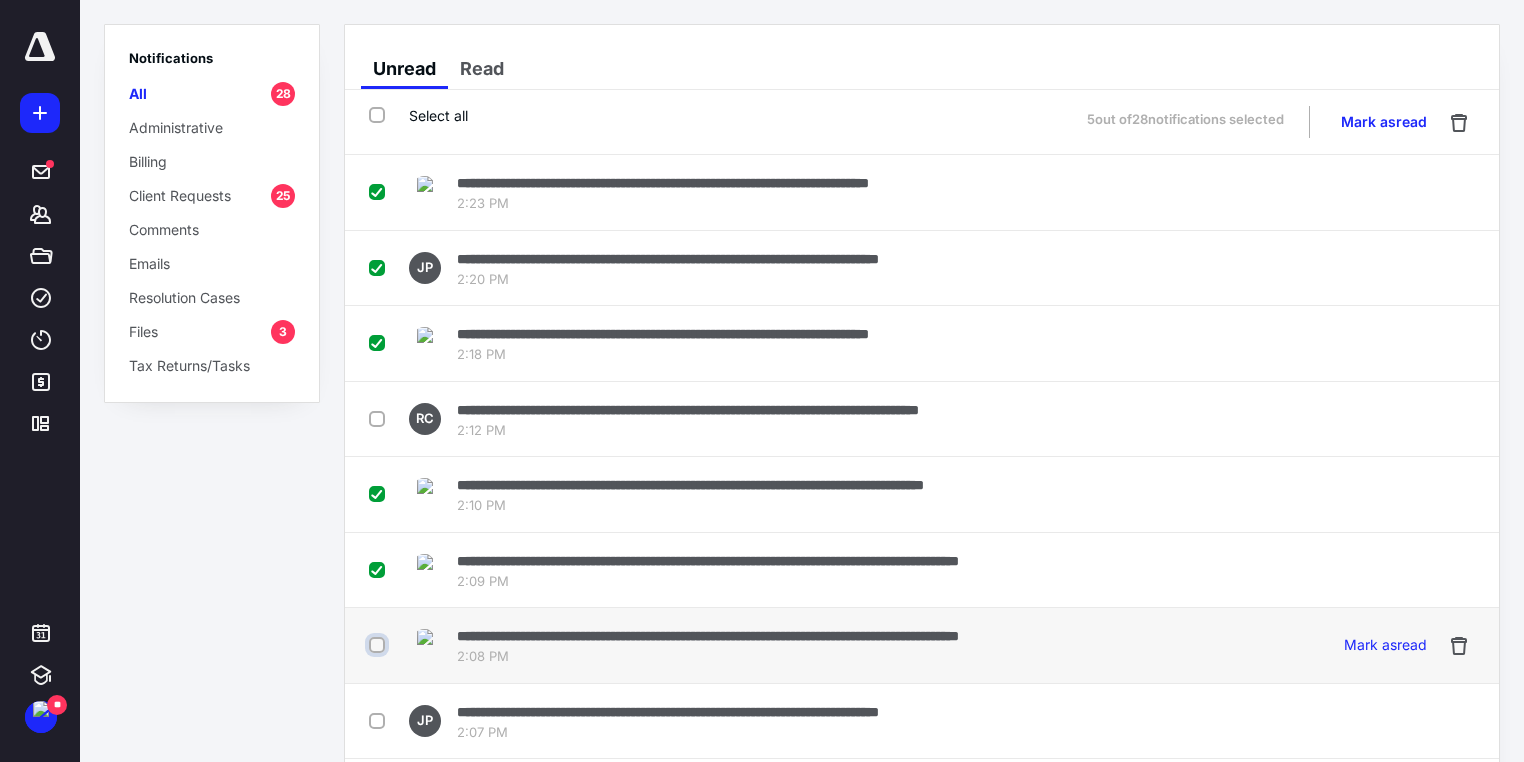 click at bounding box center (379, 645) 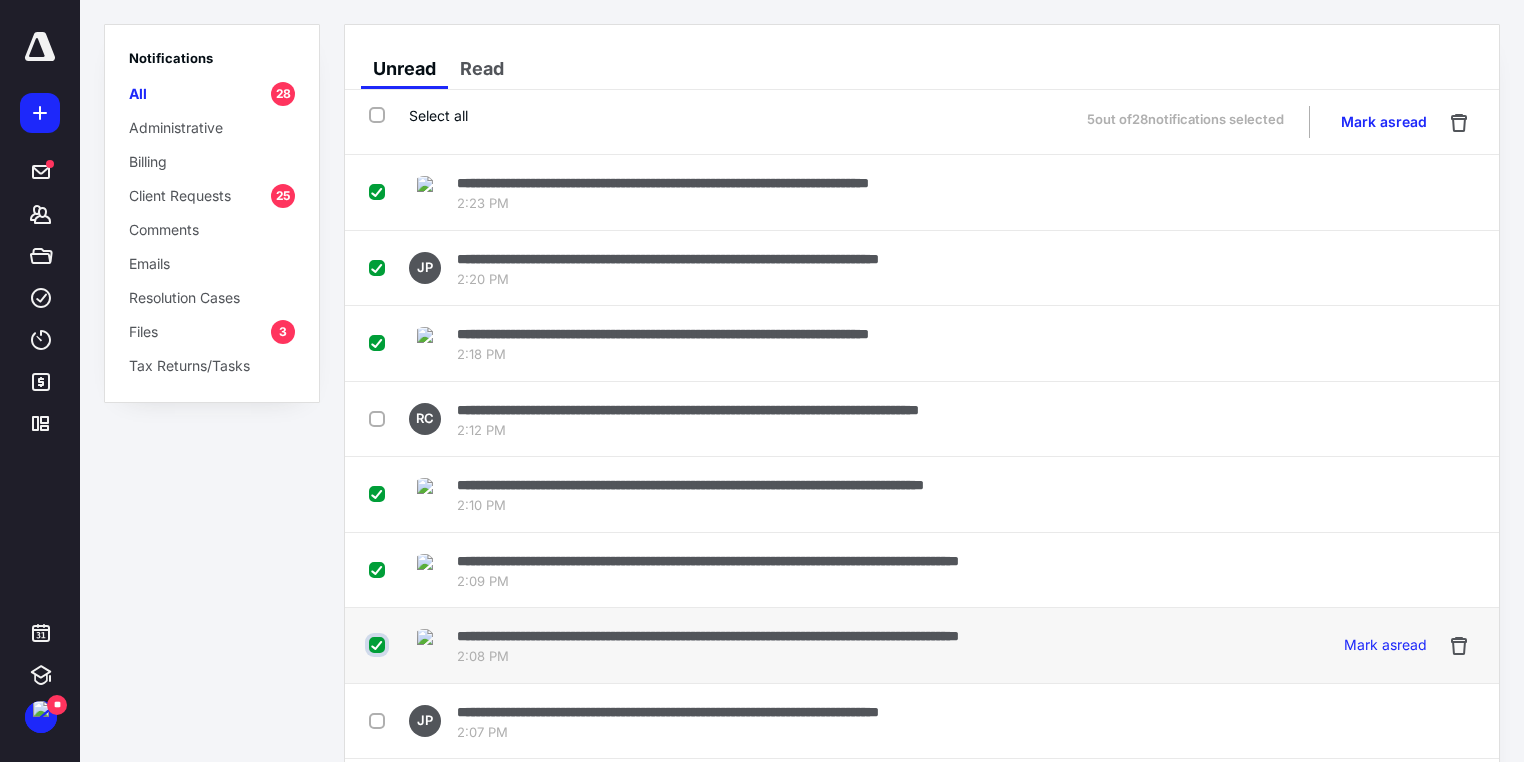 checkbox on "true" 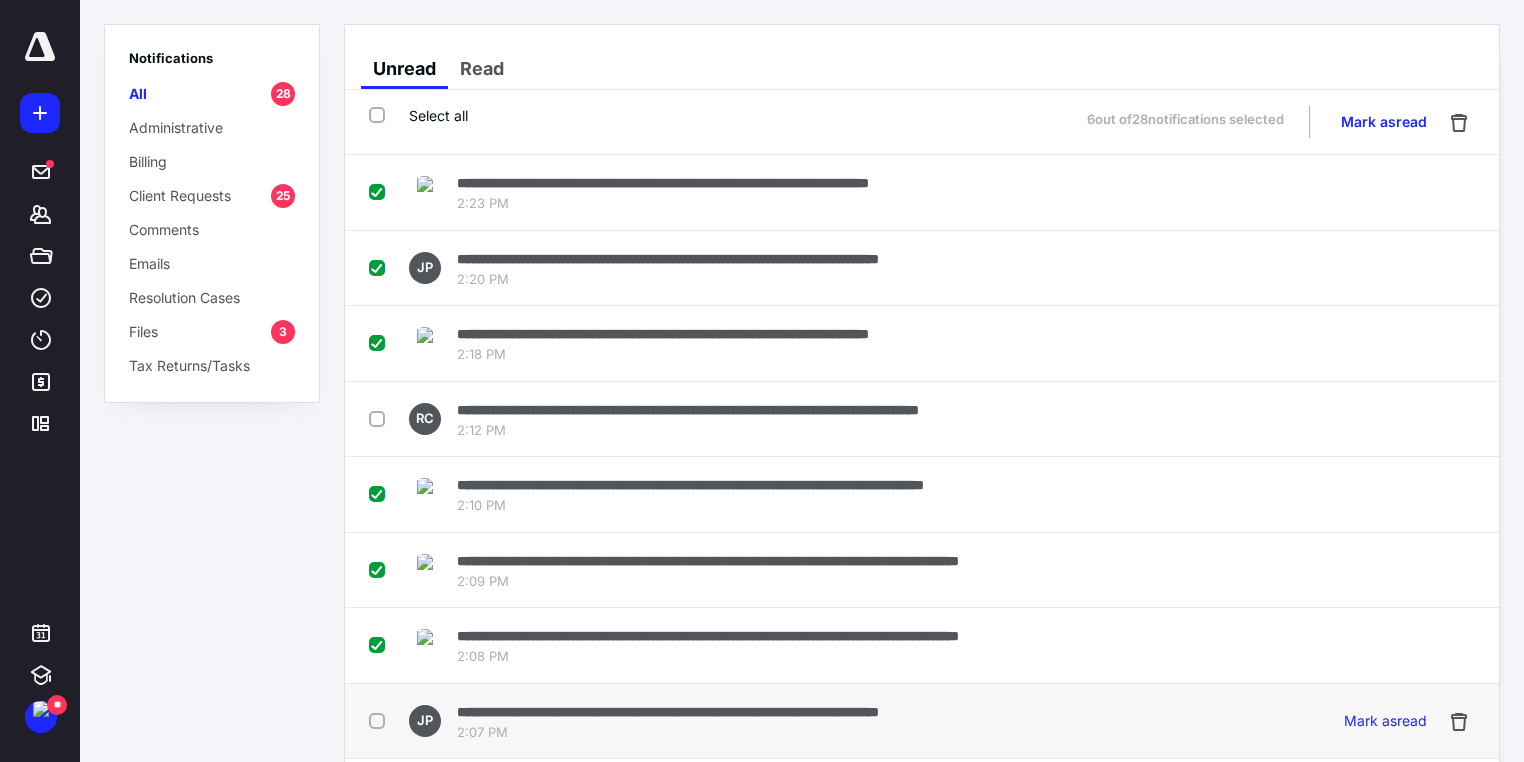click at bounding box center [381, 720] 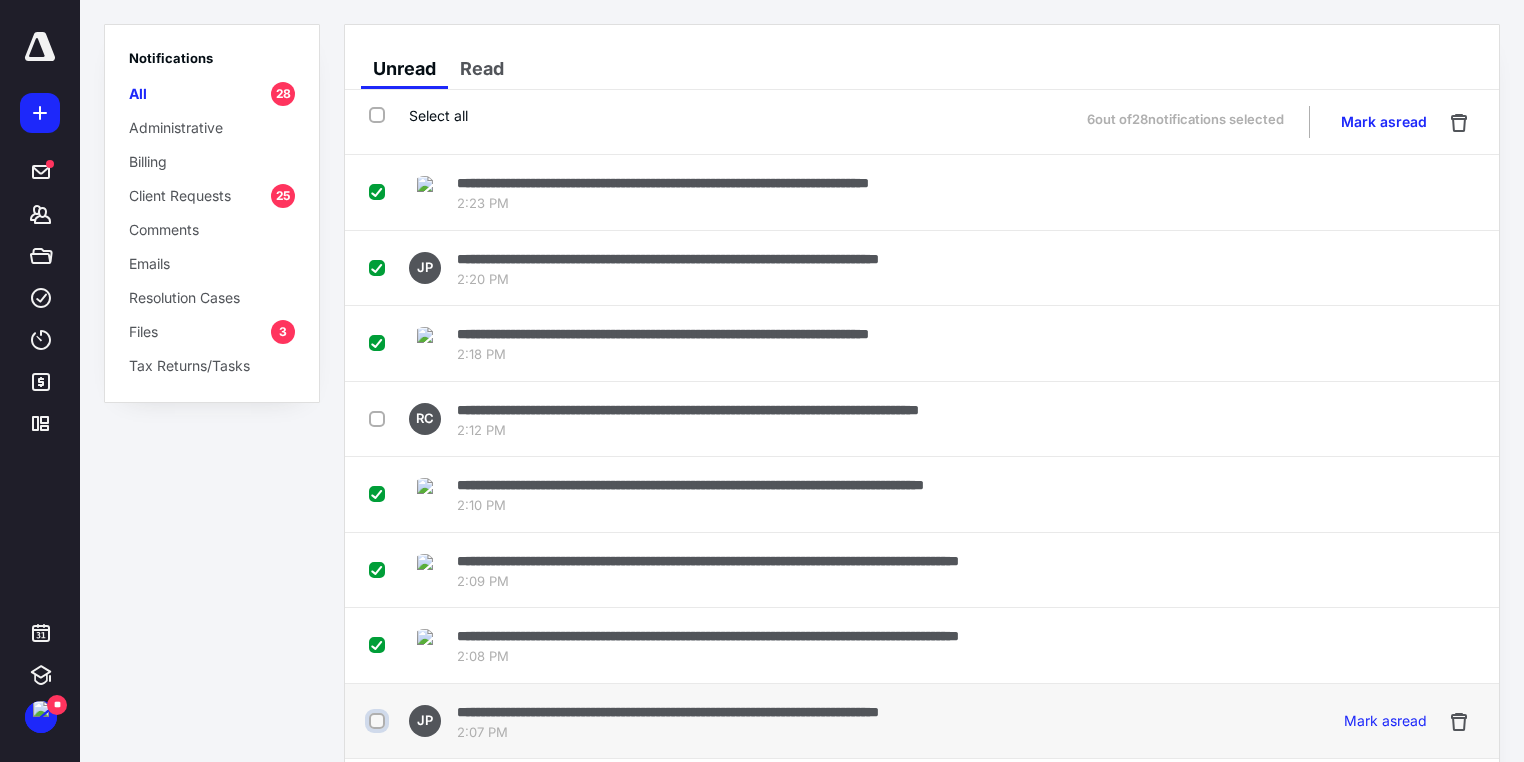click at bounding box center (379, 721) 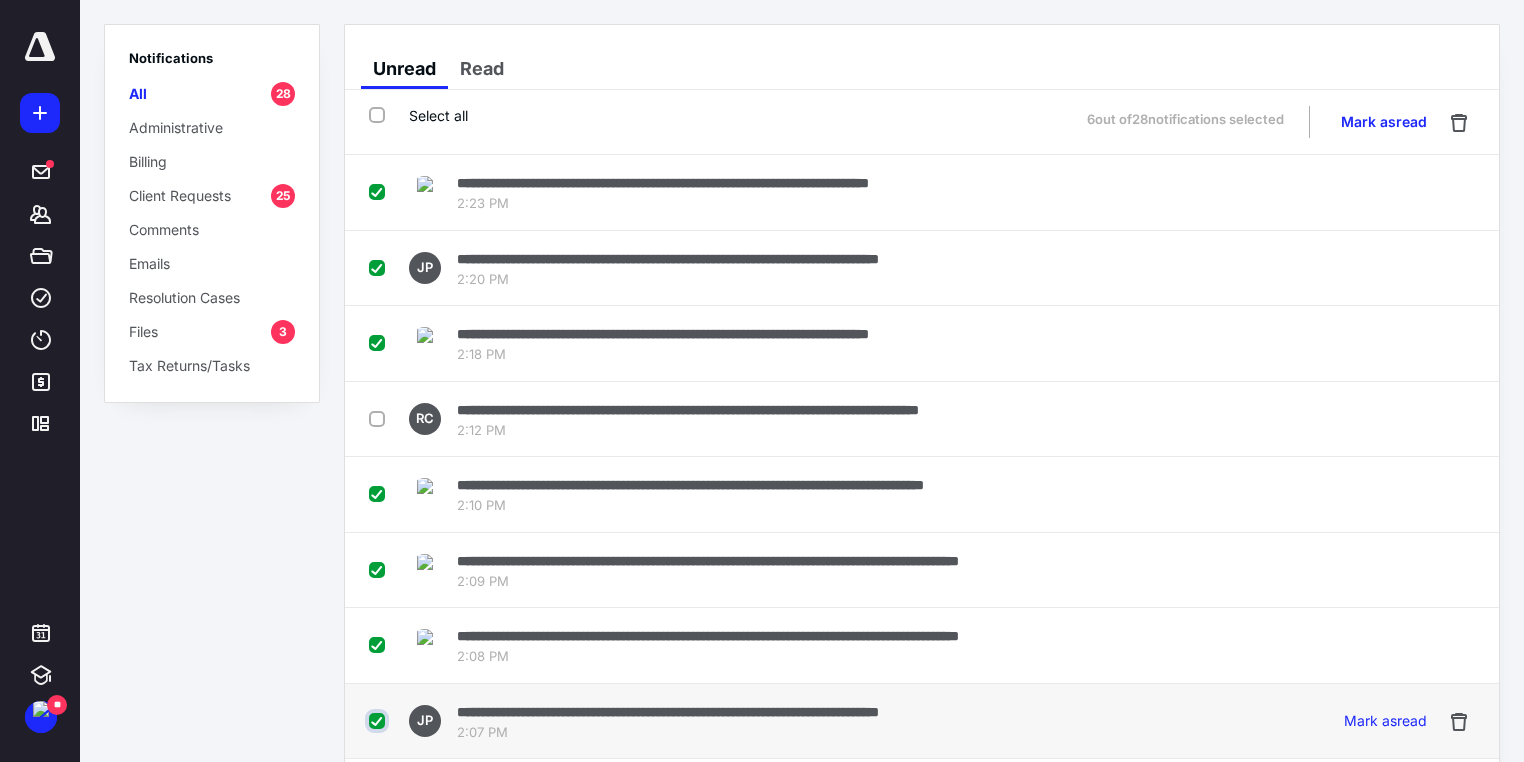 checkbox on "true" 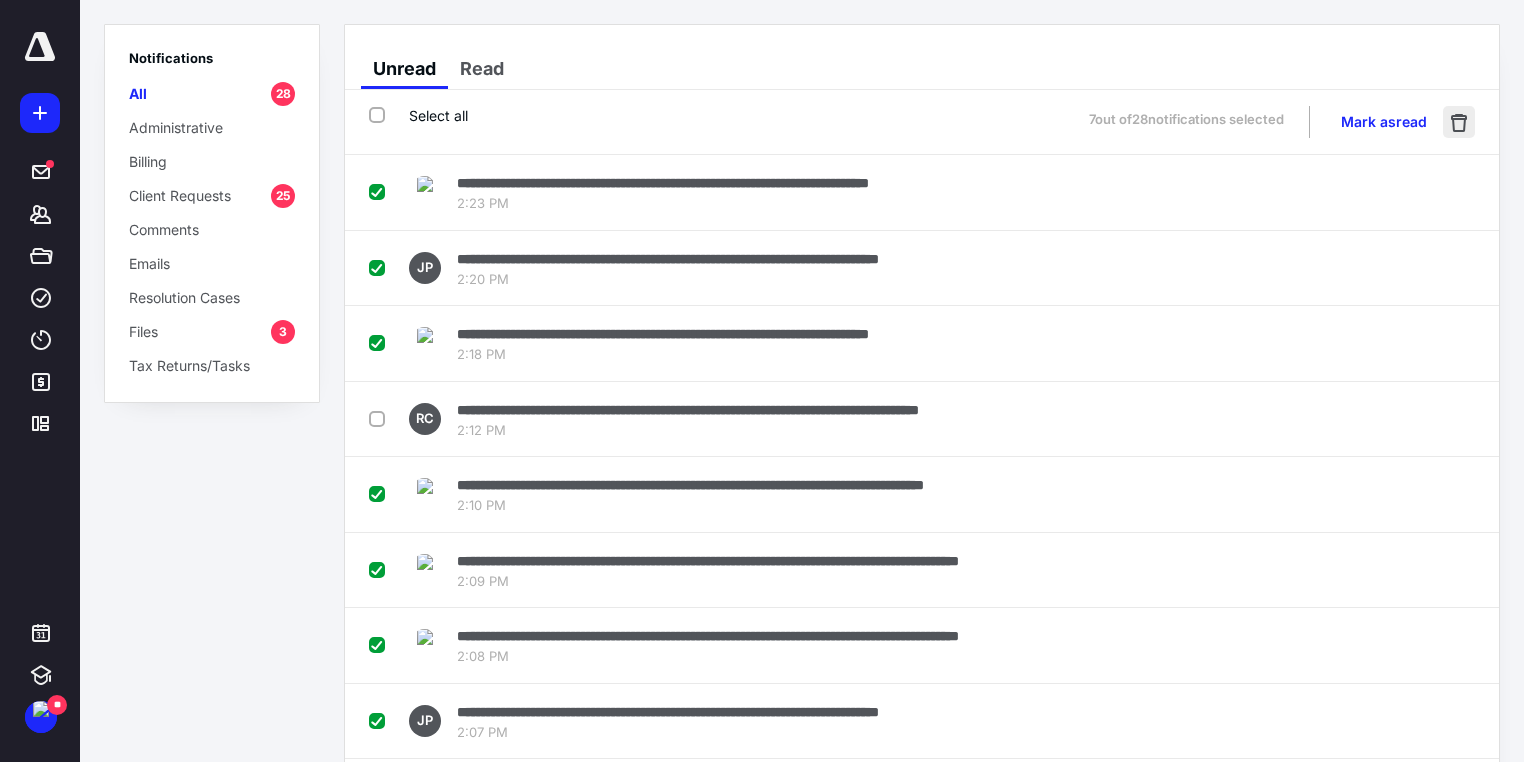 click at bounding box center [1459, 122] 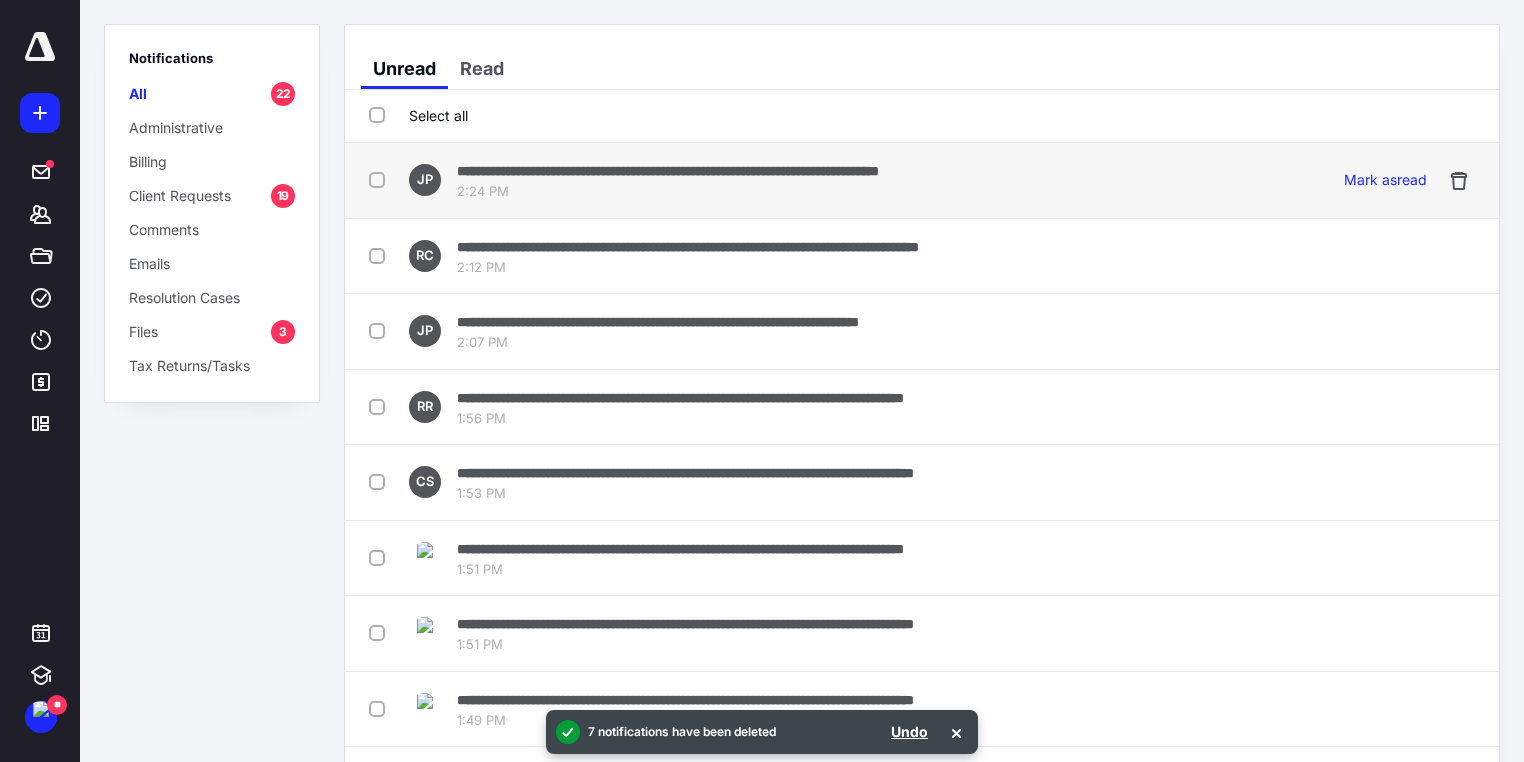 click at bounding box center [381, 179] 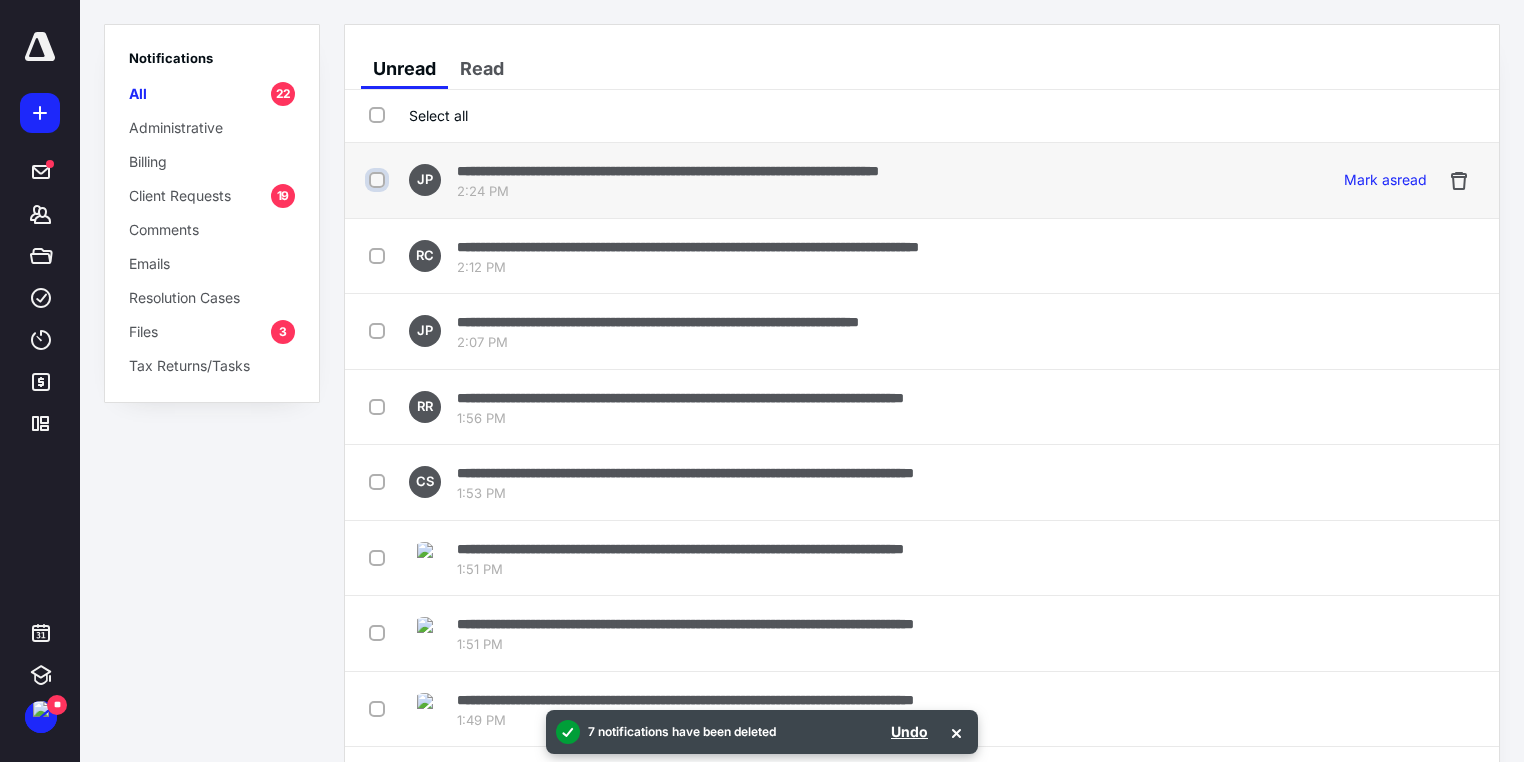 click at bounding box center [379, 180] 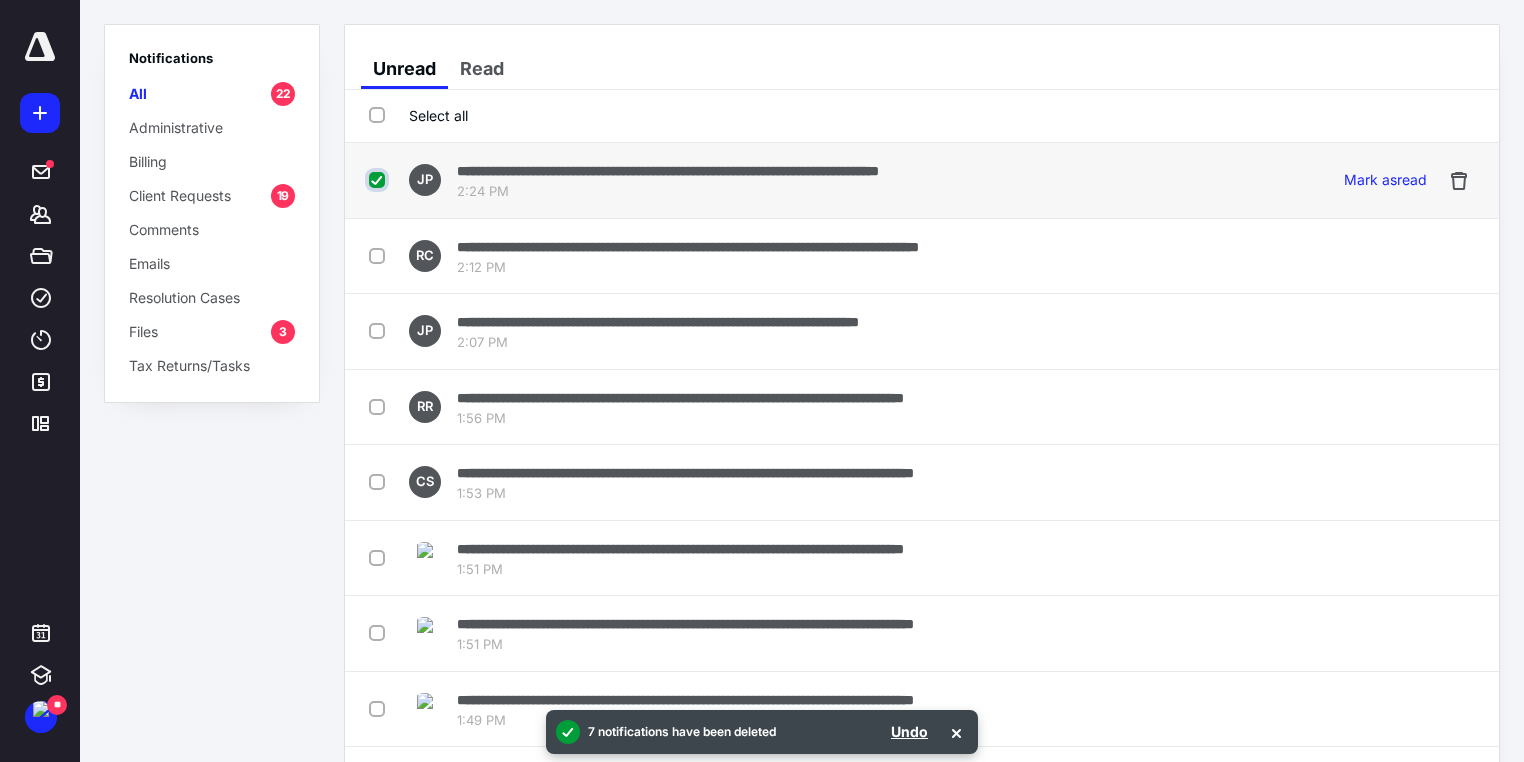 checkbox on "true" 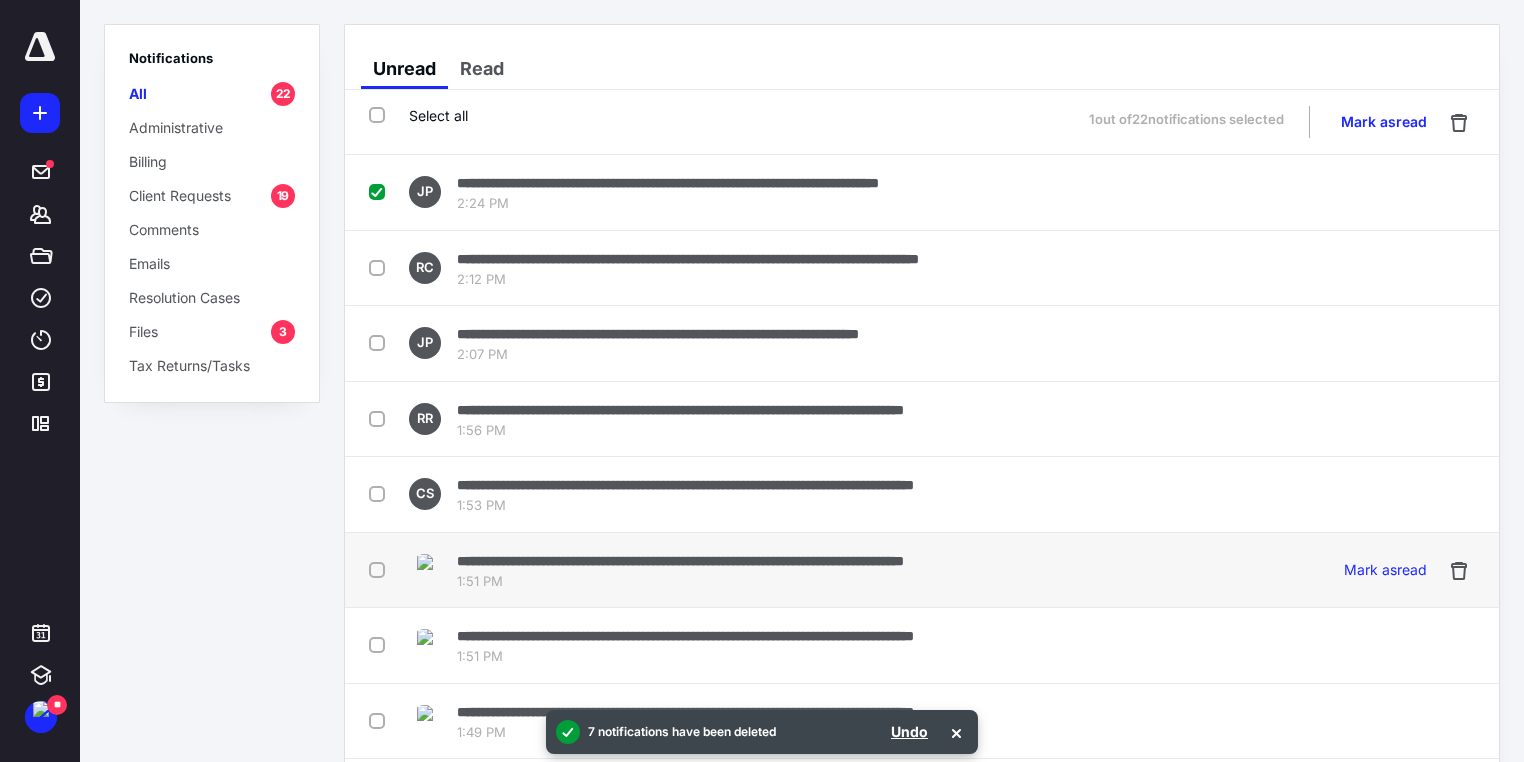 click at bounding box center (381, 569) 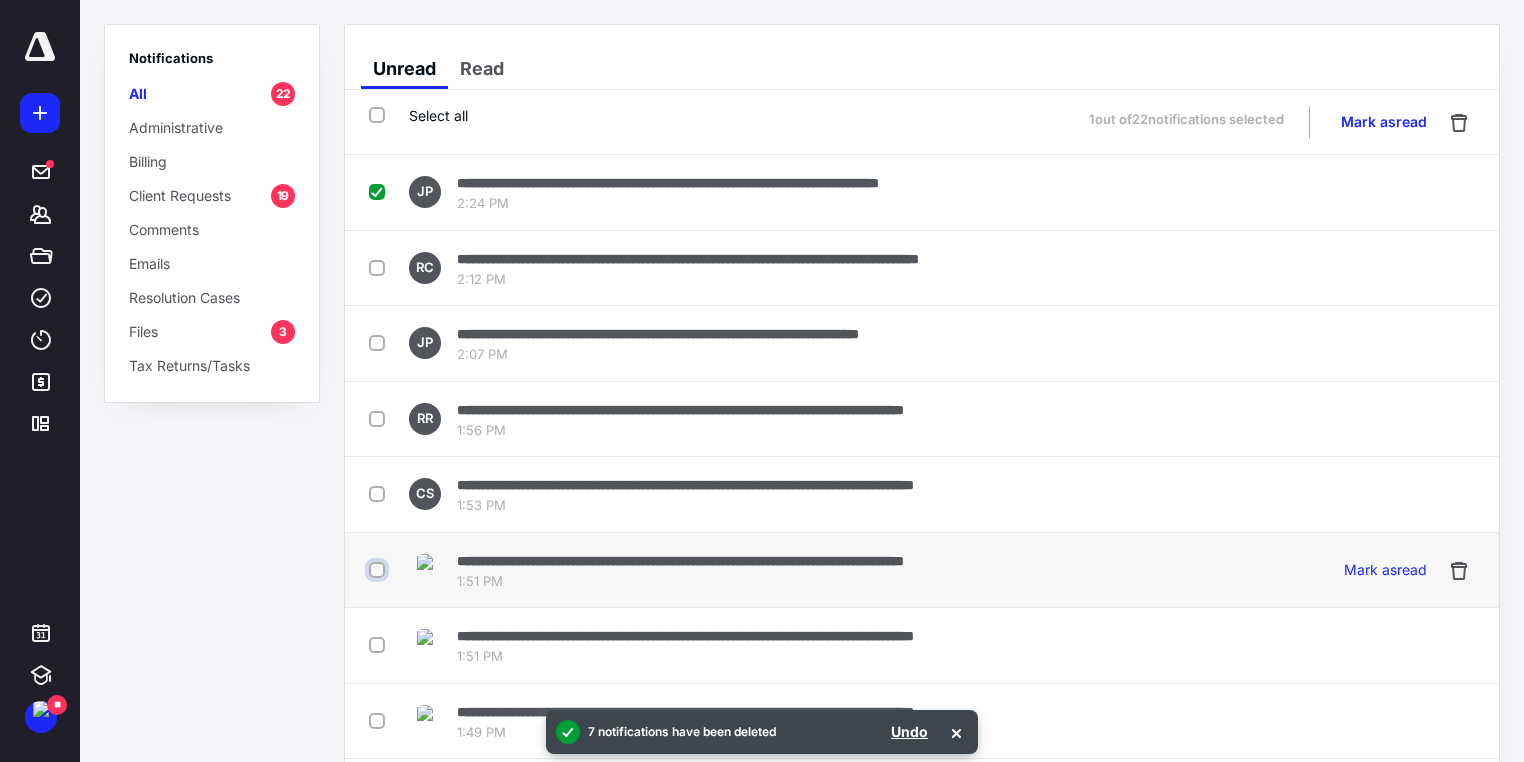 click at bounding box center (379, 570) 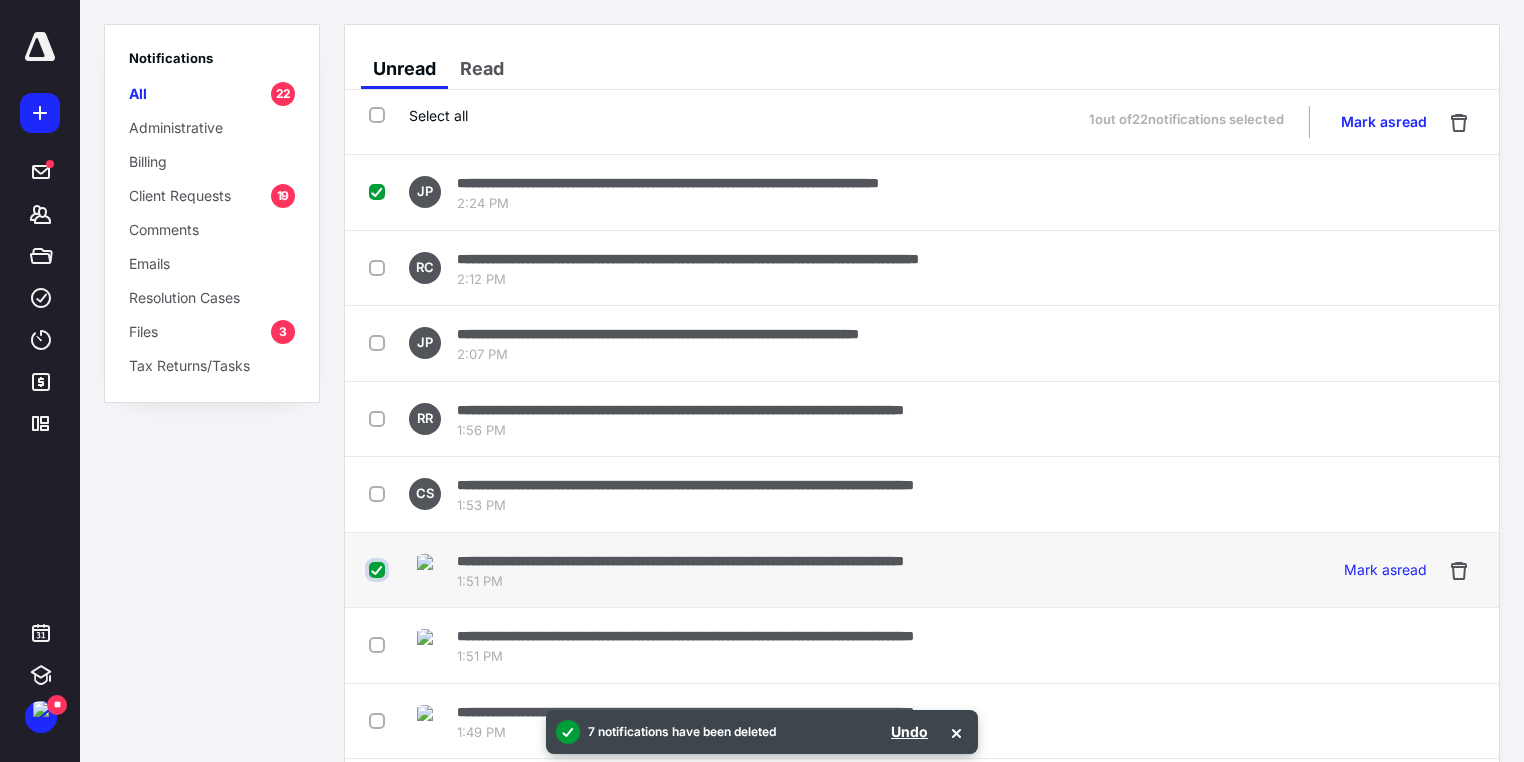 checkbox on "true" 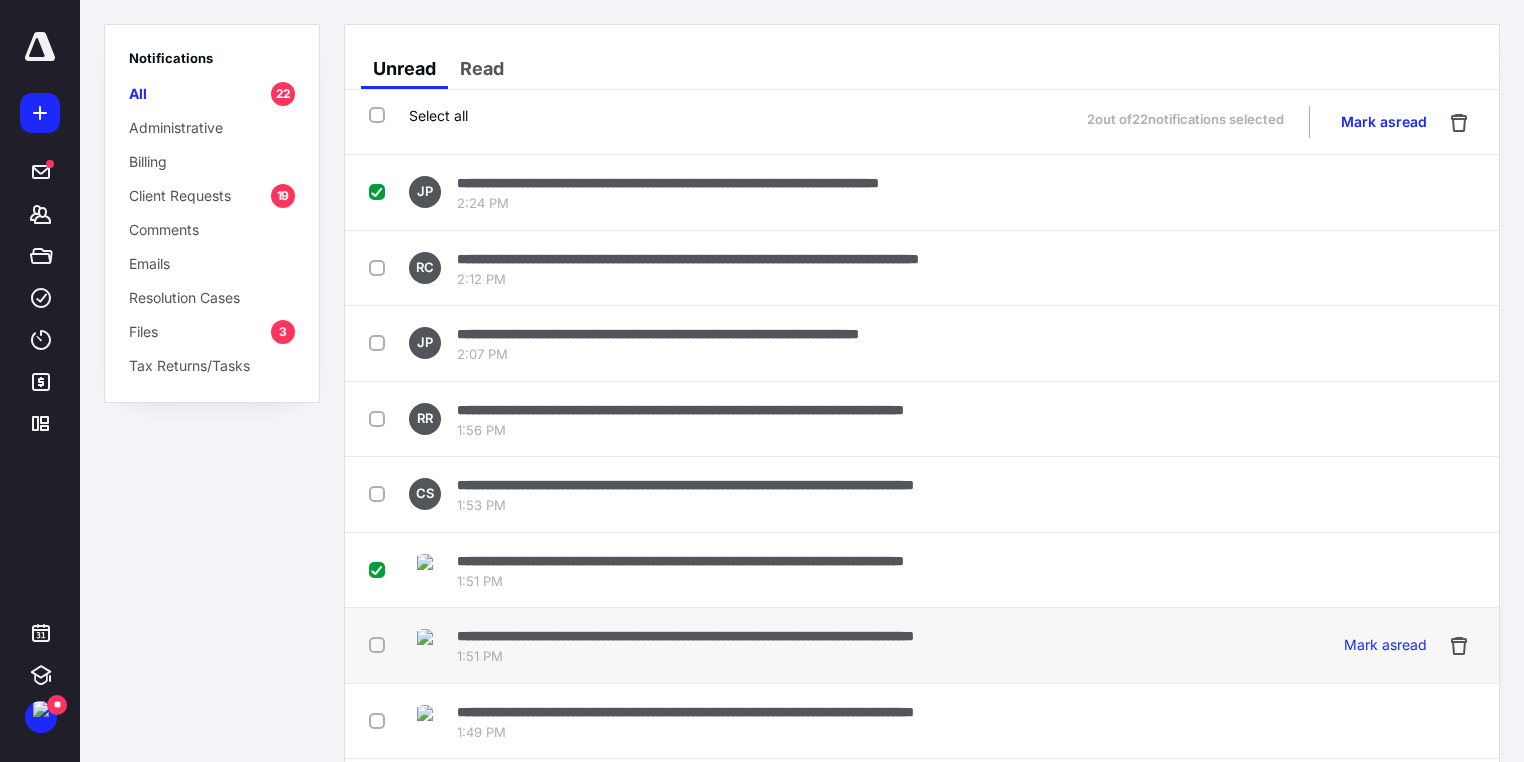 click at bounding box center (381, 644) 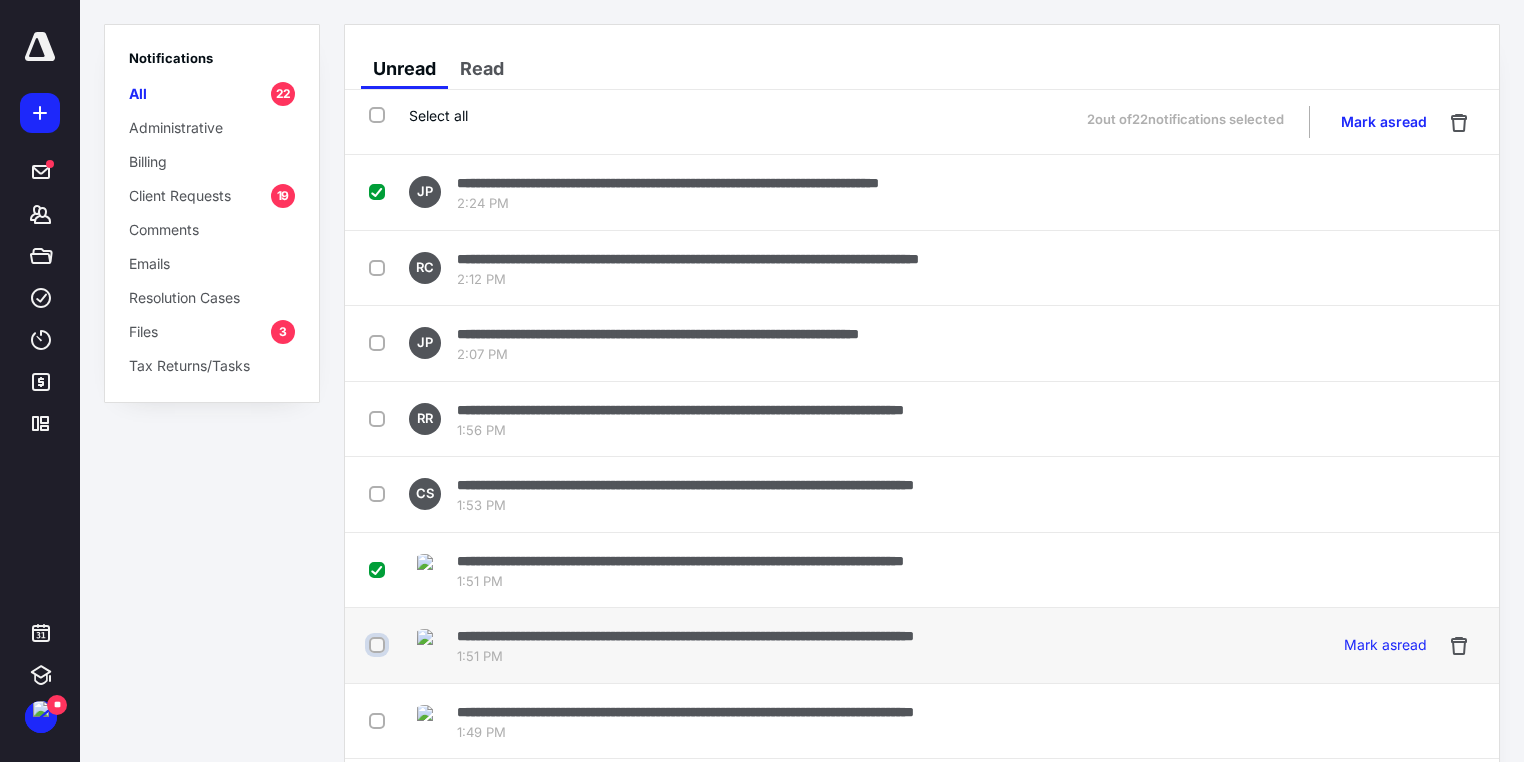 click at bounding box center (379, 645) 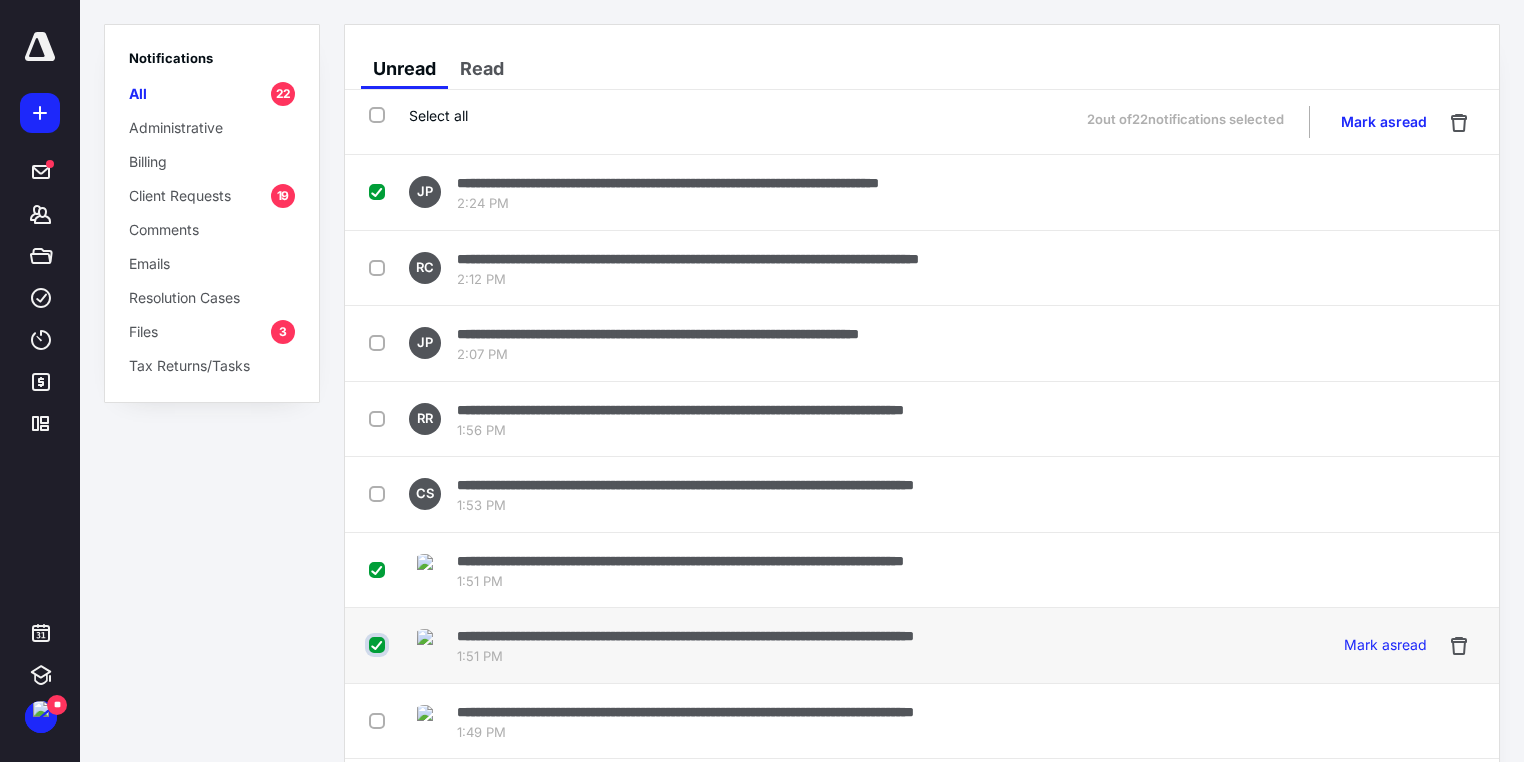 checkbox on "true" 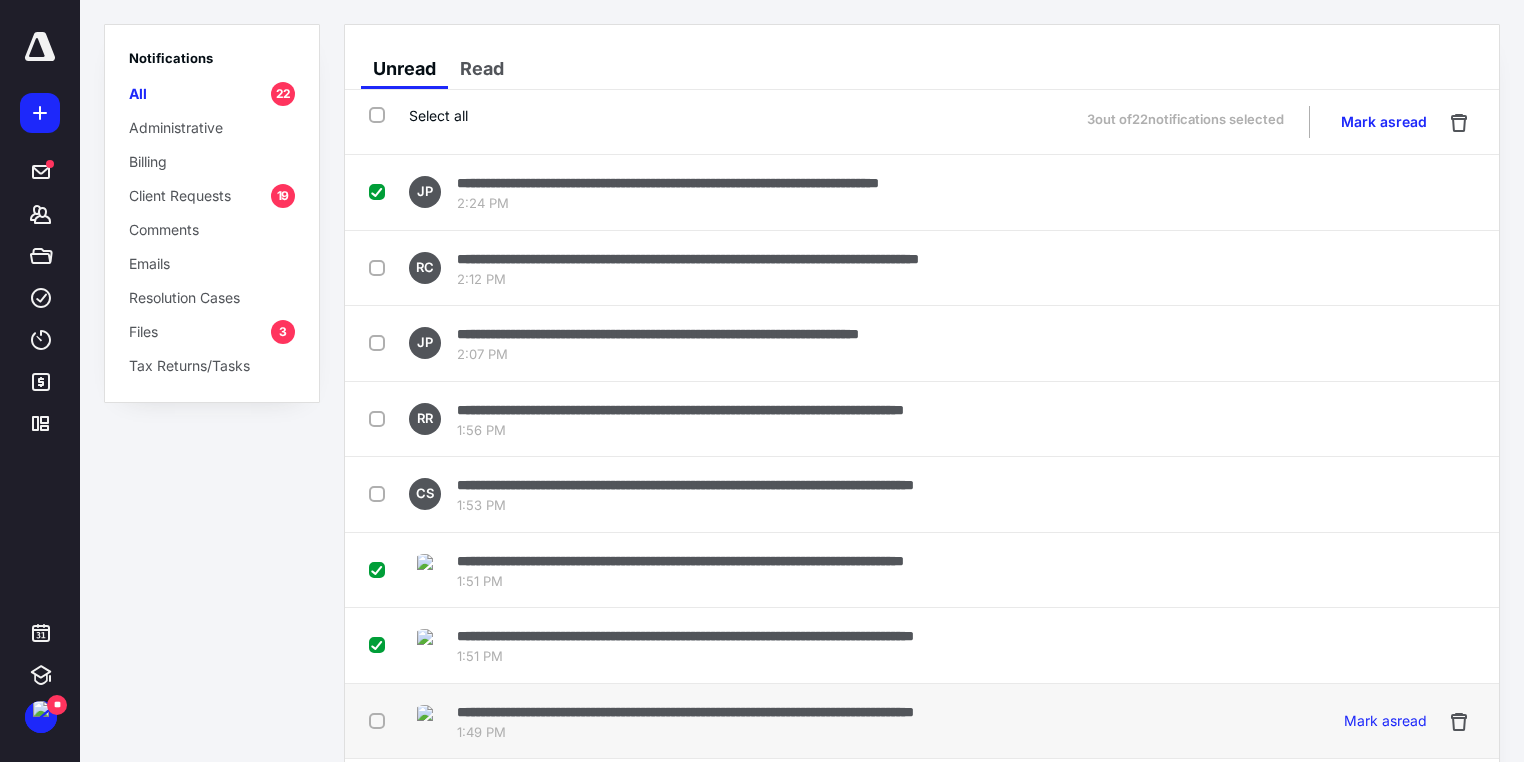 click at bounding box center (381, 720) 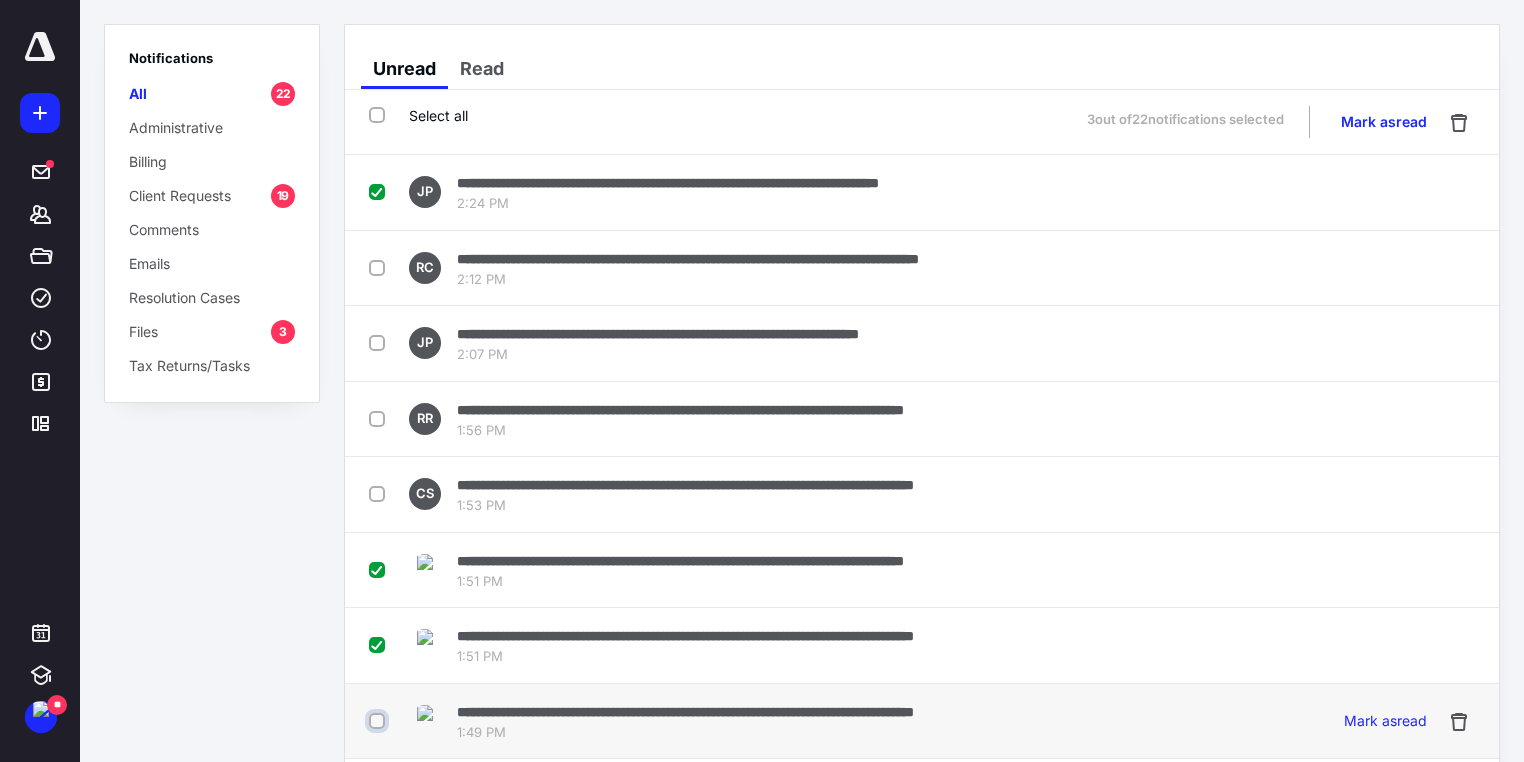 click at bounding box center (379, 721) 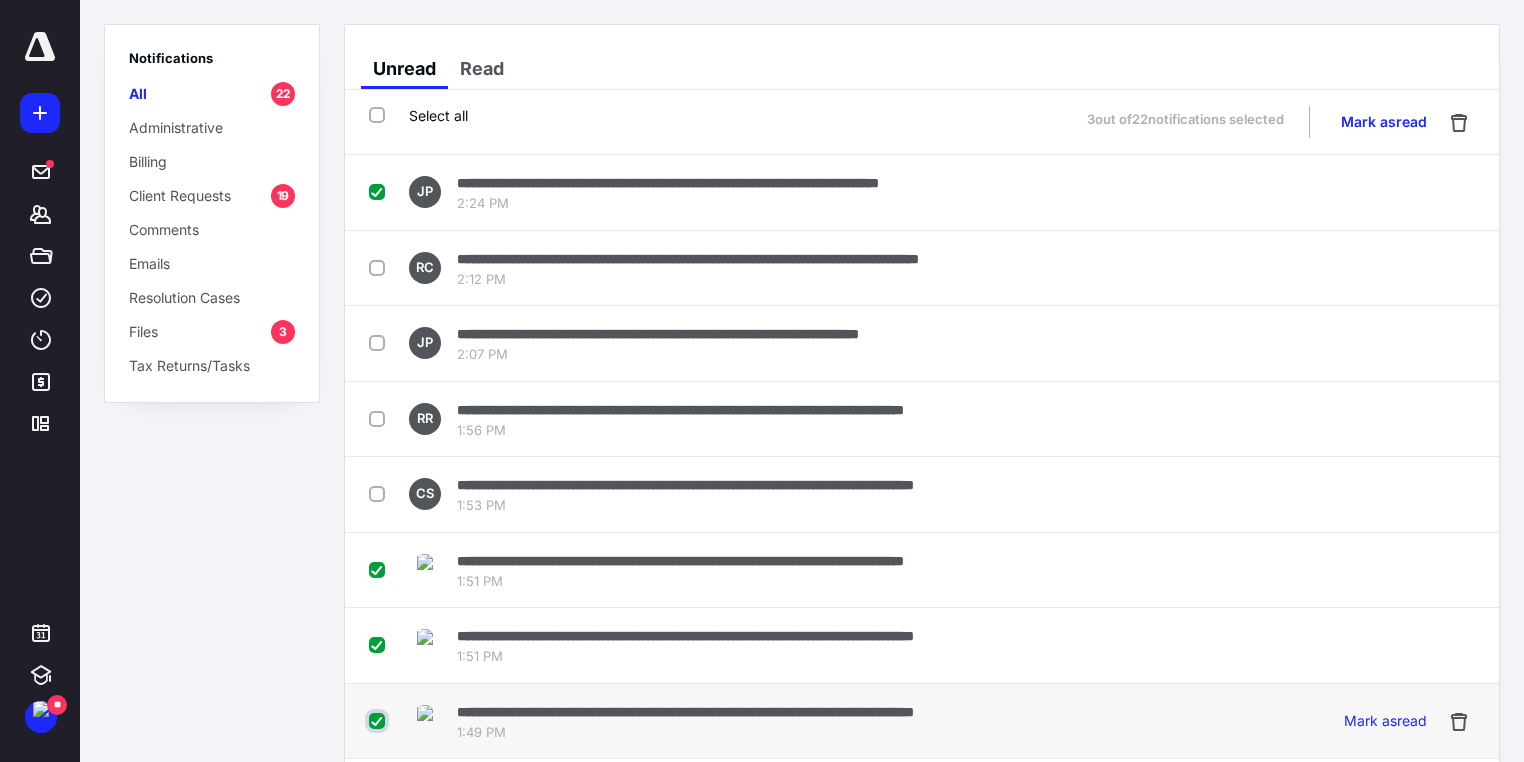 checkbox on "true" 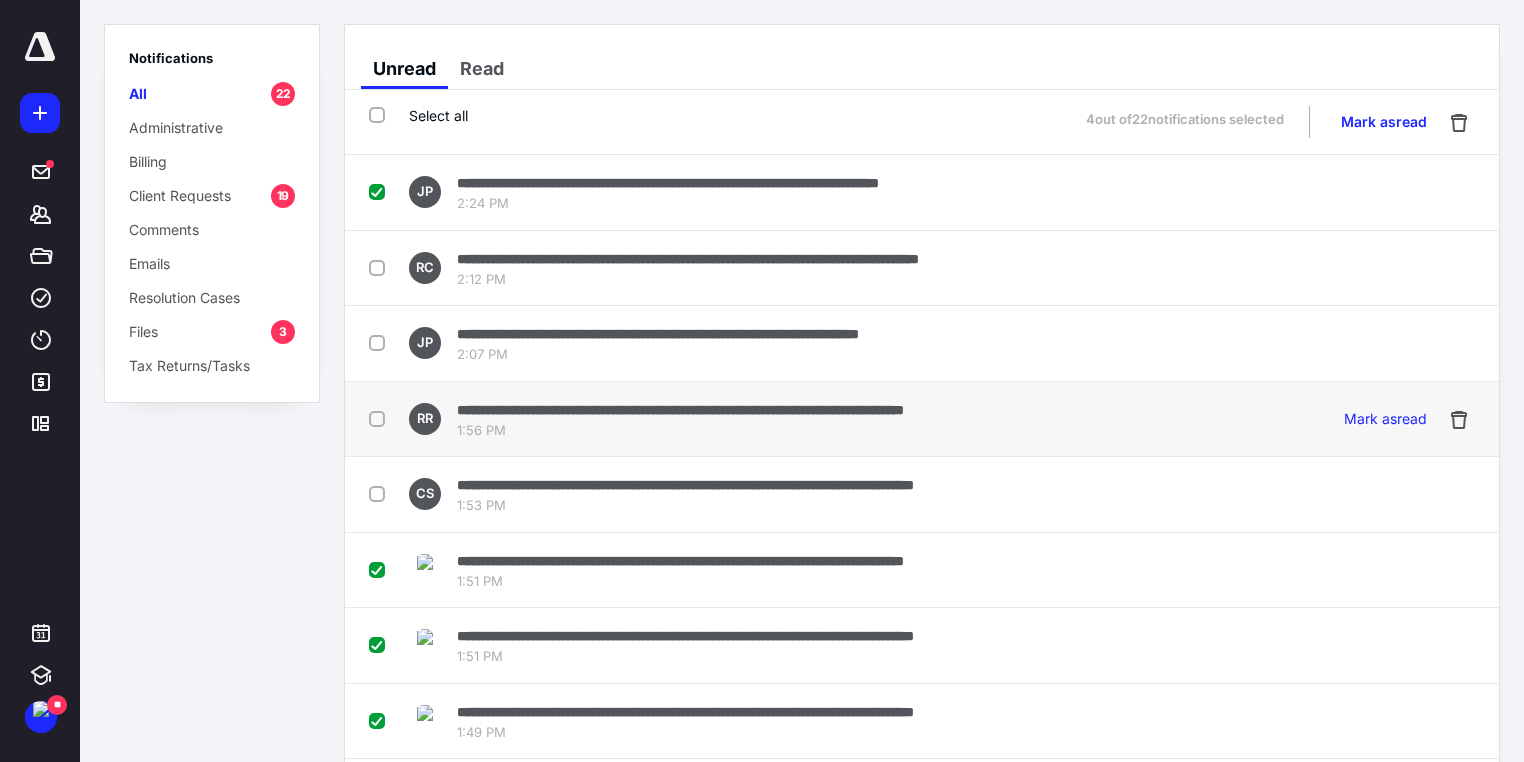 click at bounding box center [381, 418] 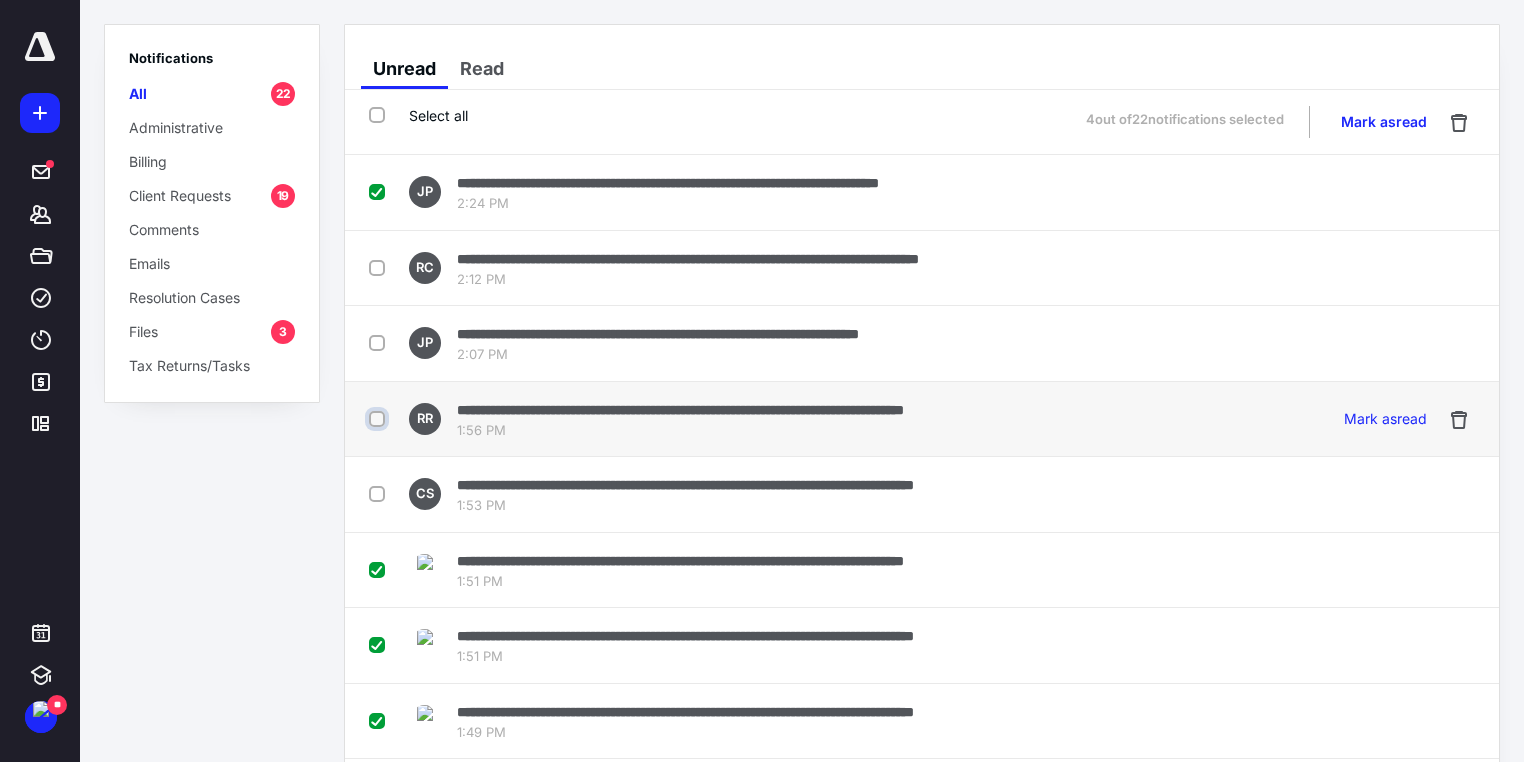 click at bounding box center [379, 419] 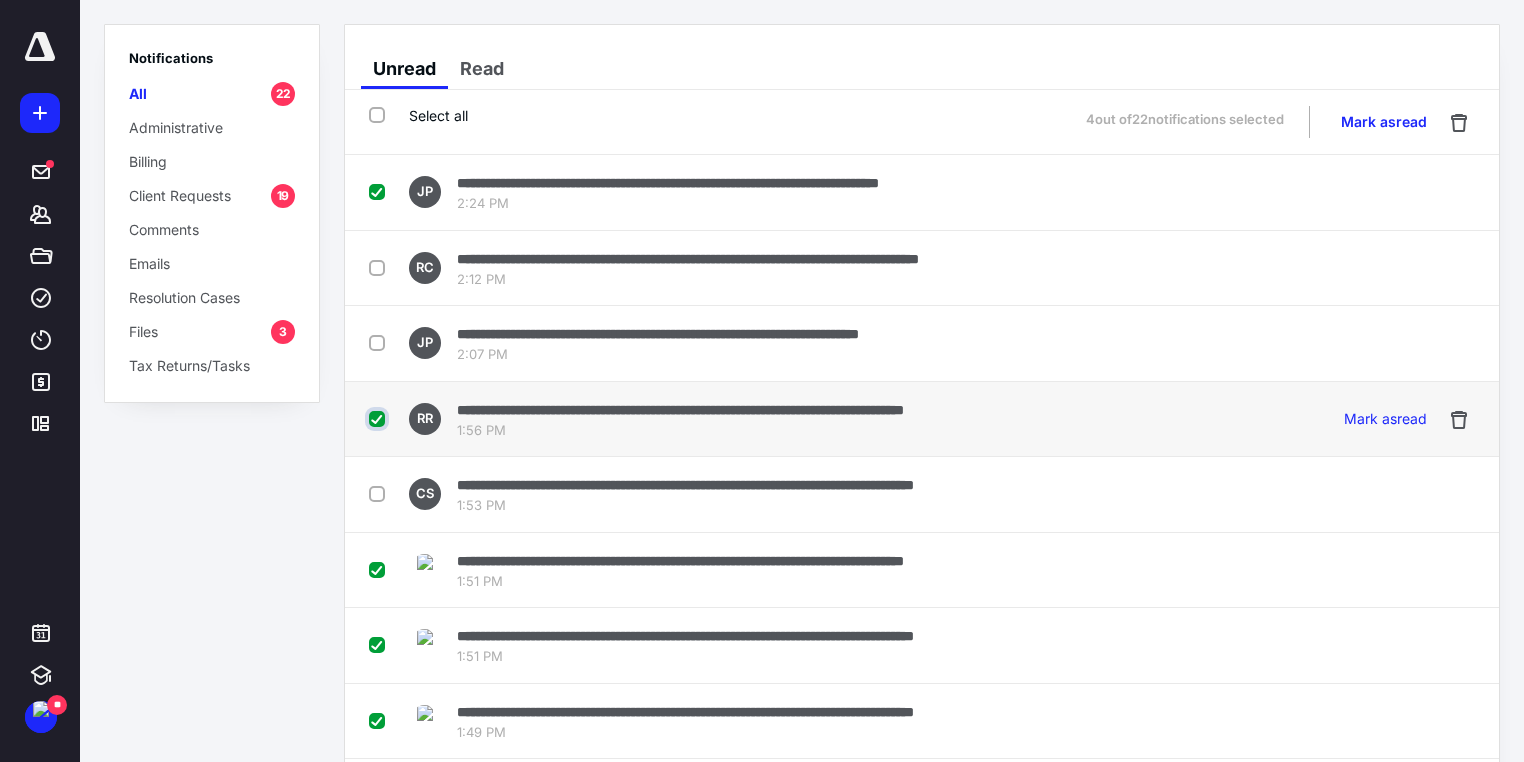 checkbox on "true" 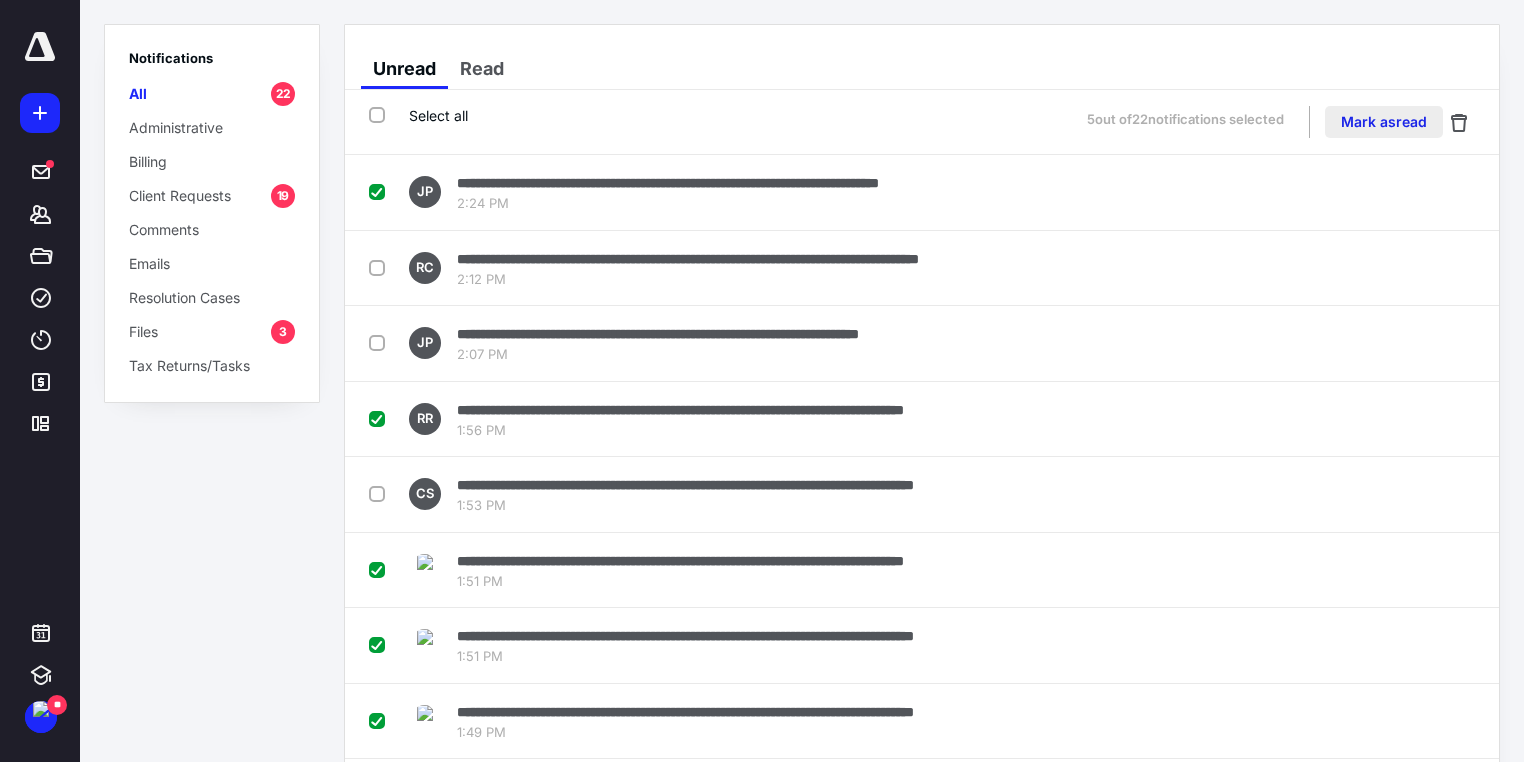 drag, startPoint x: 1463, startPoint y: 113, endPoint x: 1380, endPoint y: 120, distance: 83.294655 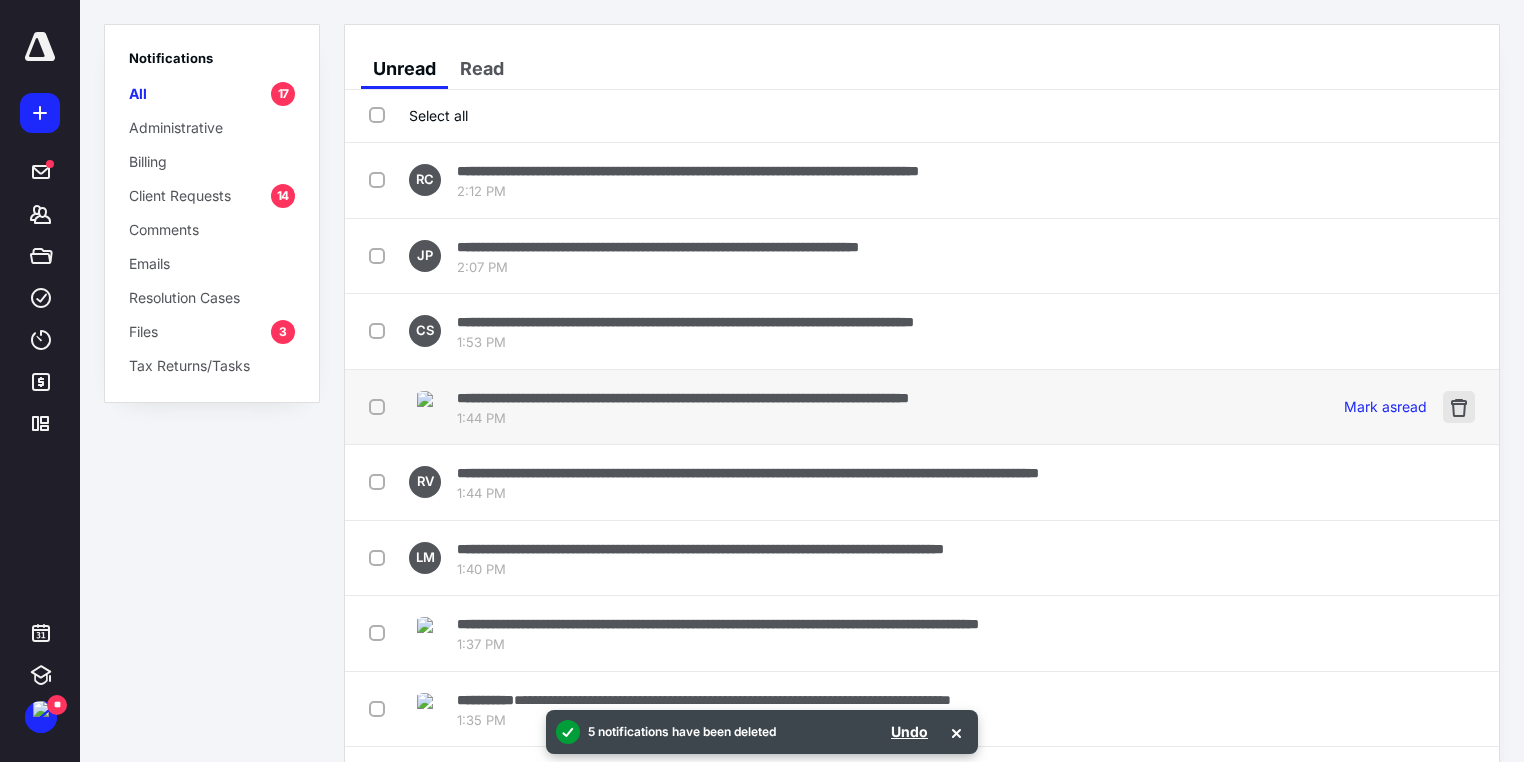 click at bounding box center [1459, 407] 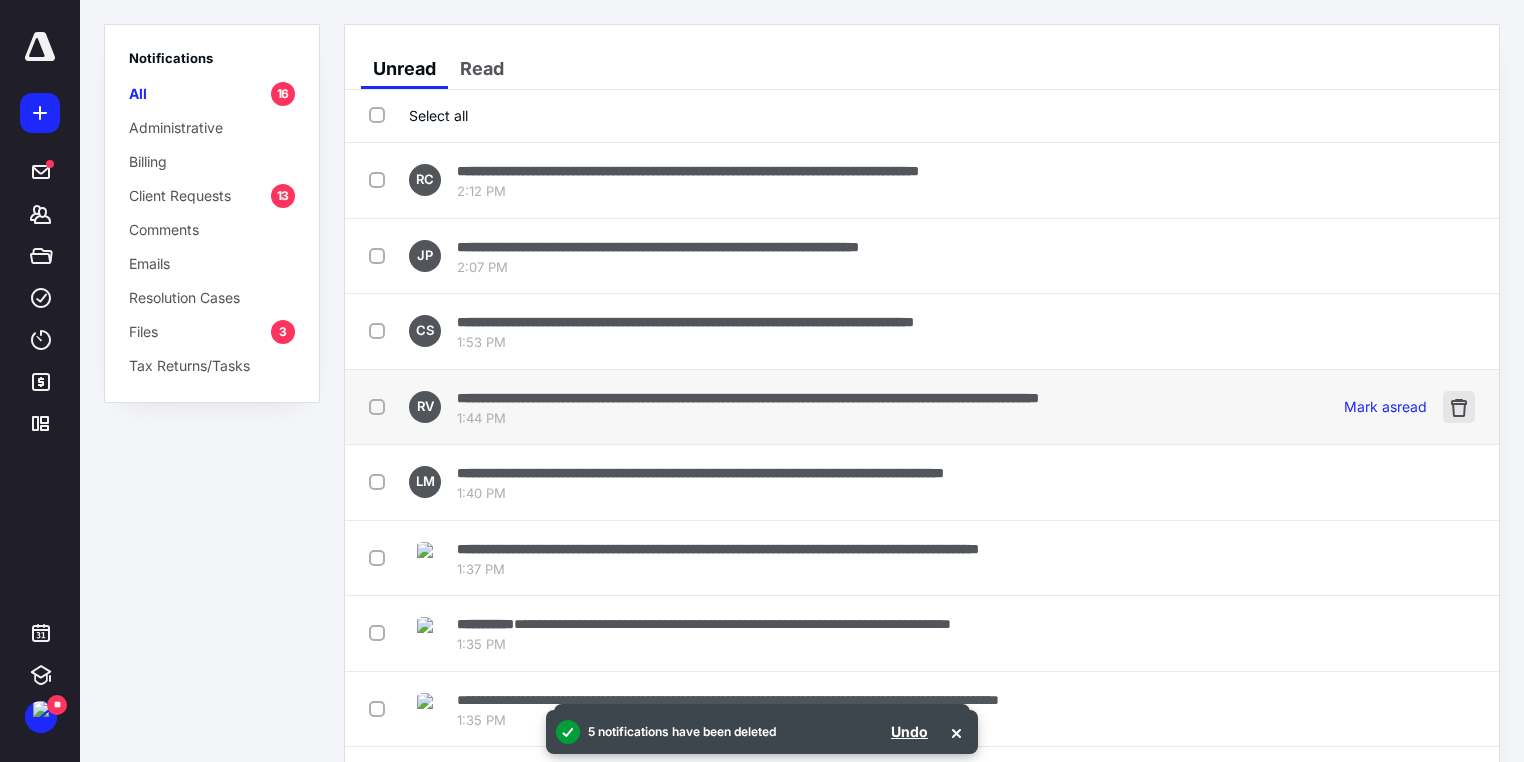 click at bounding box center (1459, 407) 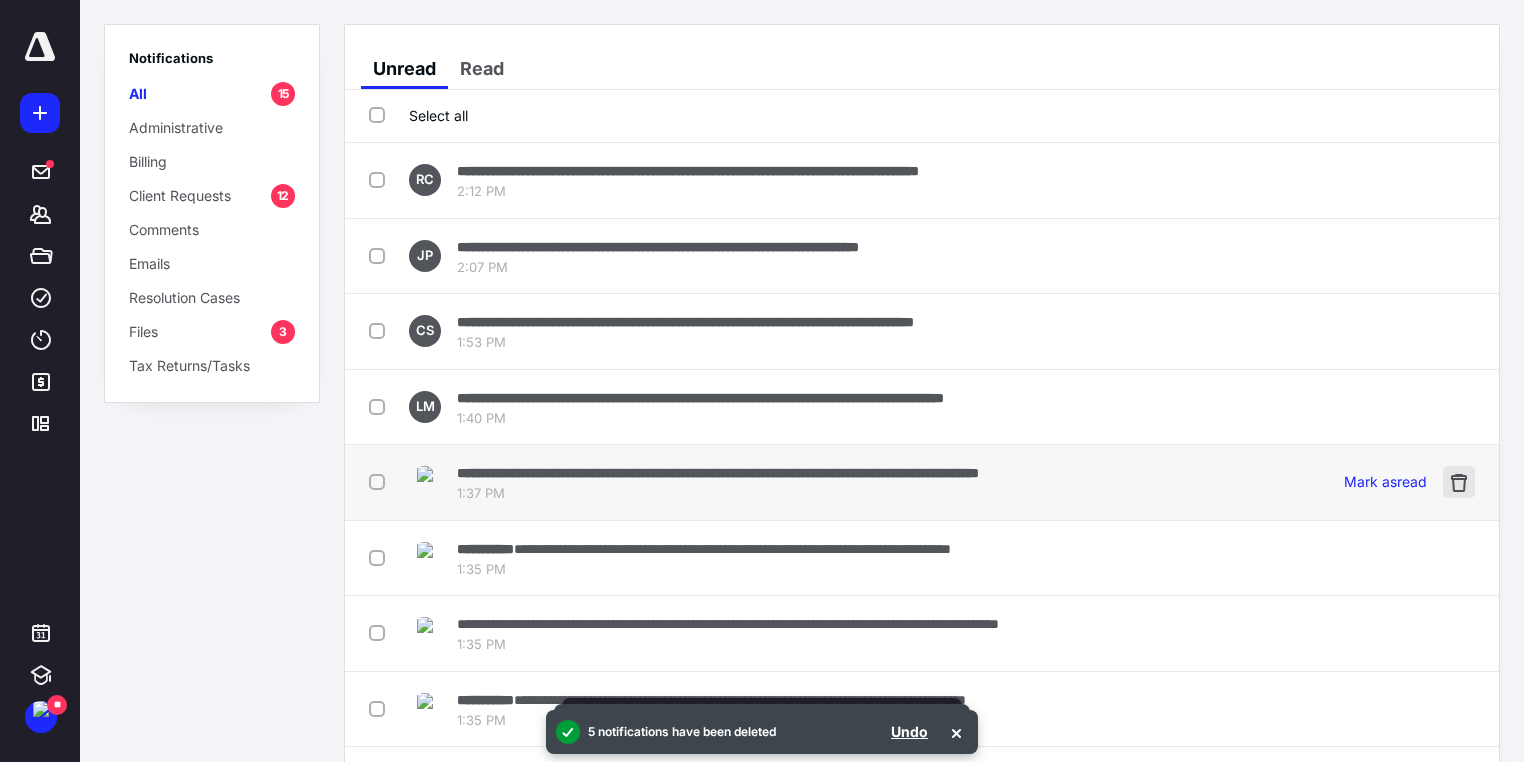 click at bounding box center [1459, 482] 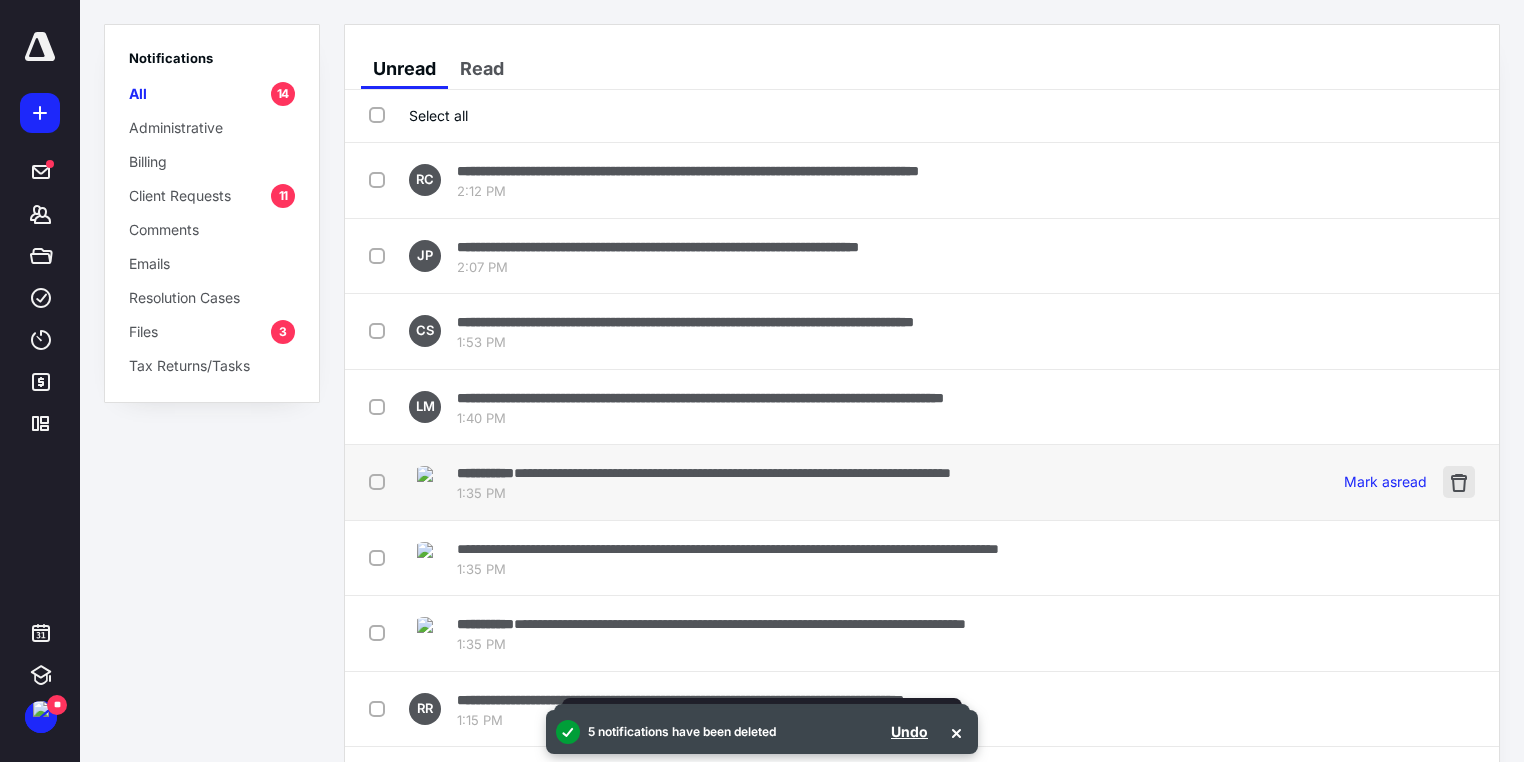 click at bounding box center (1459, 482) 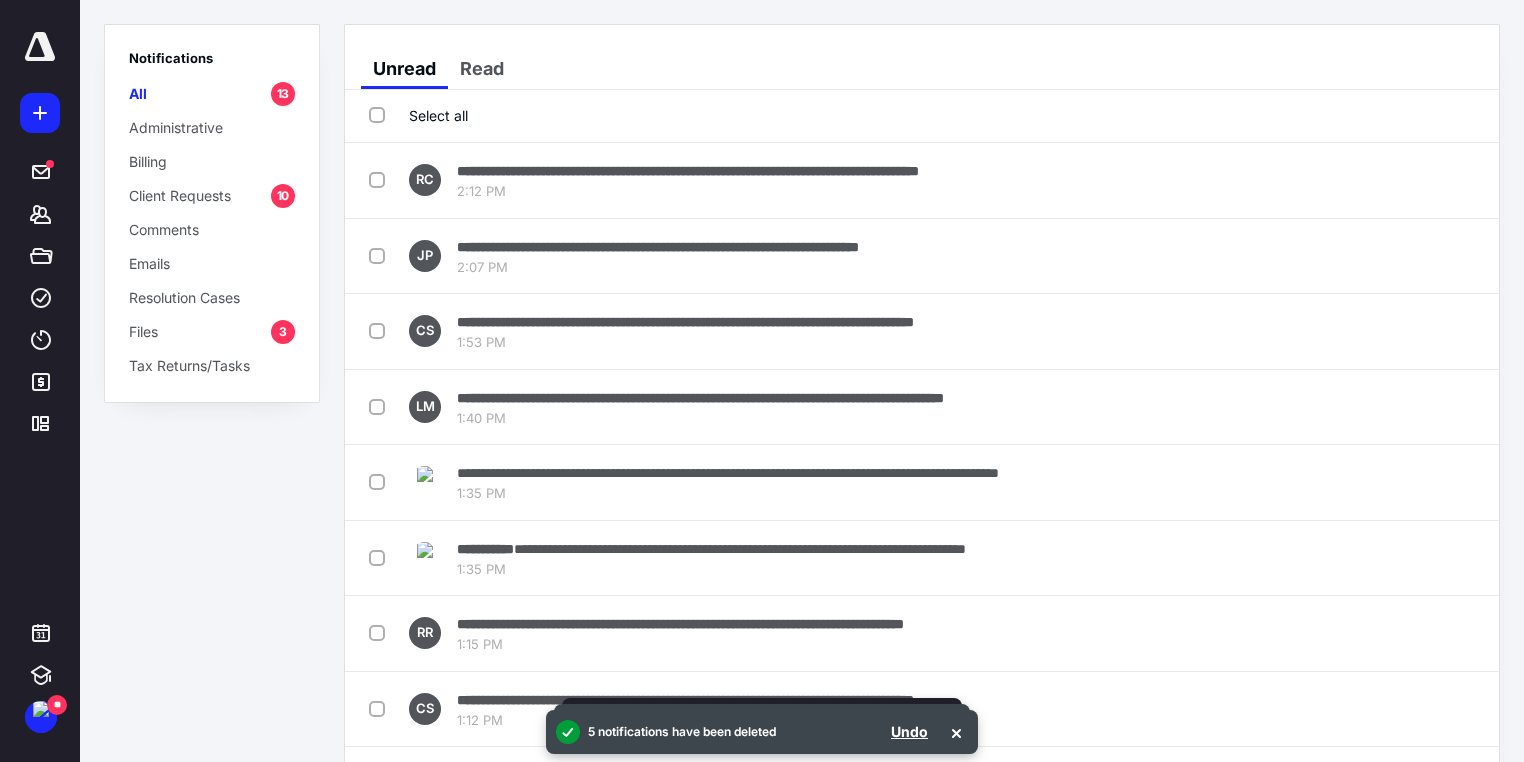 click at bounding box center (1459, 482) 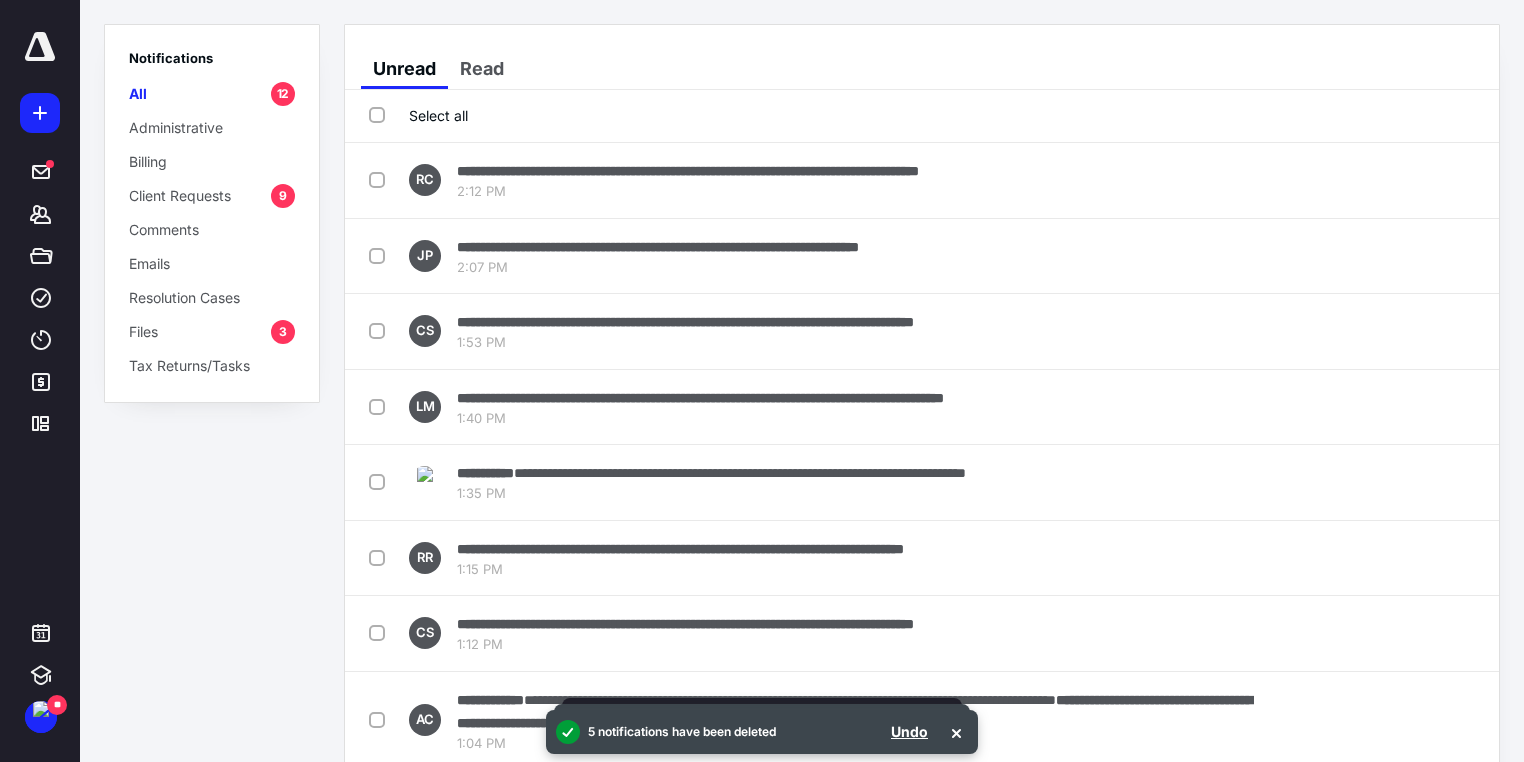 click at bounding box center [1459, 482] 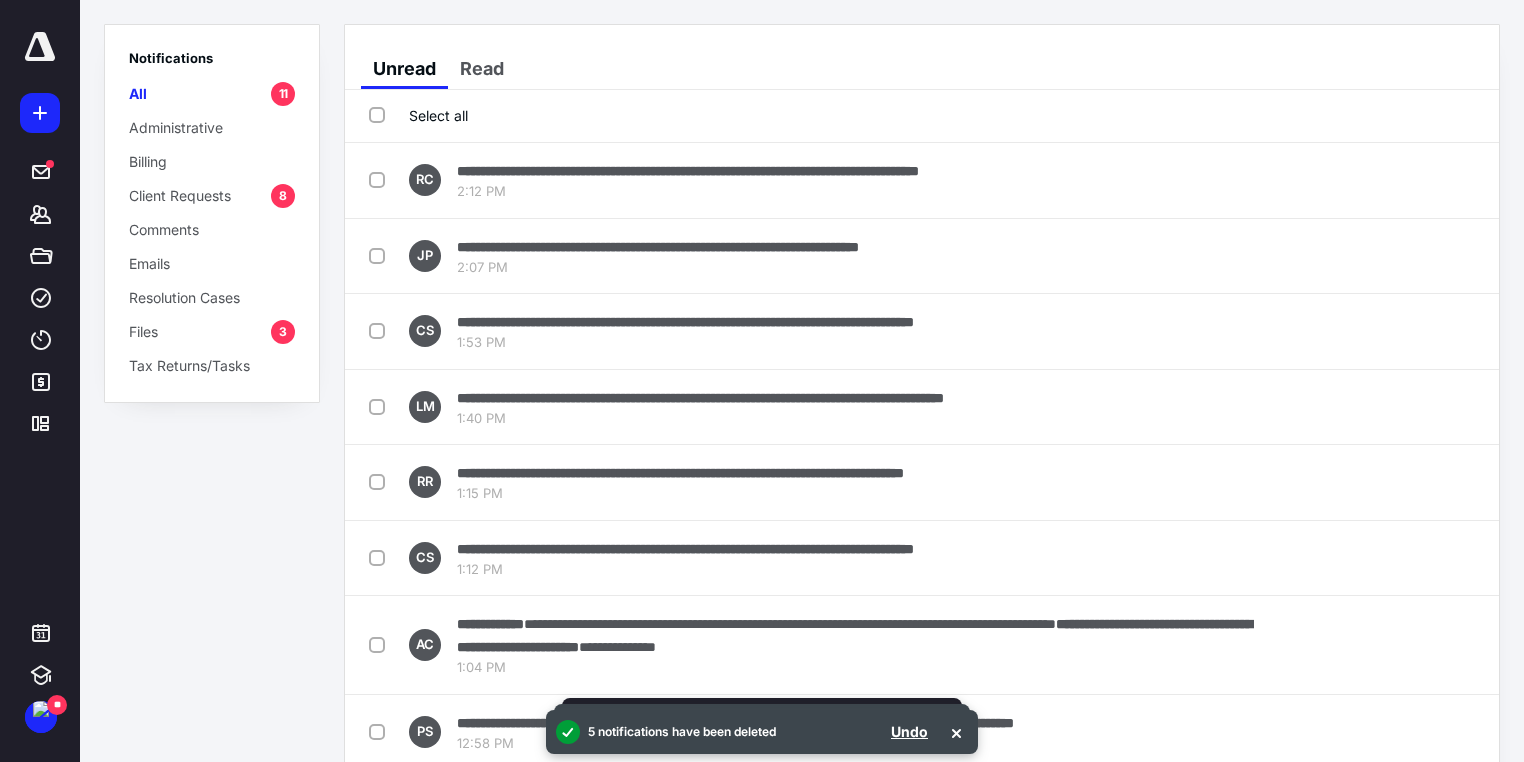 click at bounding box center (1459, 482) 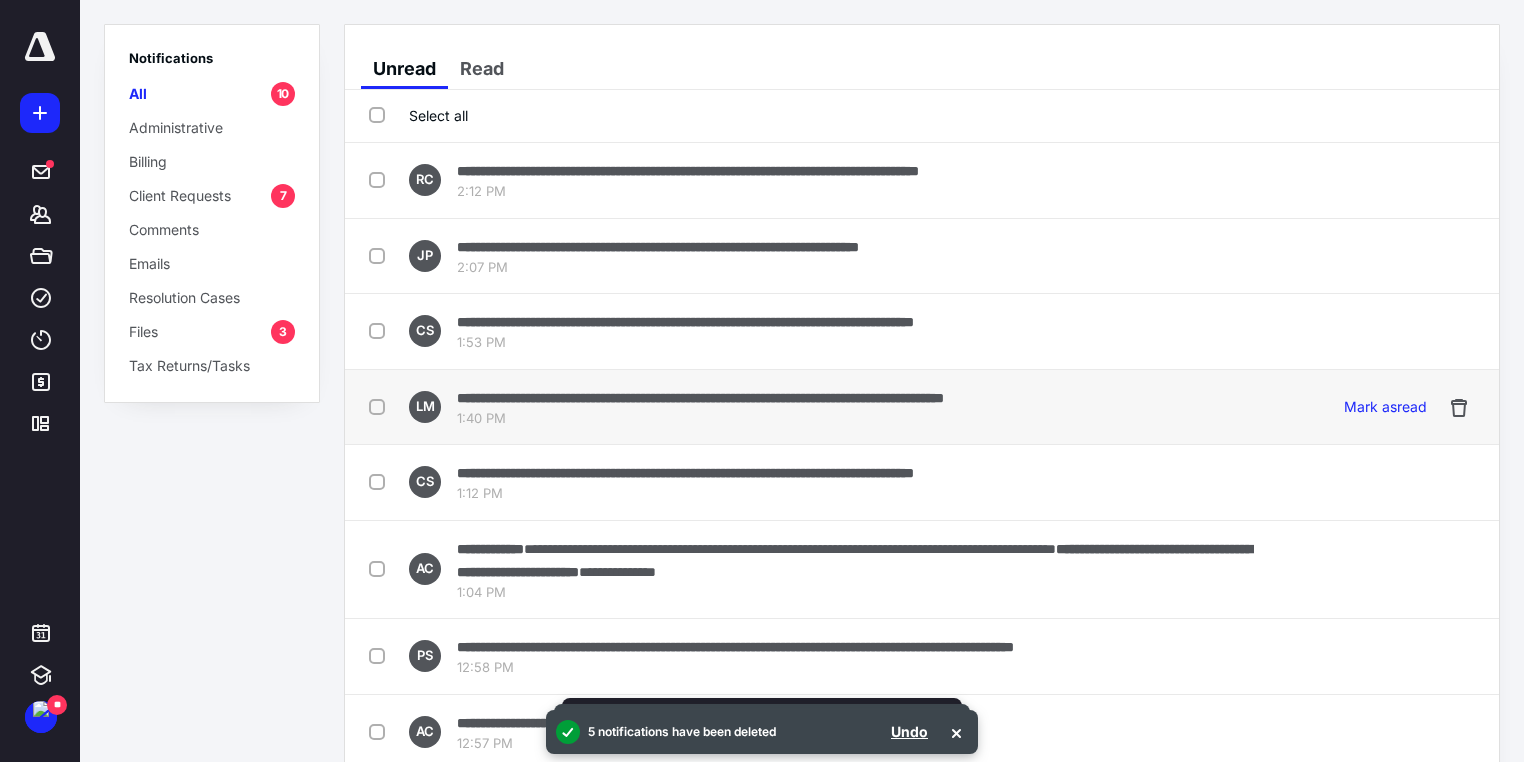 click on "**********" at bounding box center [700, 397] 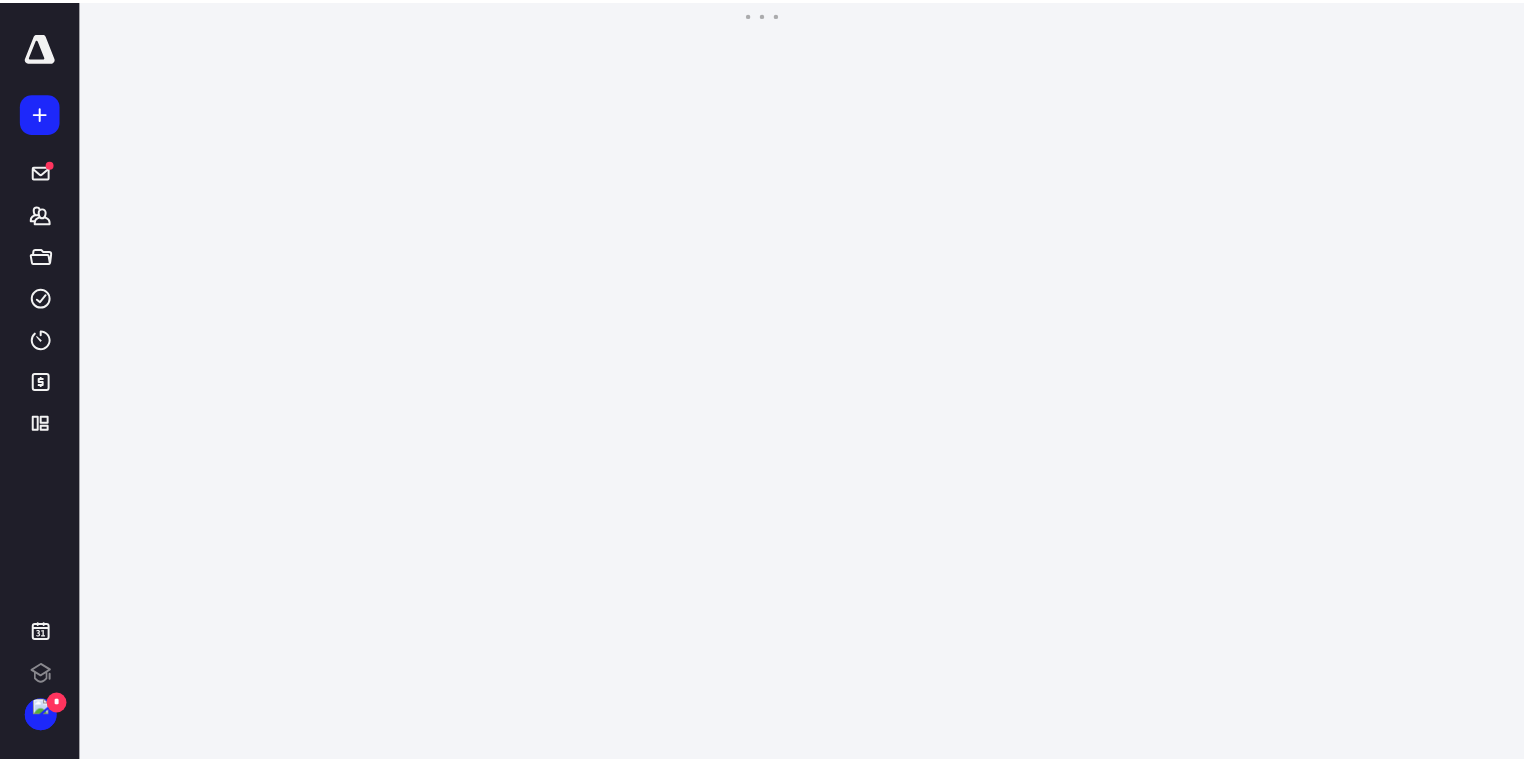 scroll, scrollTop: 0, scrollLeft: 0, axis: both 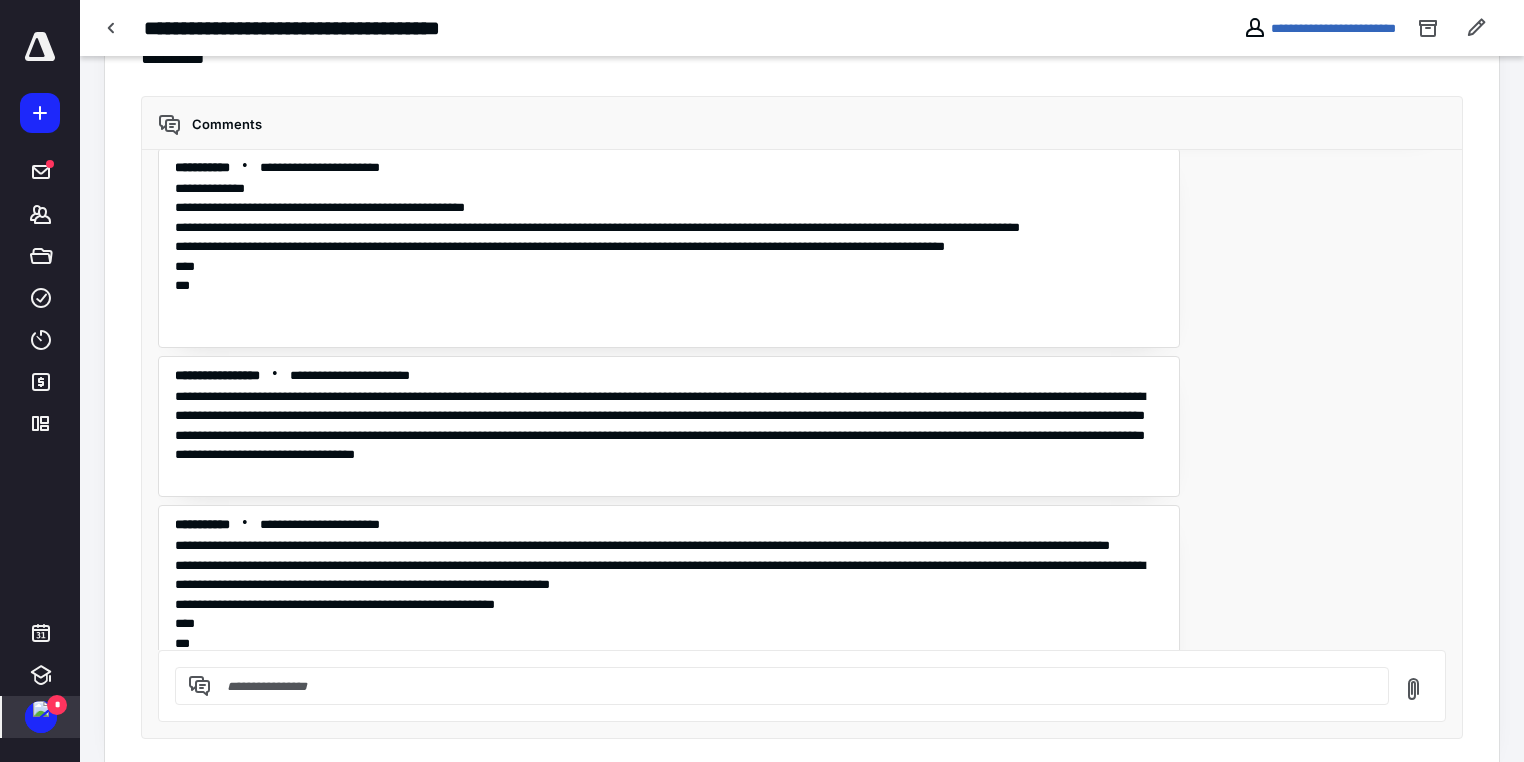 click at bounding box center (41, 709) 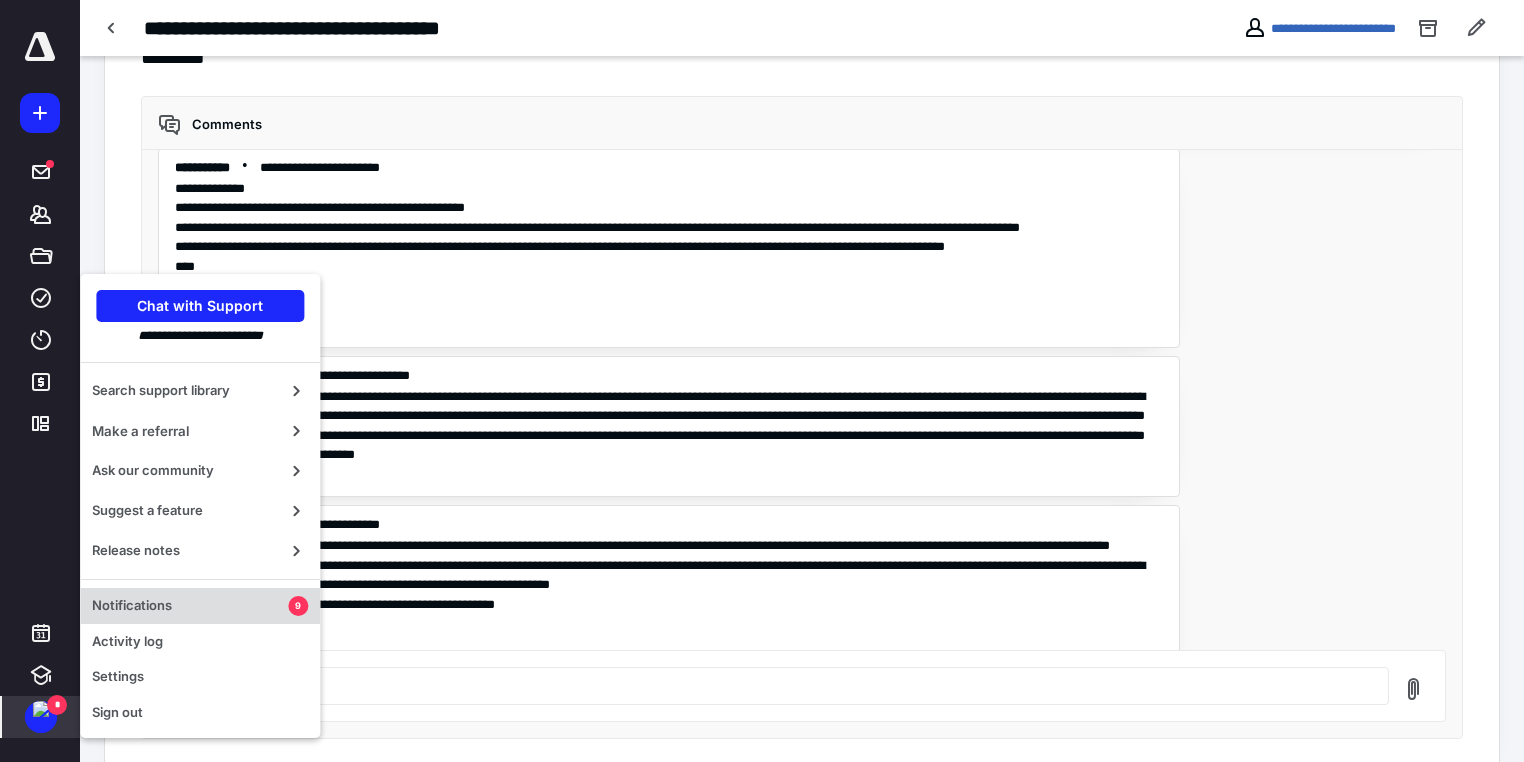 click on "Notifications" at bounding box center [190, 606] 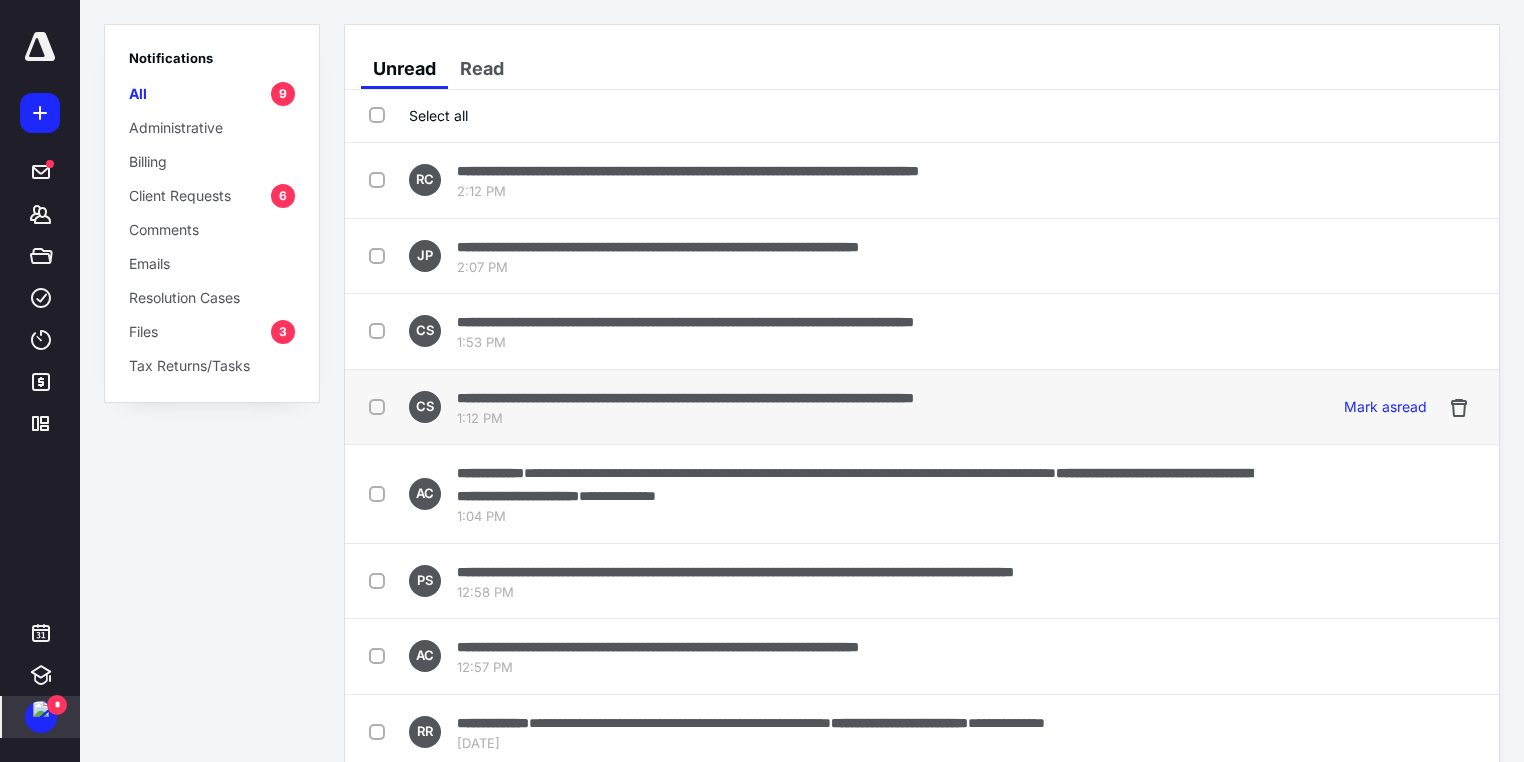 scroll, scrollTop: 105, scrollLeft: 0, axis: vertical 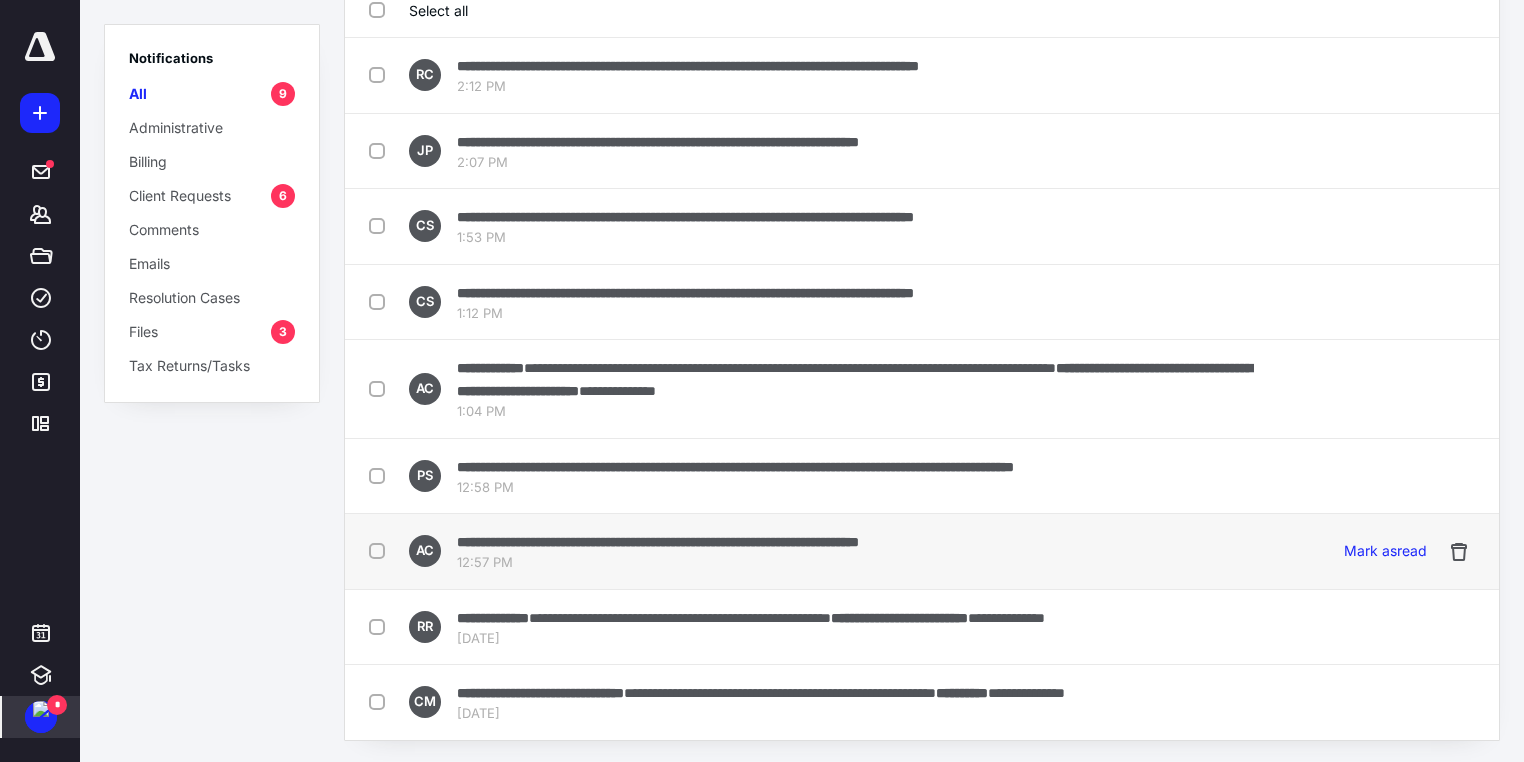 click on "**********" at bounding box center [658, 541] 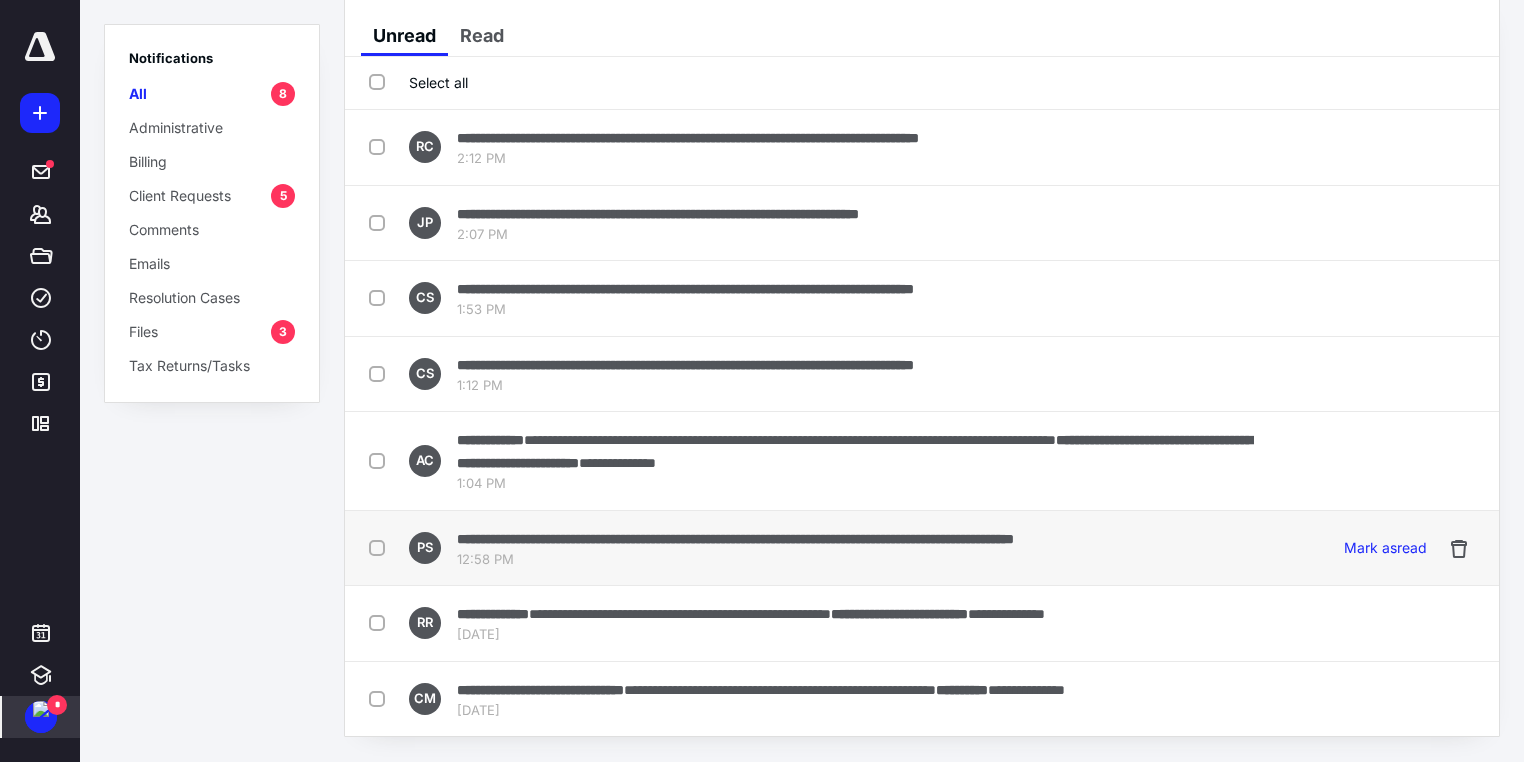 scroll, scrollTop: 0, scrollLeft: 0, axis: both 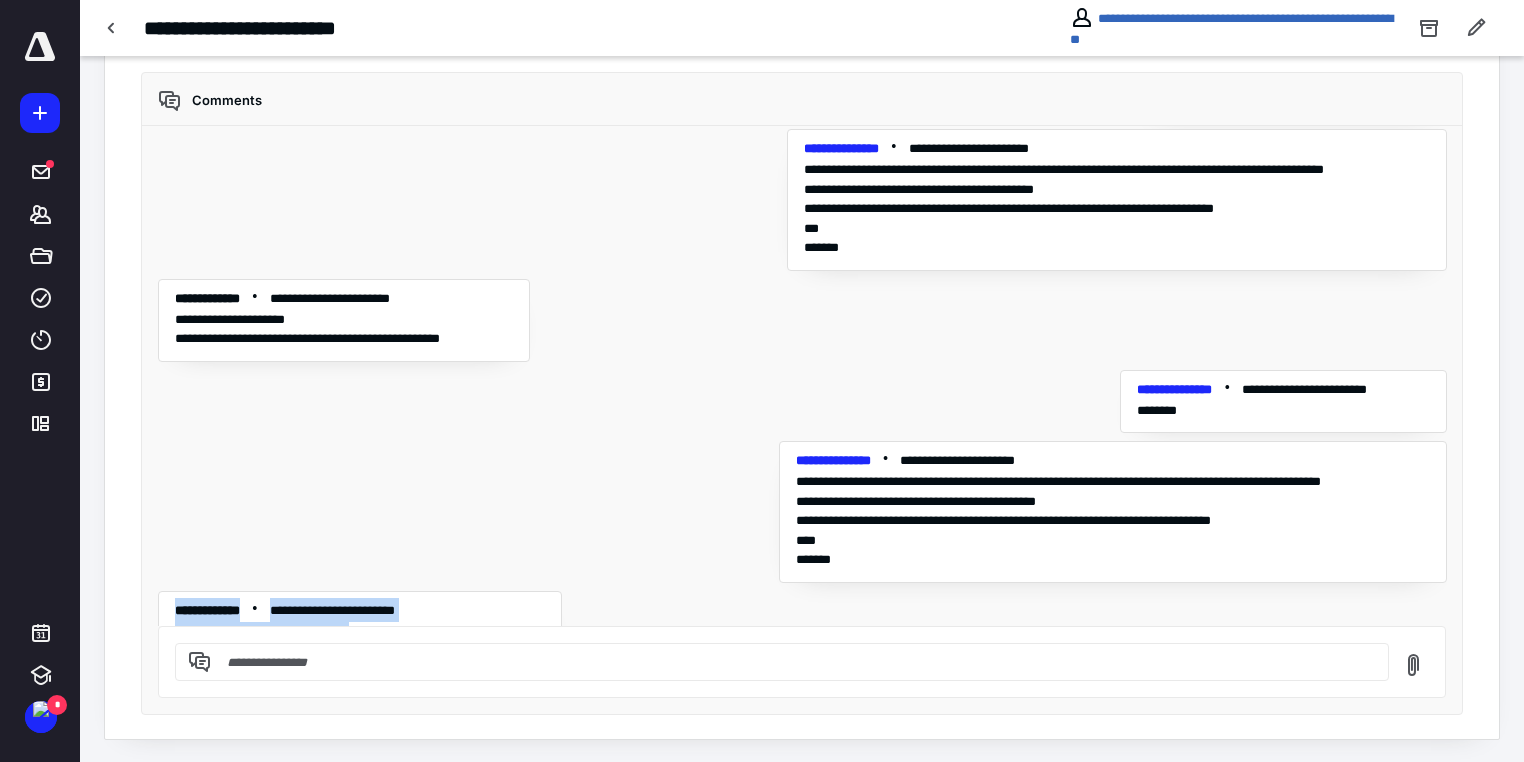 drag, startPoint x: 487, startPoint y: 591, endPoint x: 166, endPoint y: 557, distance: 322.7956 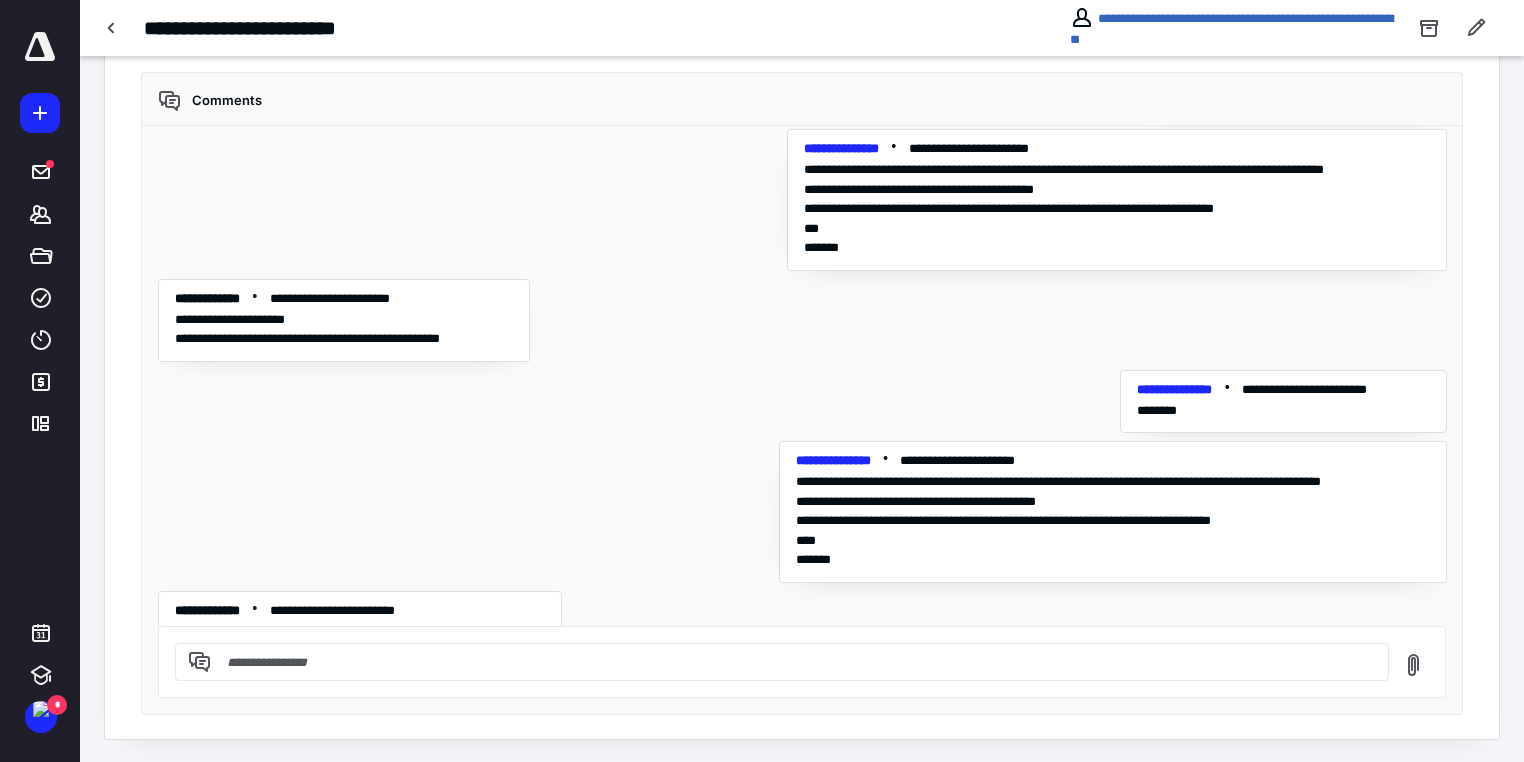 click on "**********" at bounding box center [1283, 402] 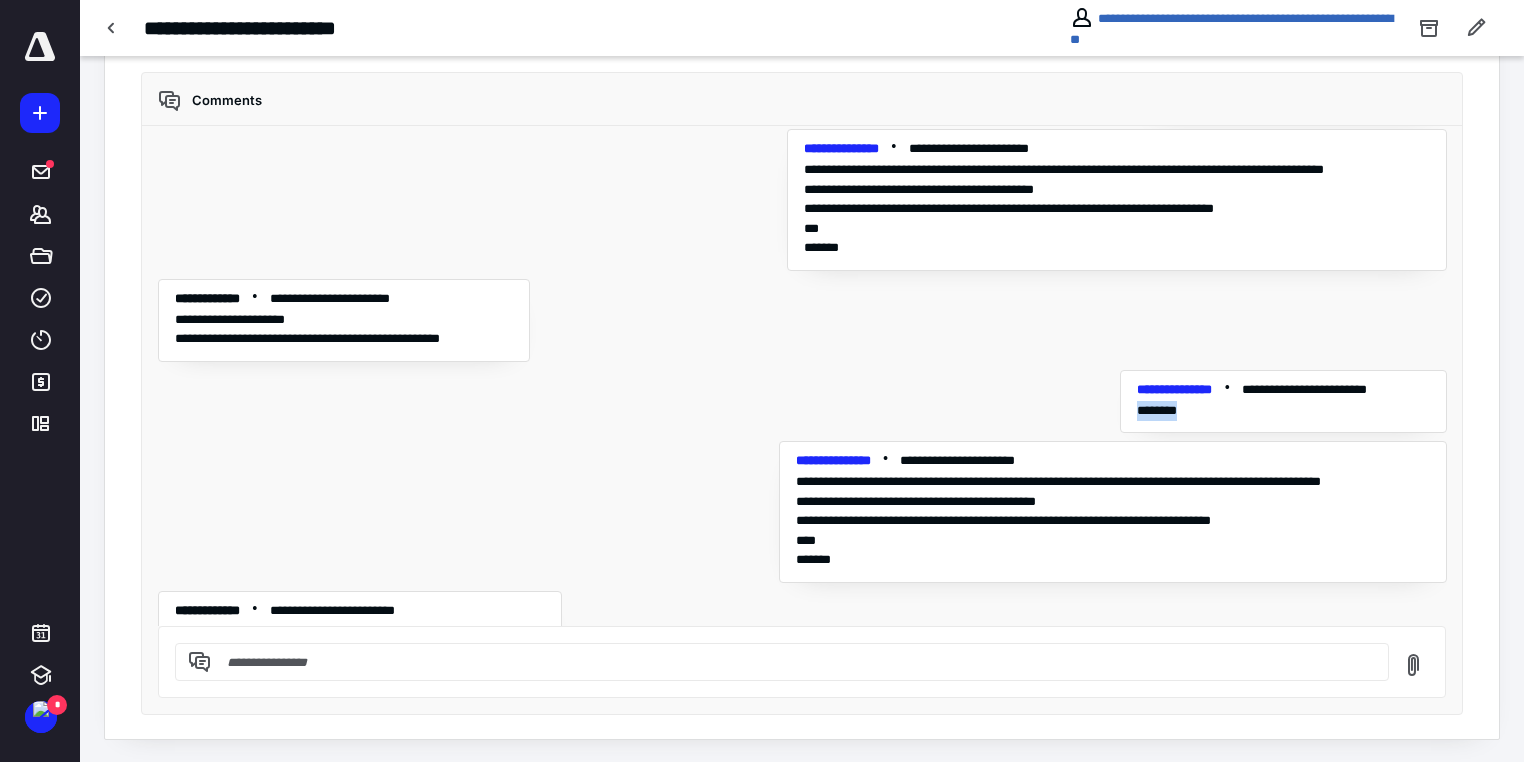 drag, startPoint x: 1148, startPoint y: 360, endPoint x: 1114, endPoint y: 354, distance: 34.525352 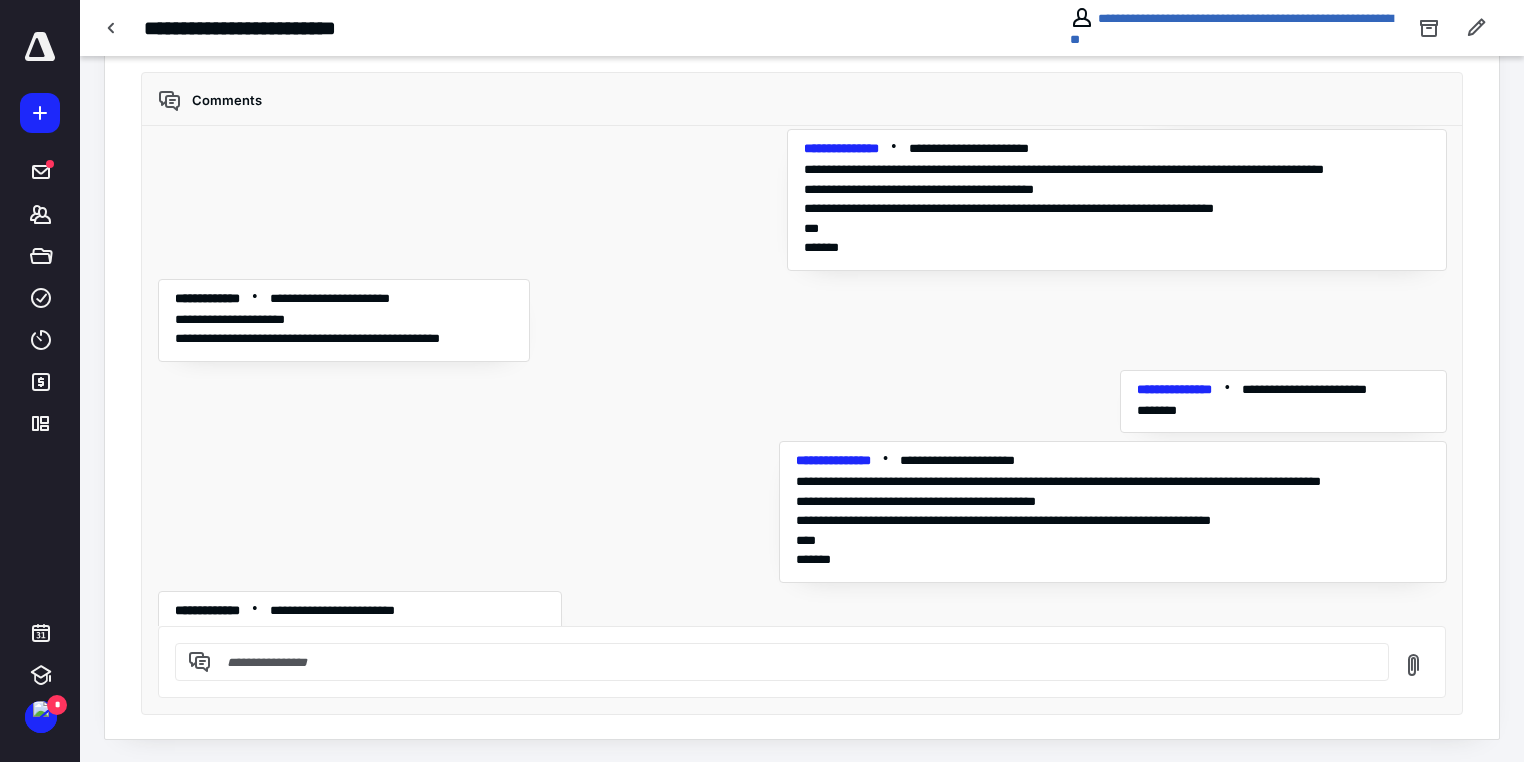 click at bounding box center [794, 662] 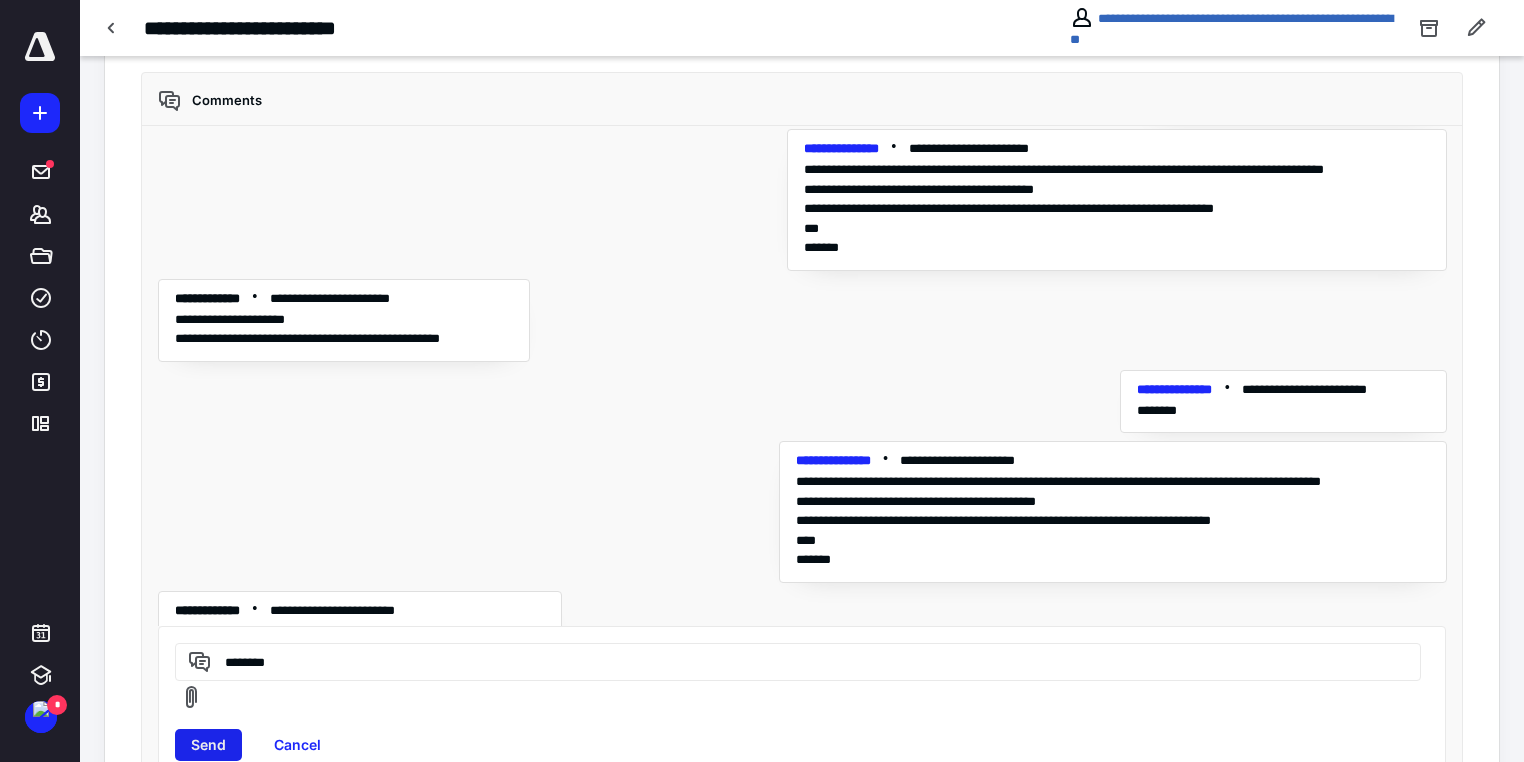 type on "********" 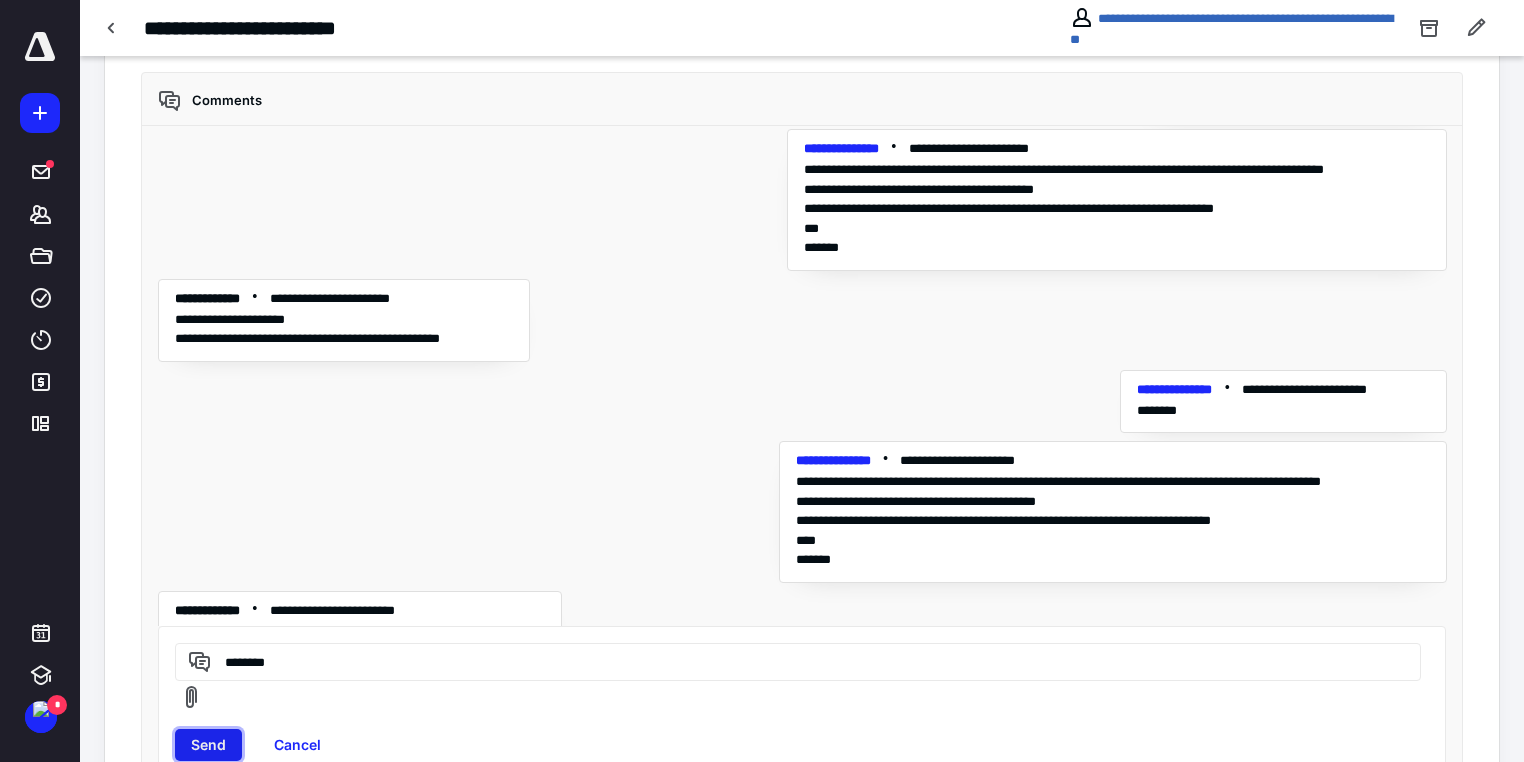 click on "Send" at bounding box center [208, 745] 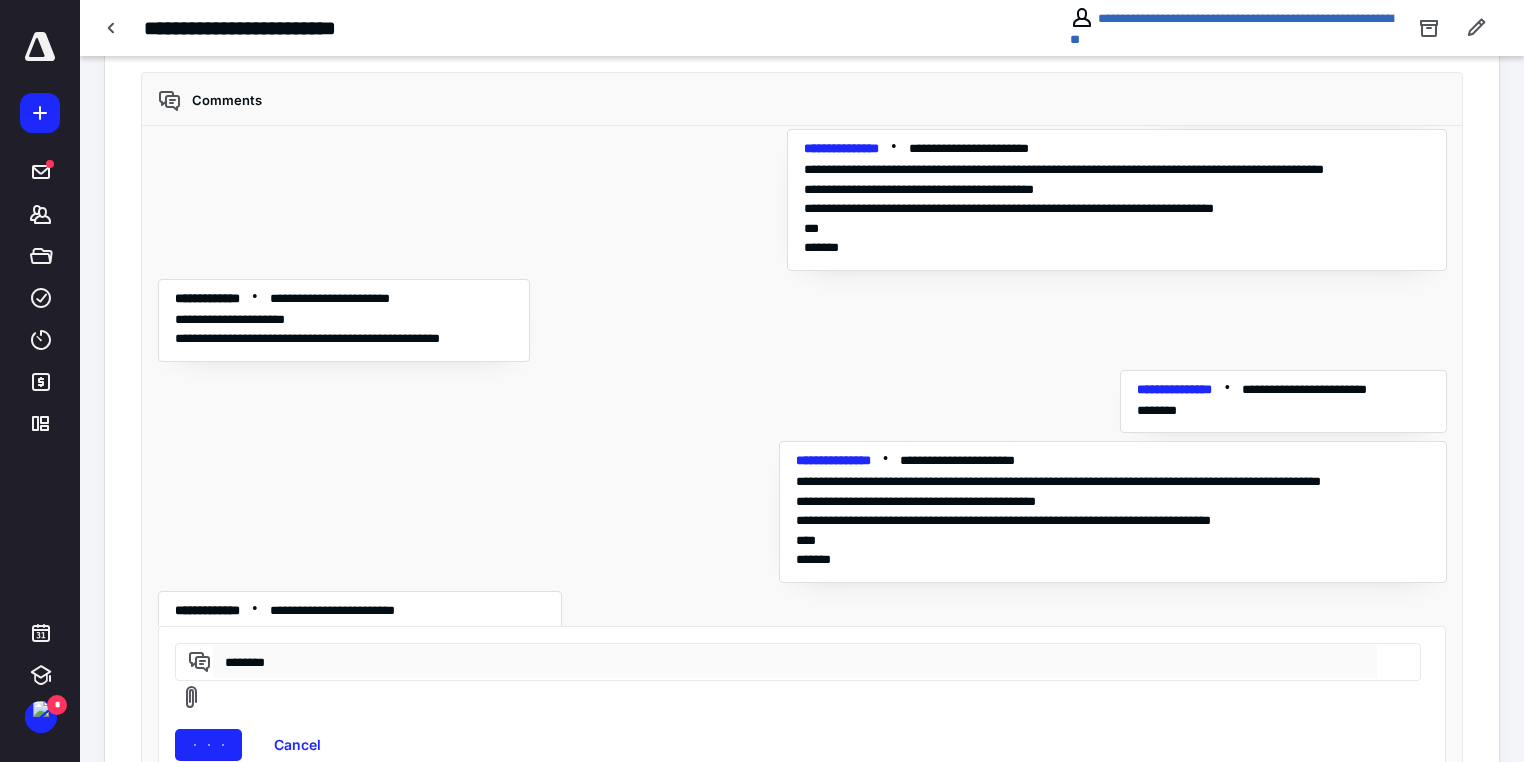type 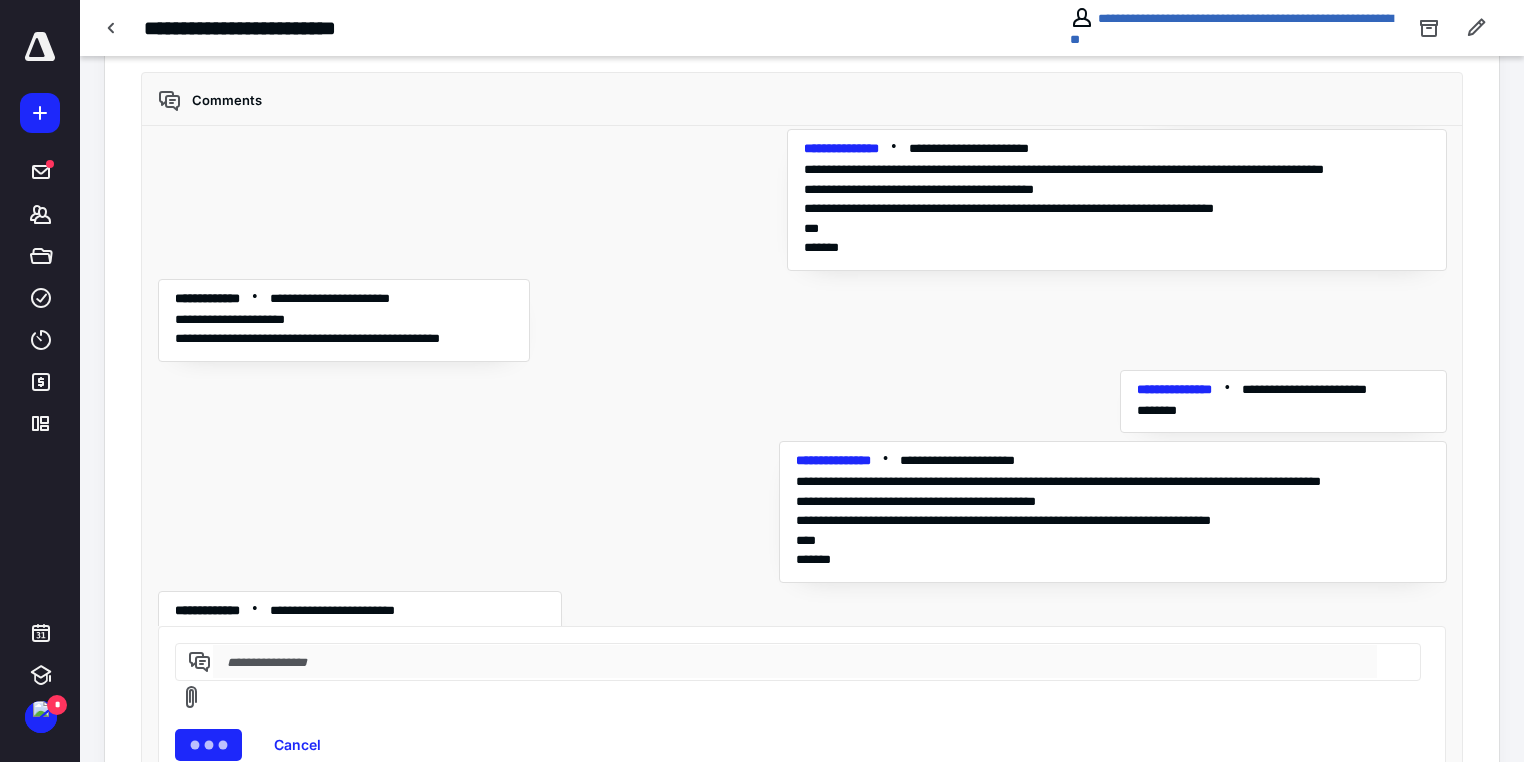 scroll, scrollTop: 14964, scrollLeft: 0, axis: vertical 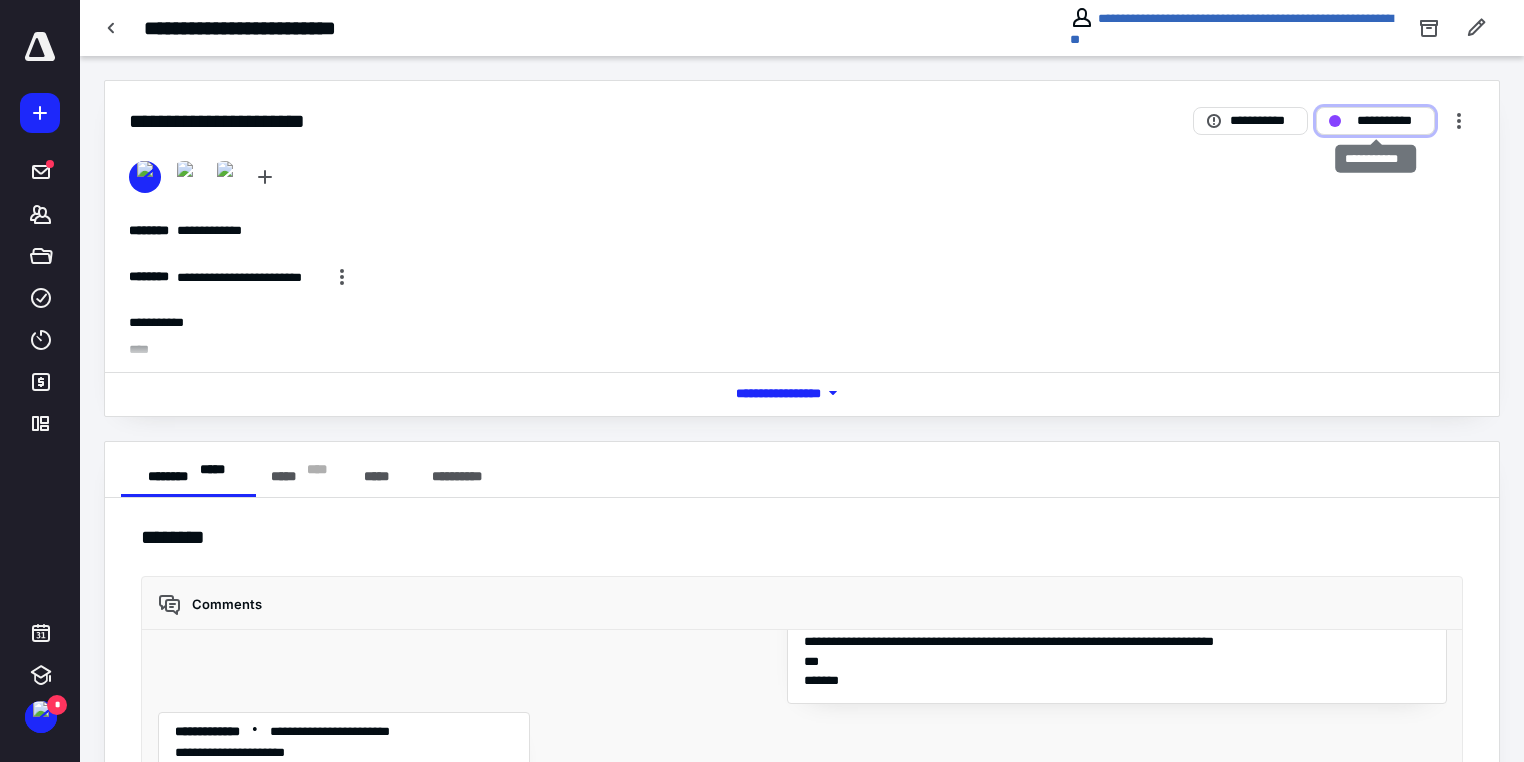 click on "**********" at bounding box center [1389, 121] 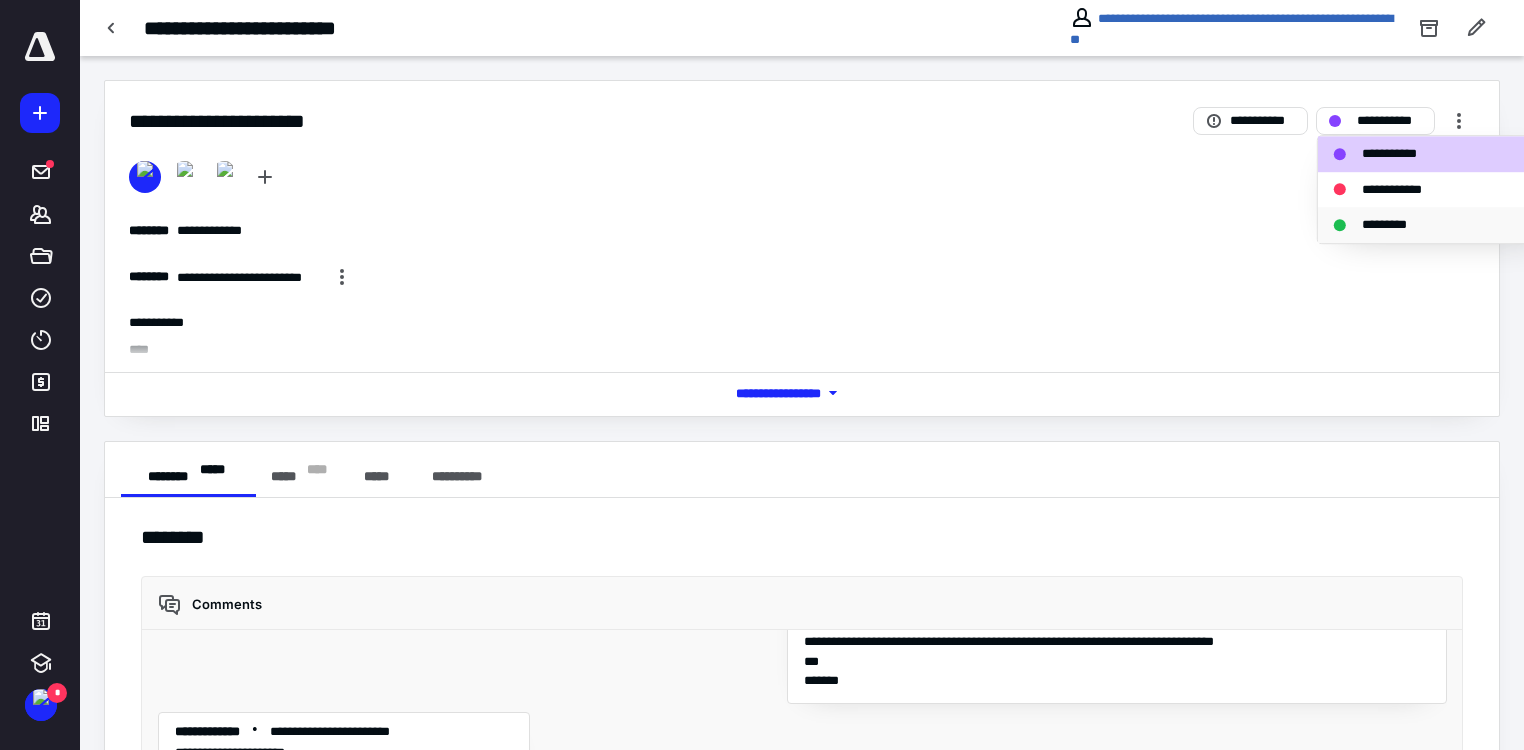 click on "*********" at bounding box center [1395, 225] 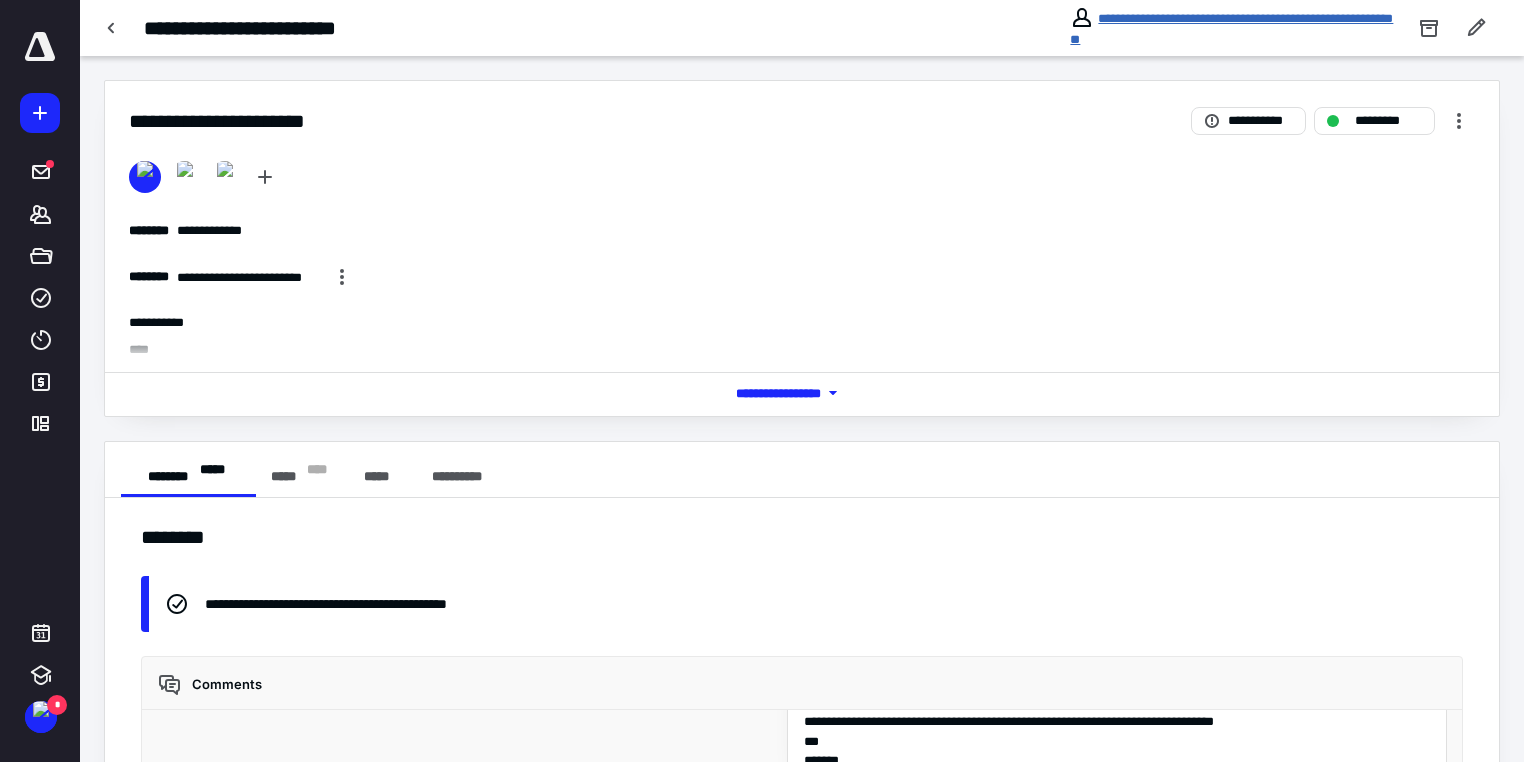 click on "**********" at bounding box center [1231, 29] 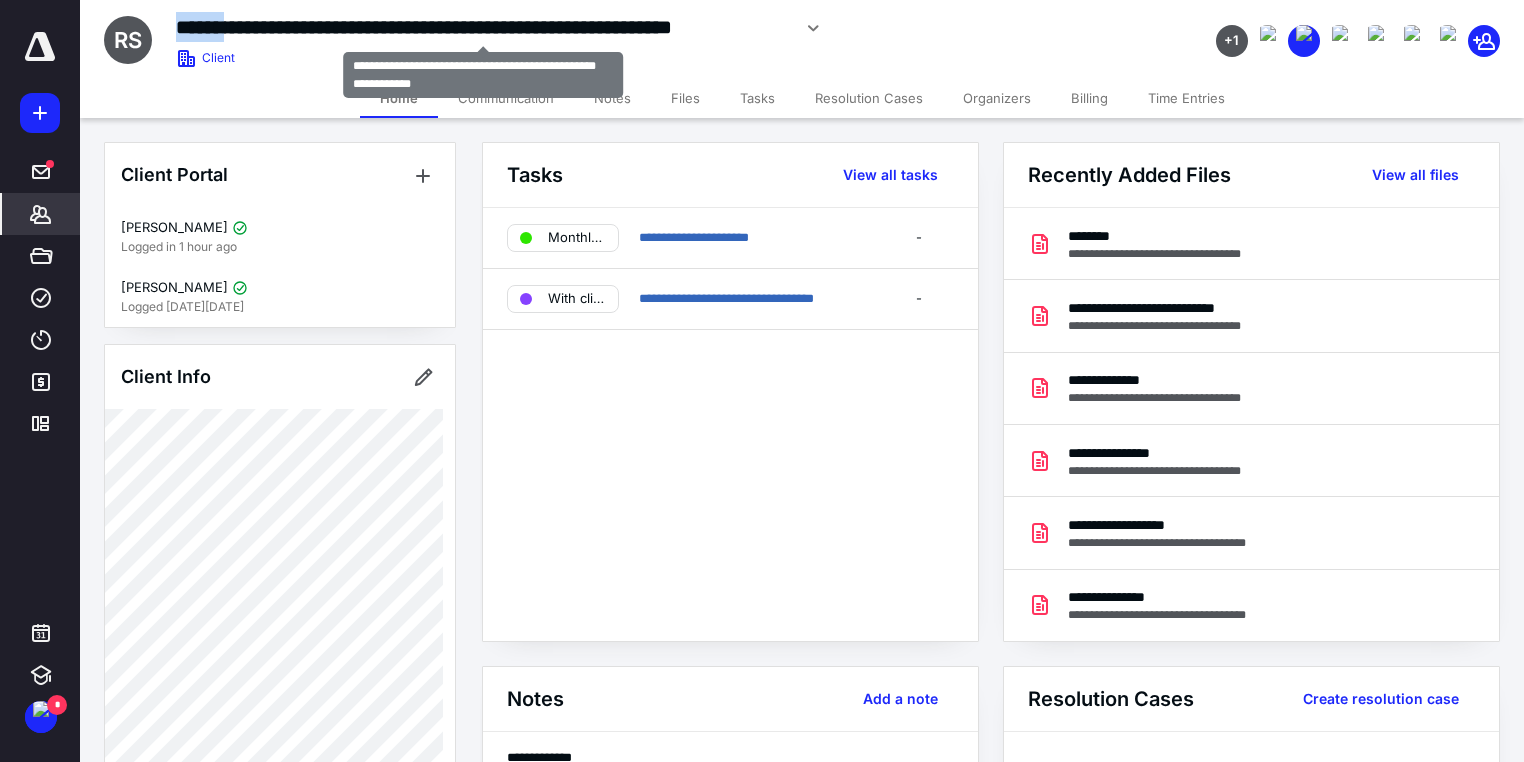 drag, startPoint x: 234, startPoint y: 26, endPoint x: 177, endPoint y: 24, distance: 57.035076 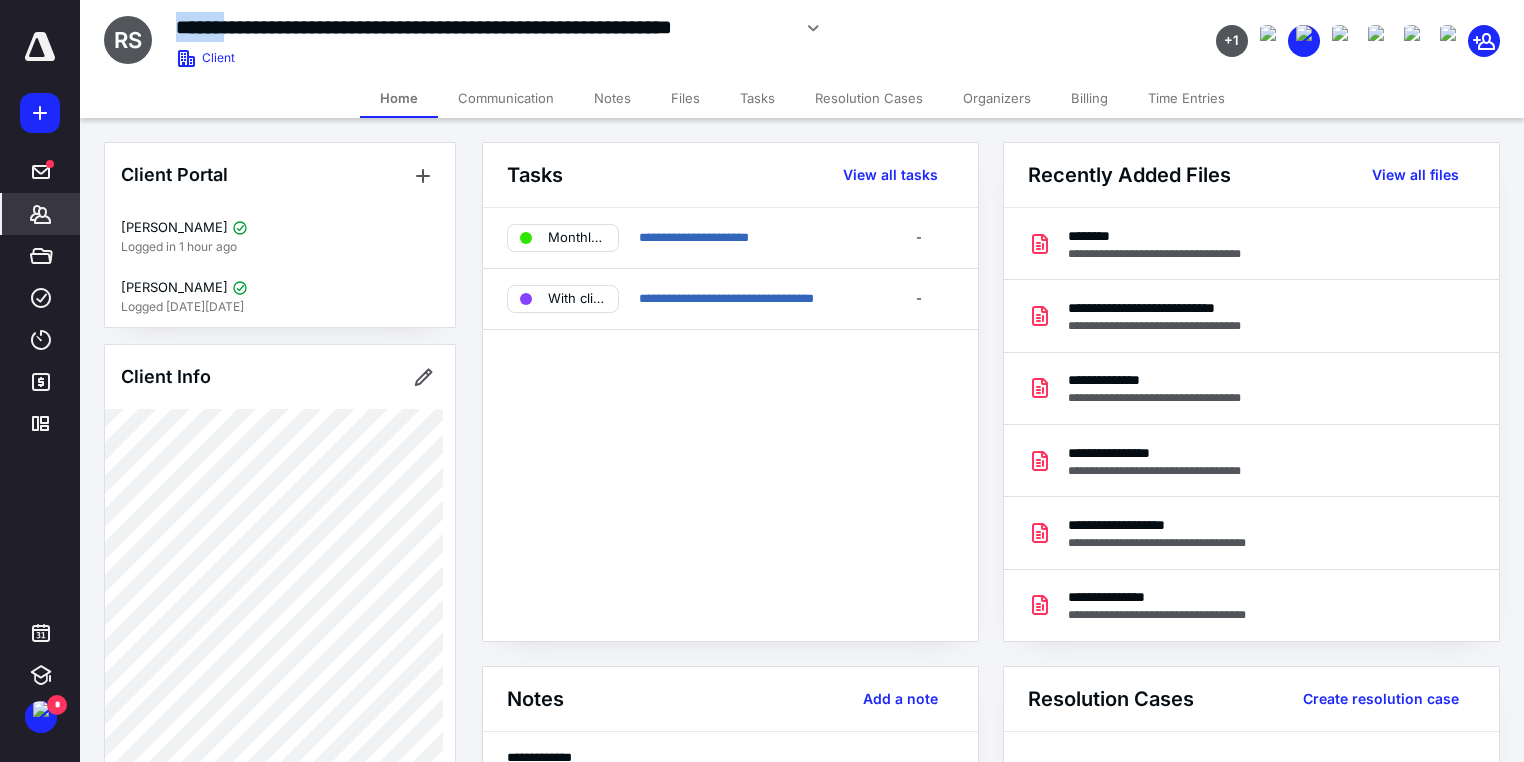 copy on "******" 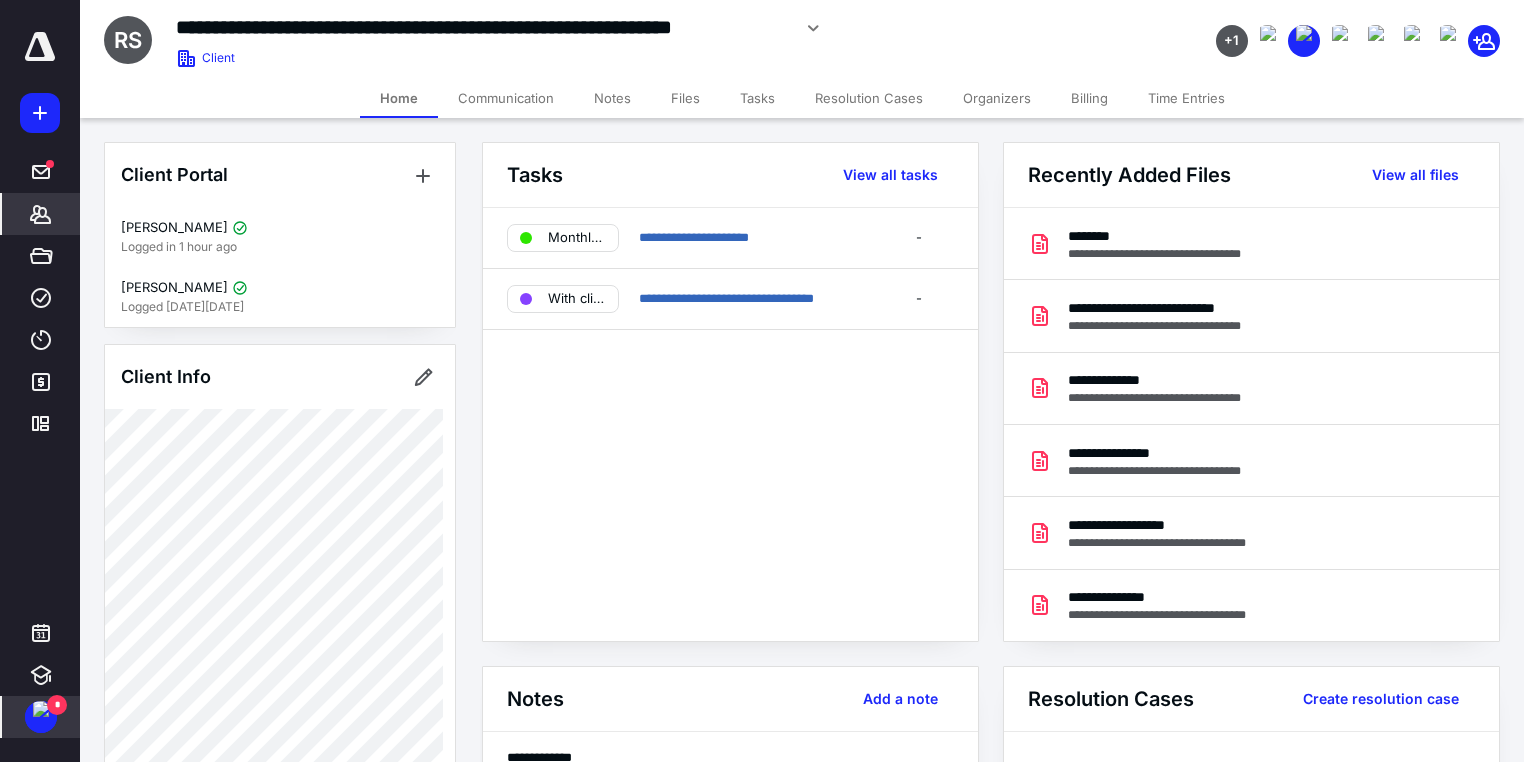 click on "*" at bounding box center [57, 705] 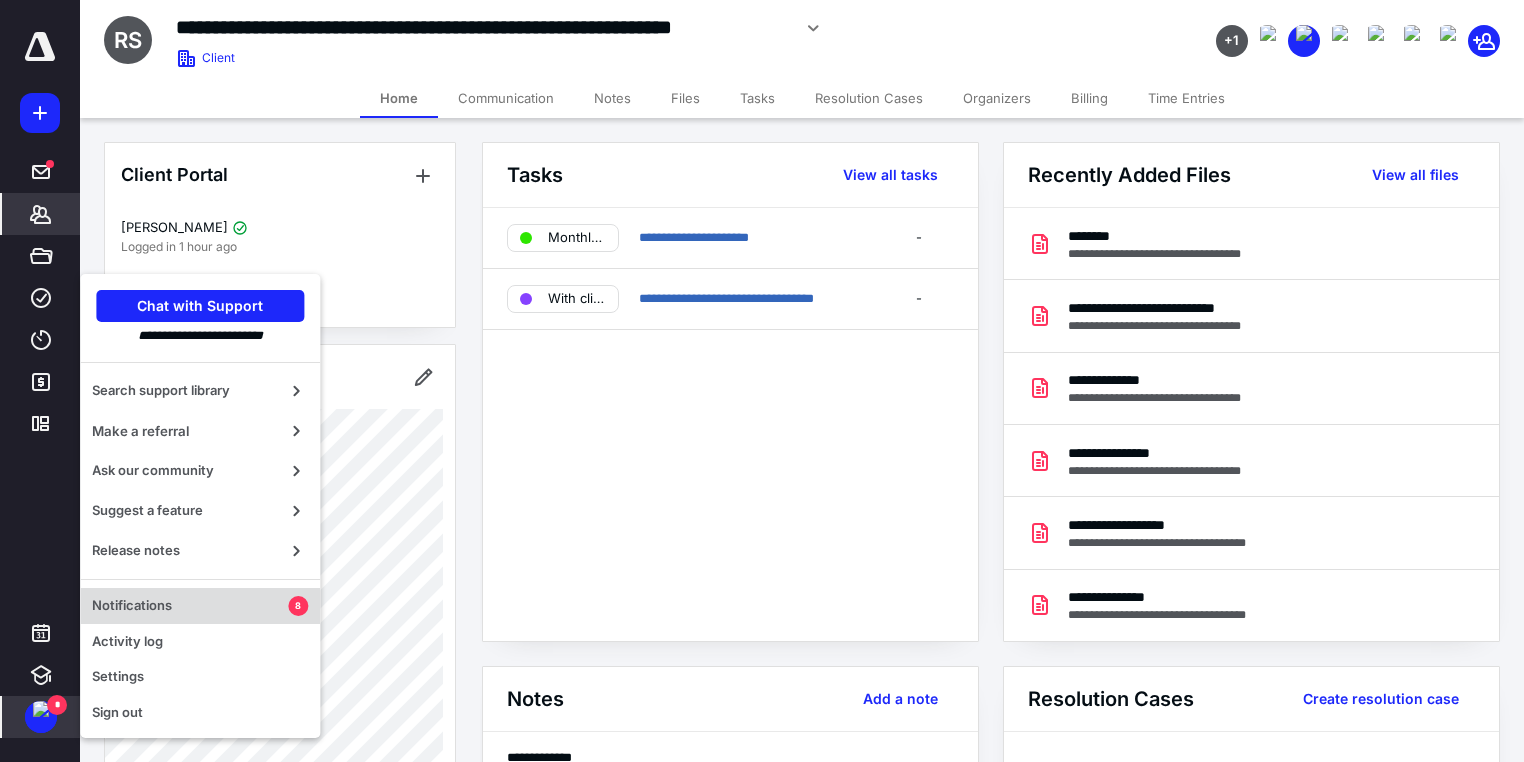 click on "Notifications" at bounding box center [190, 606] 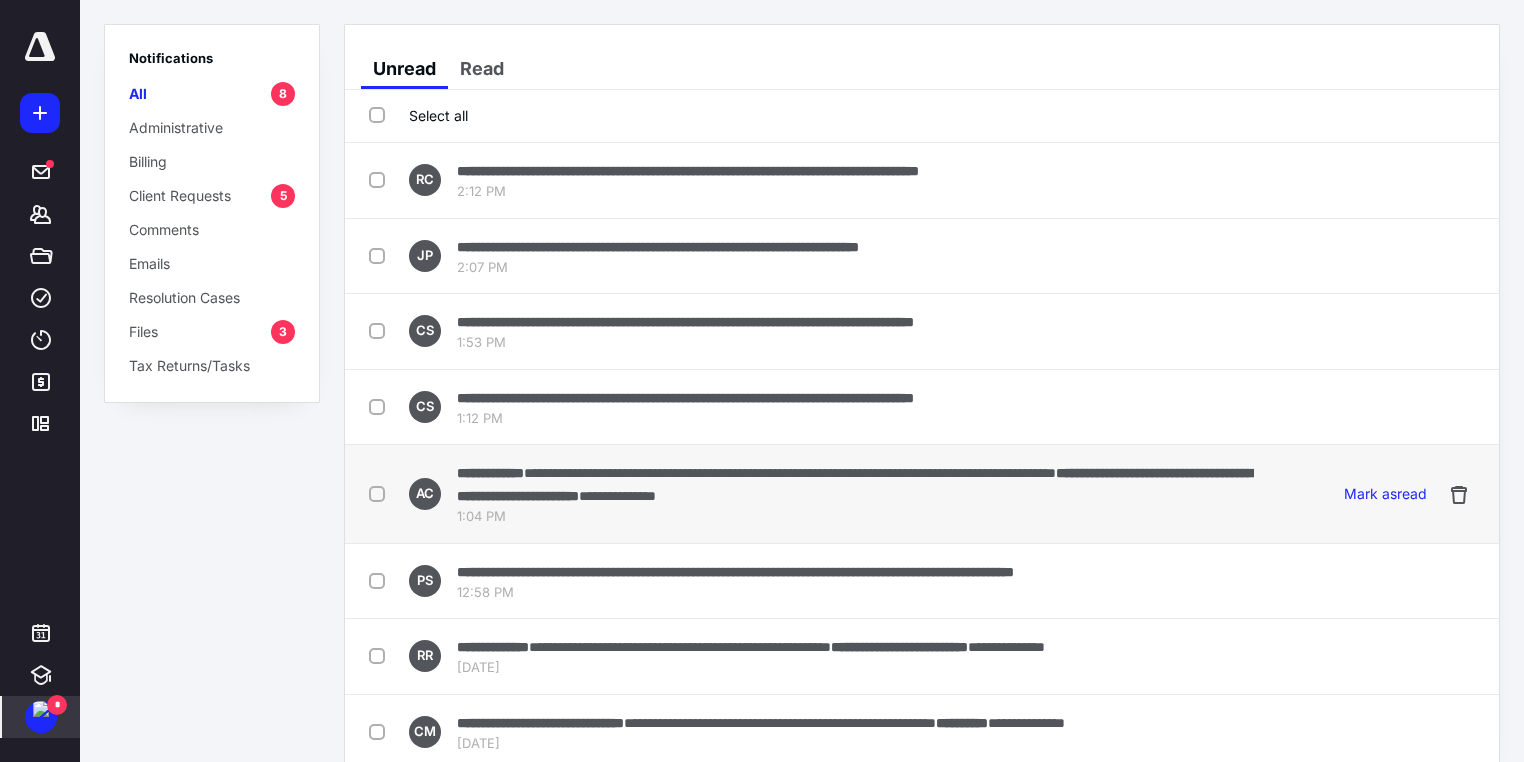click on "**********" at bounding box center (855, 484) 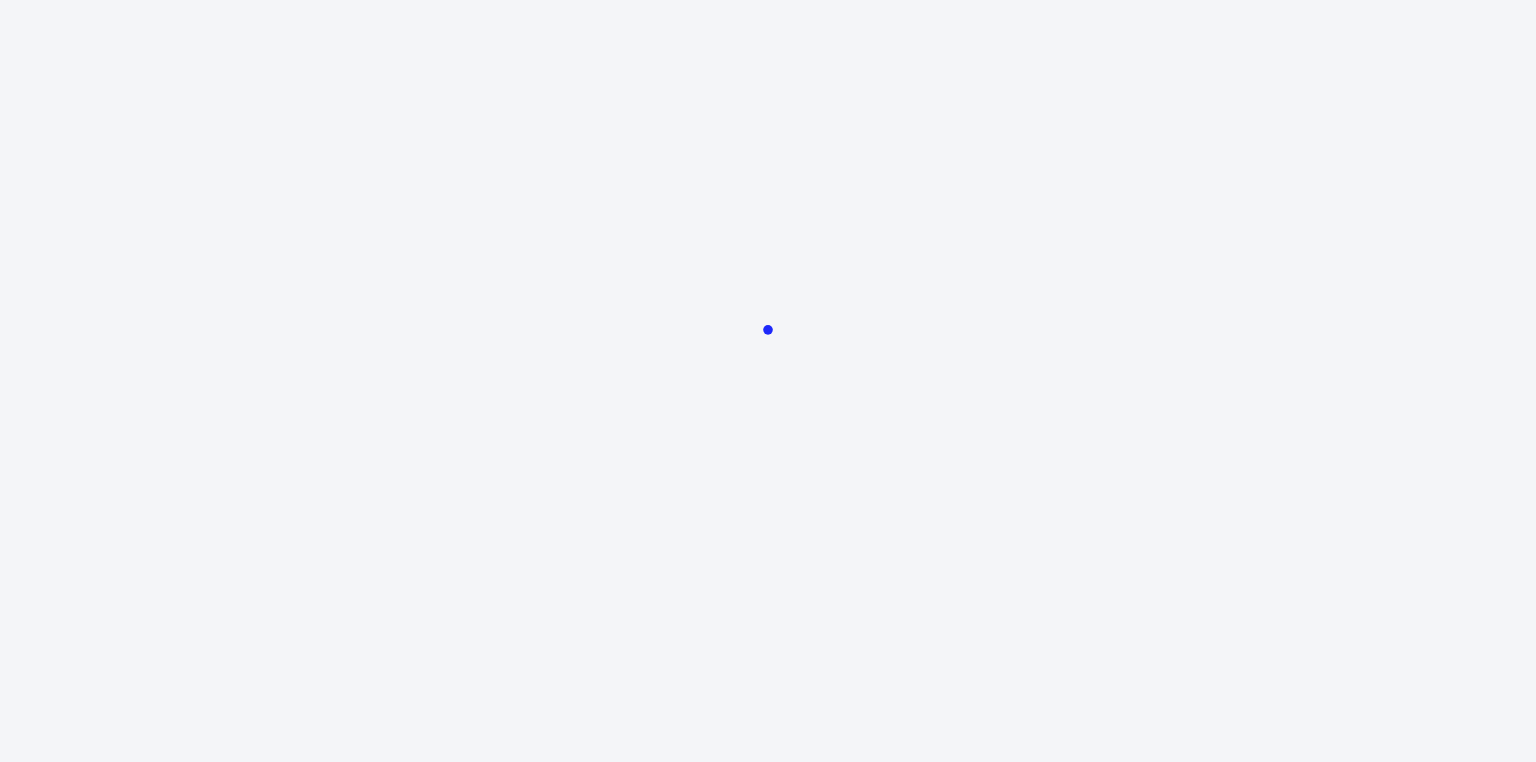 scroll, scrollTop: 0, scrollLeft: 0, axis: both 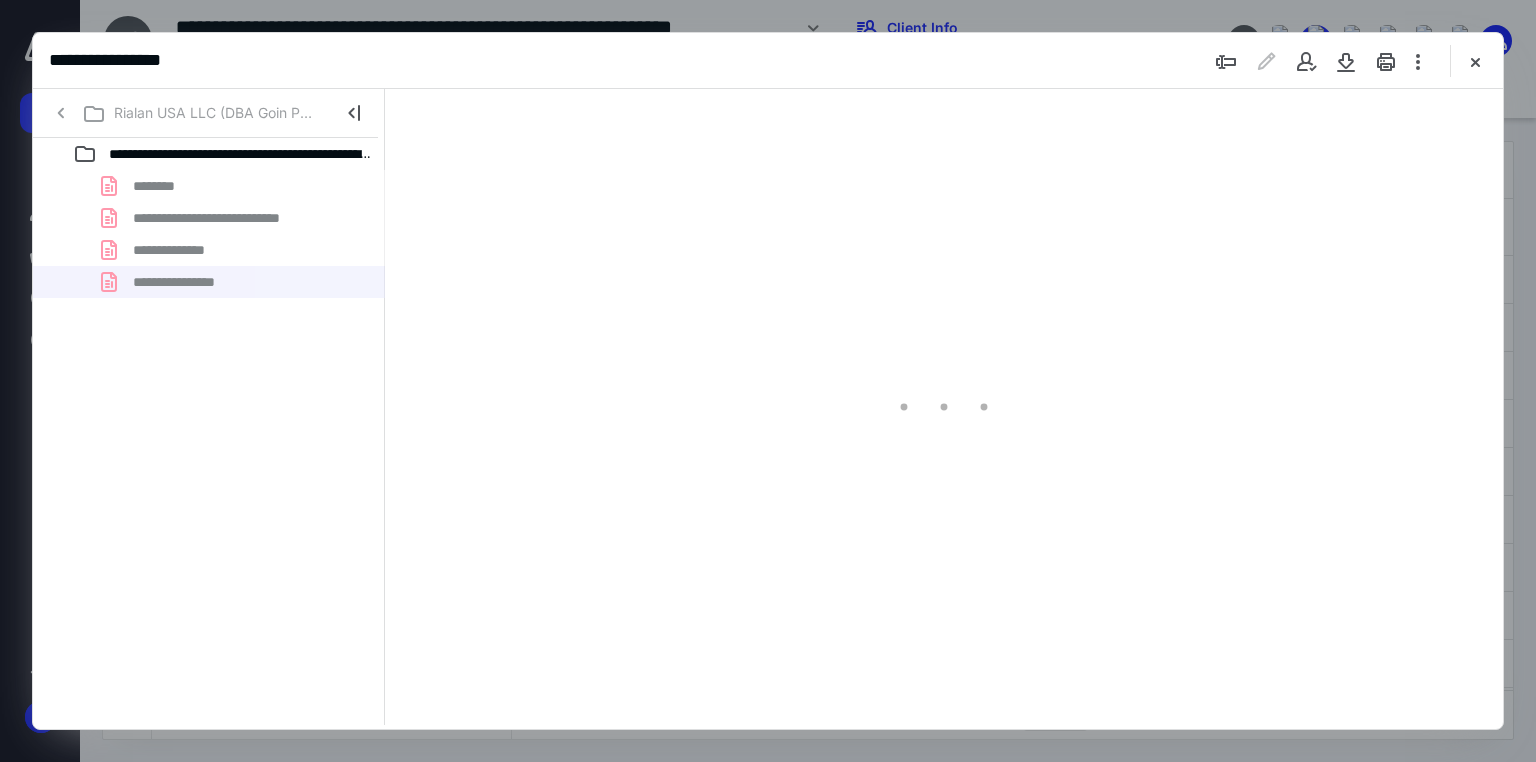 type on "66" 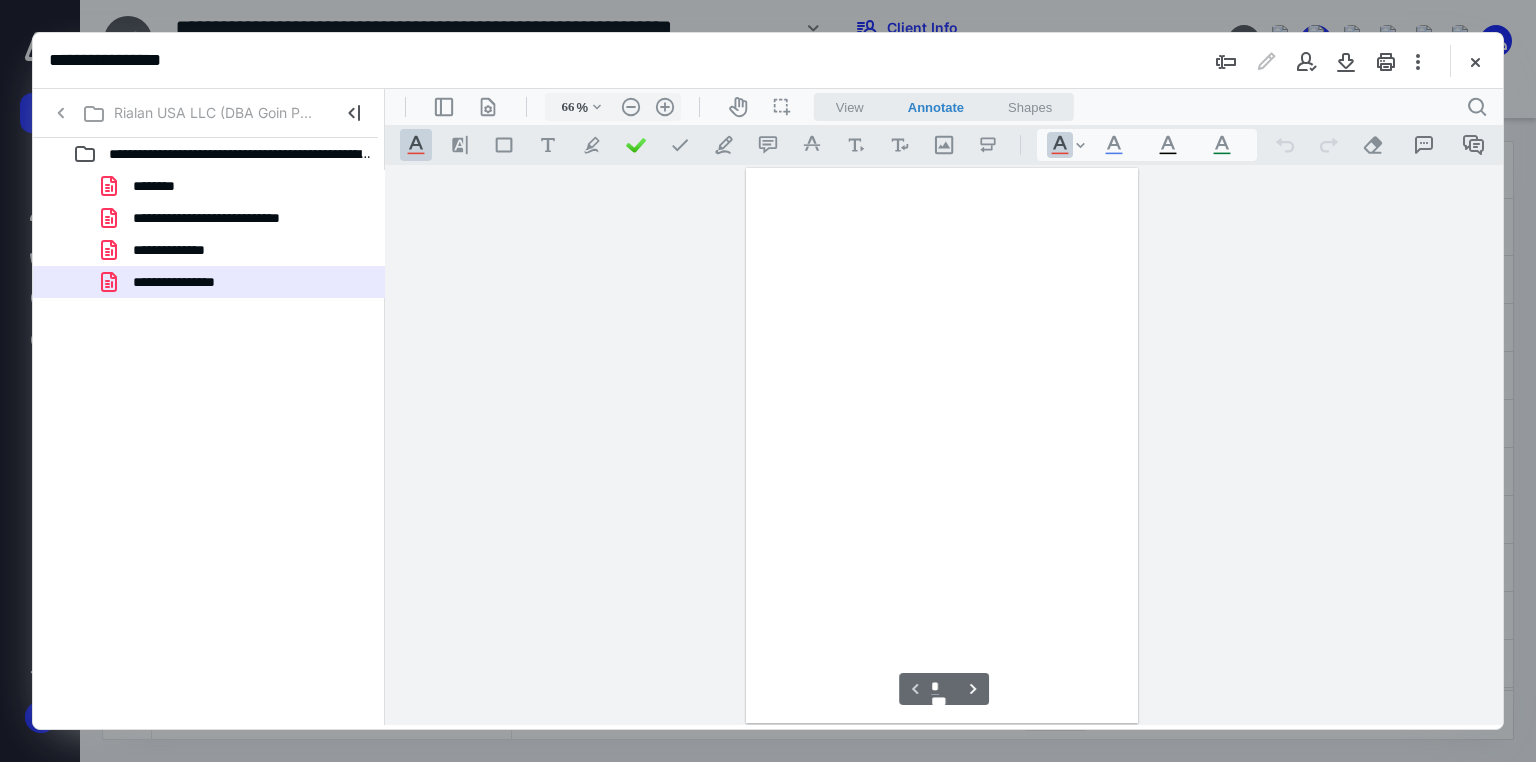 scroll, scrollTop: 79, scrollLeft: 0, axis: vertical 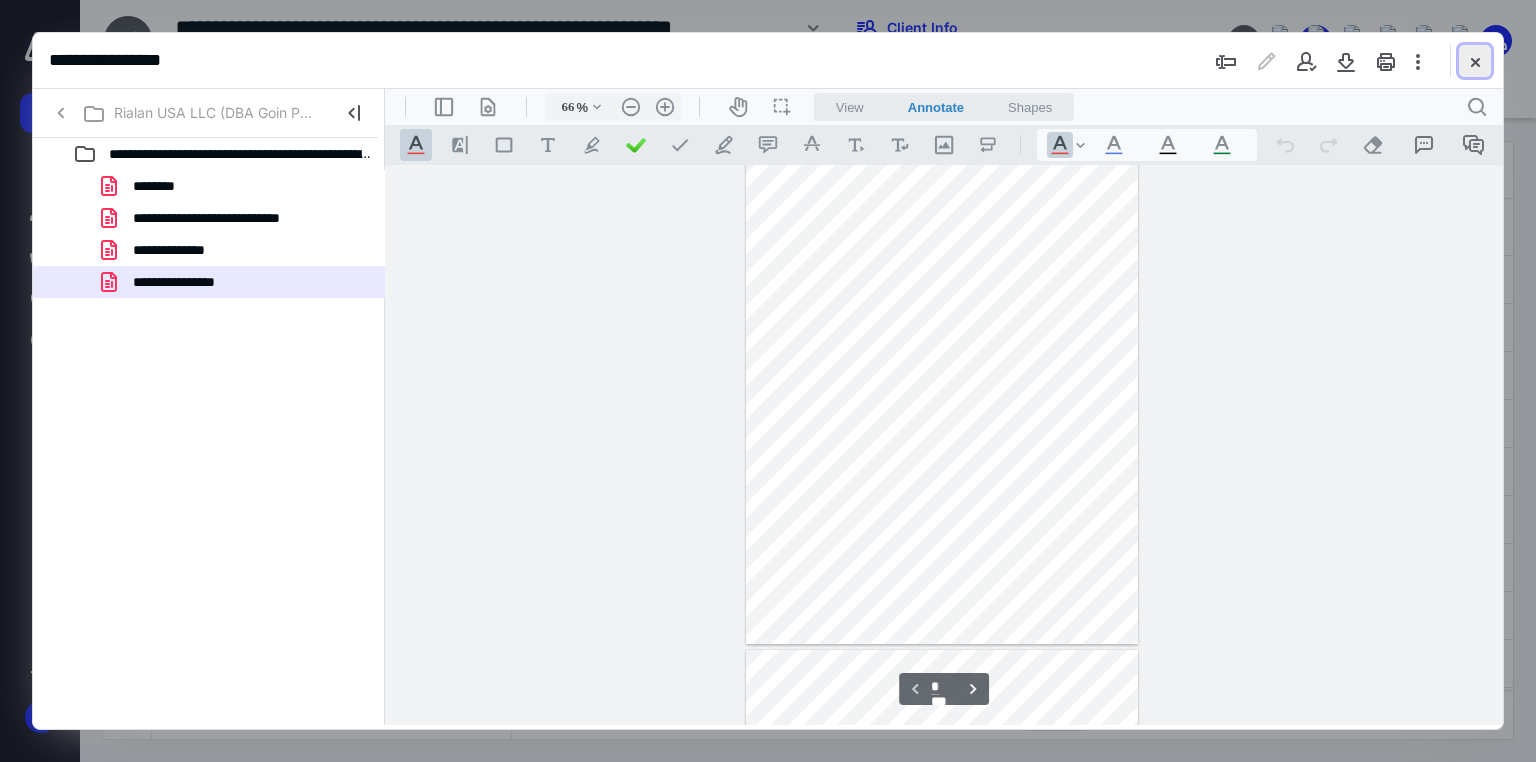 click at bounding box center [1475, 61] 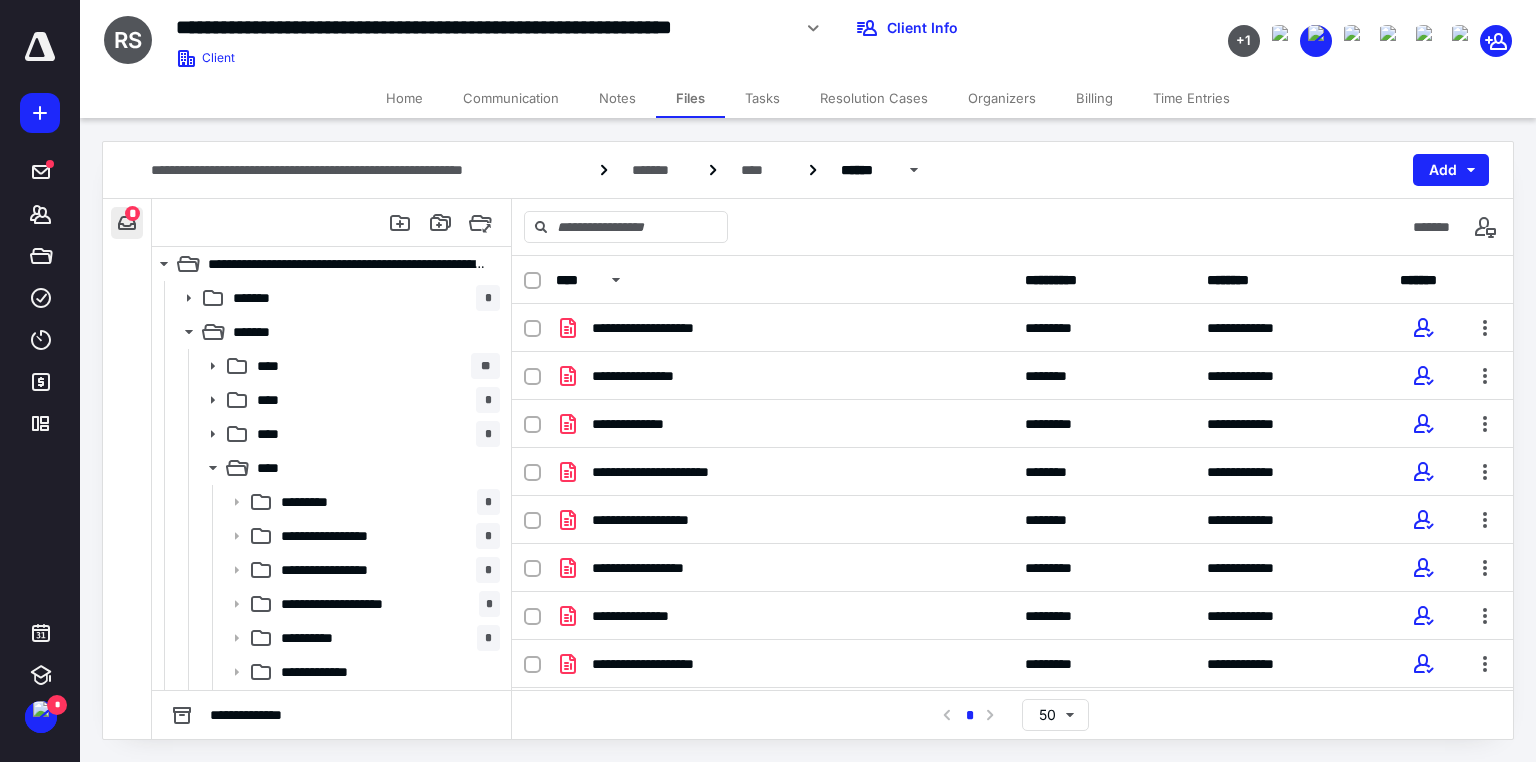 click at bounding box center [127, 223] 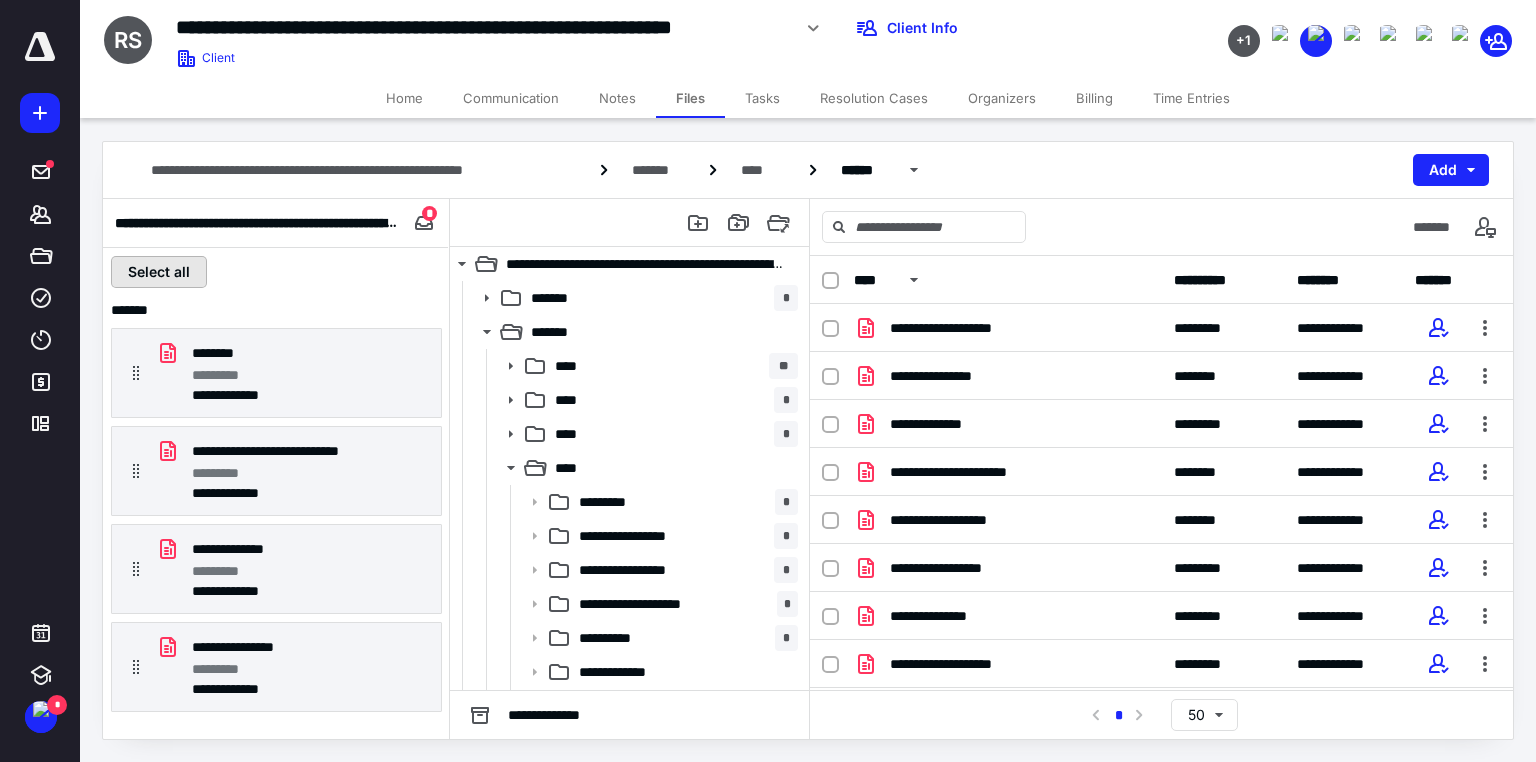 click on "Select all" at bounding box center [159, 272] 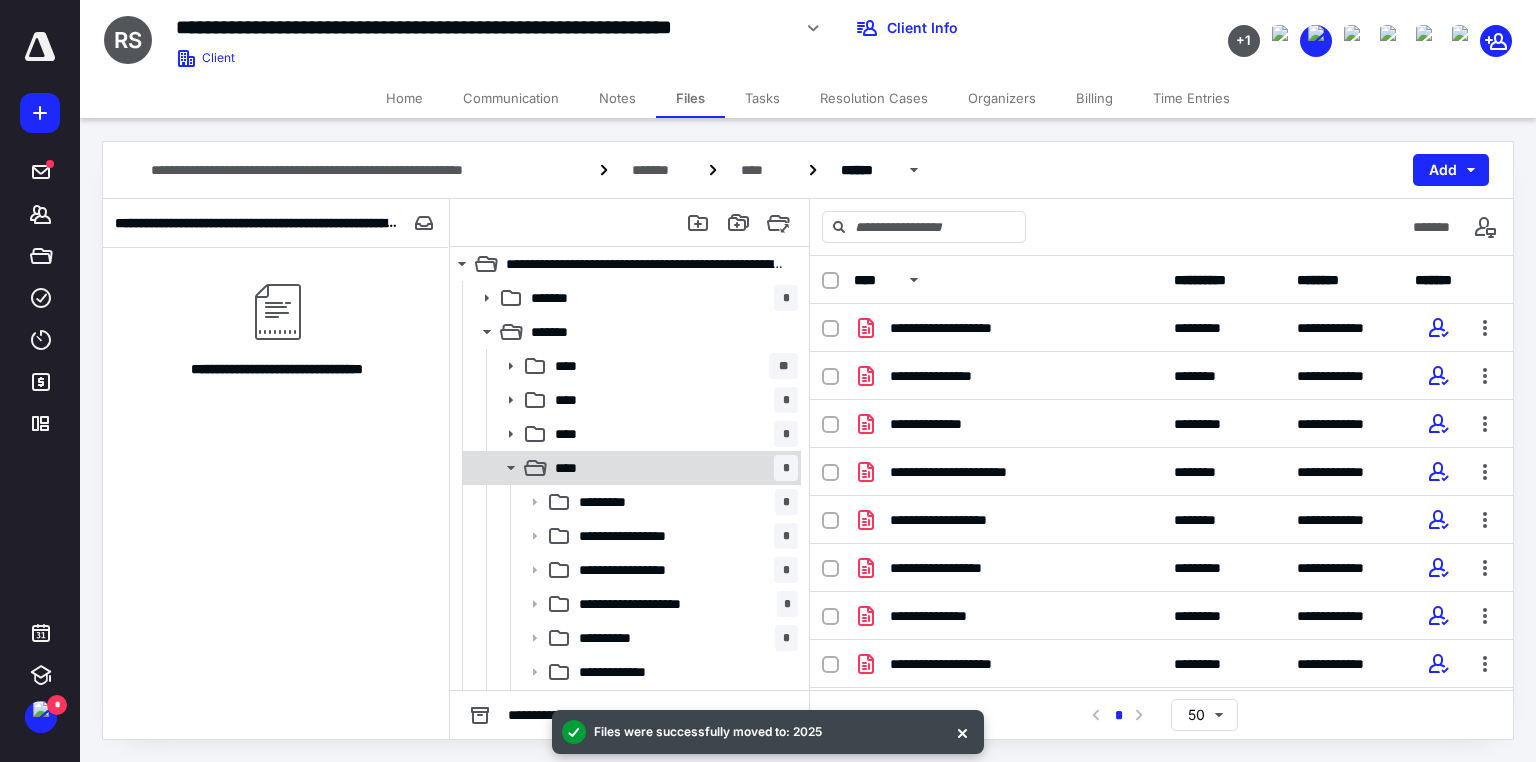 click on "****" at bounding box center (572, 468) 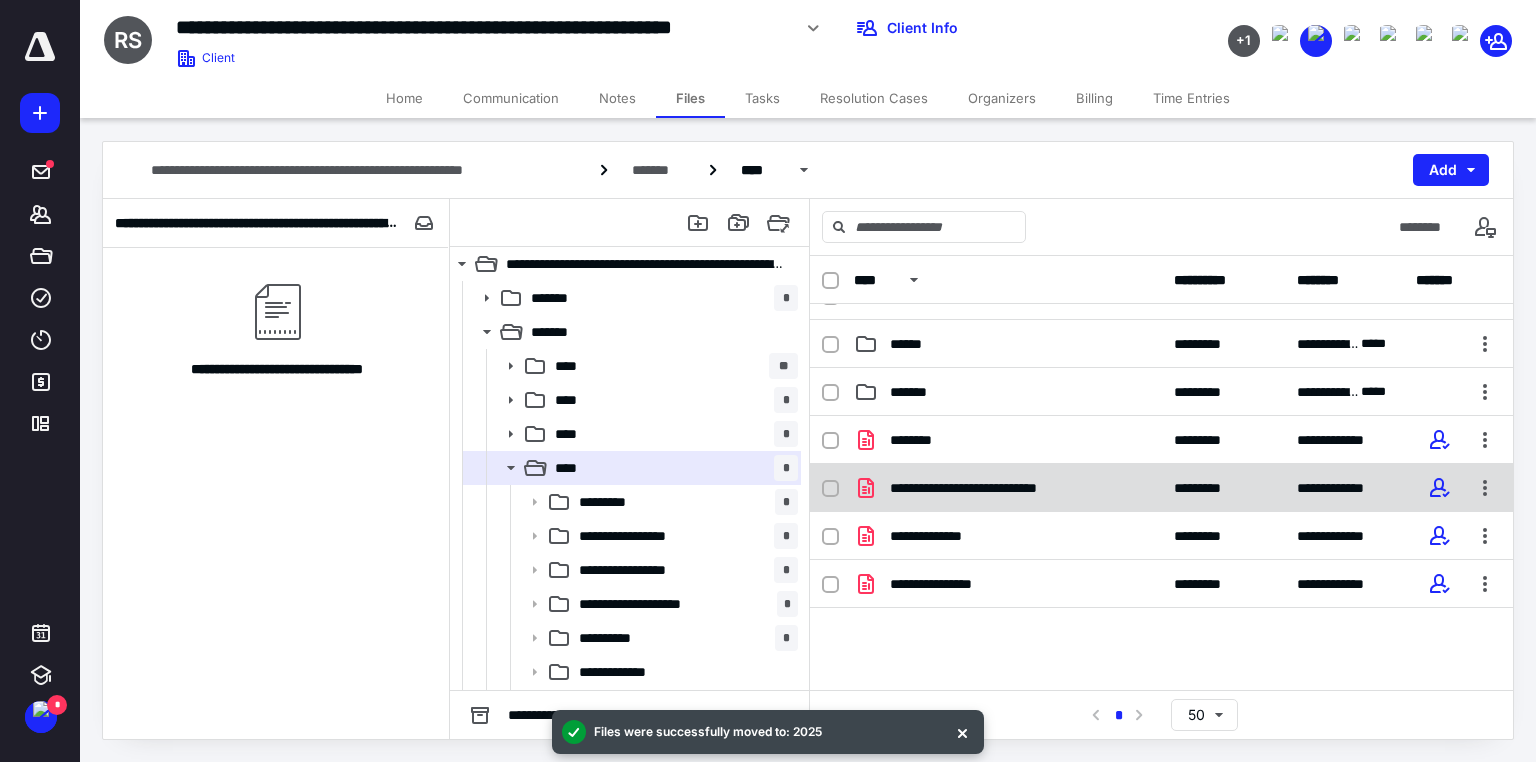 scroll, scrollTop: 343, scrollLeft: 0, axis: vertical 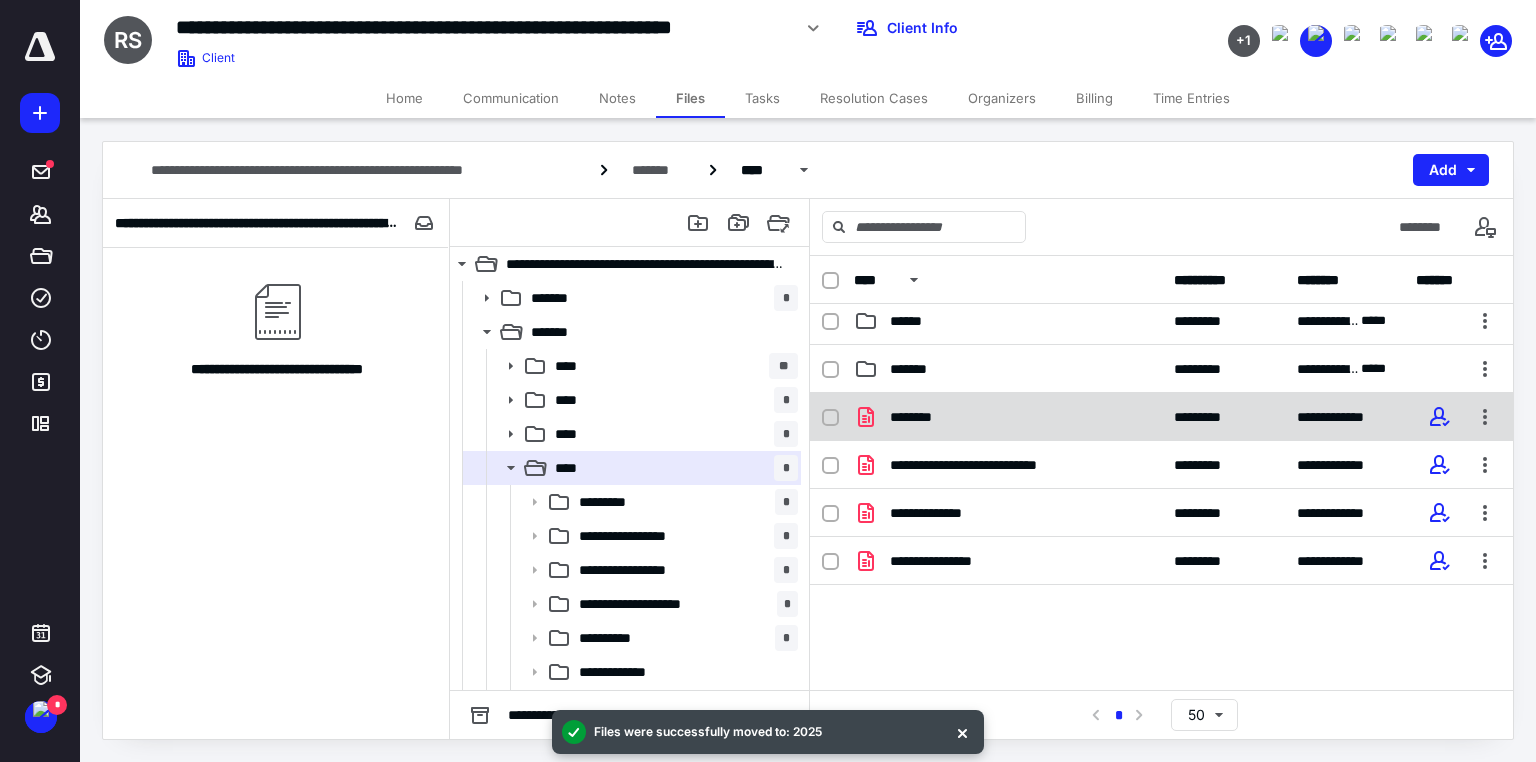 click at bounding box center [830, 418] 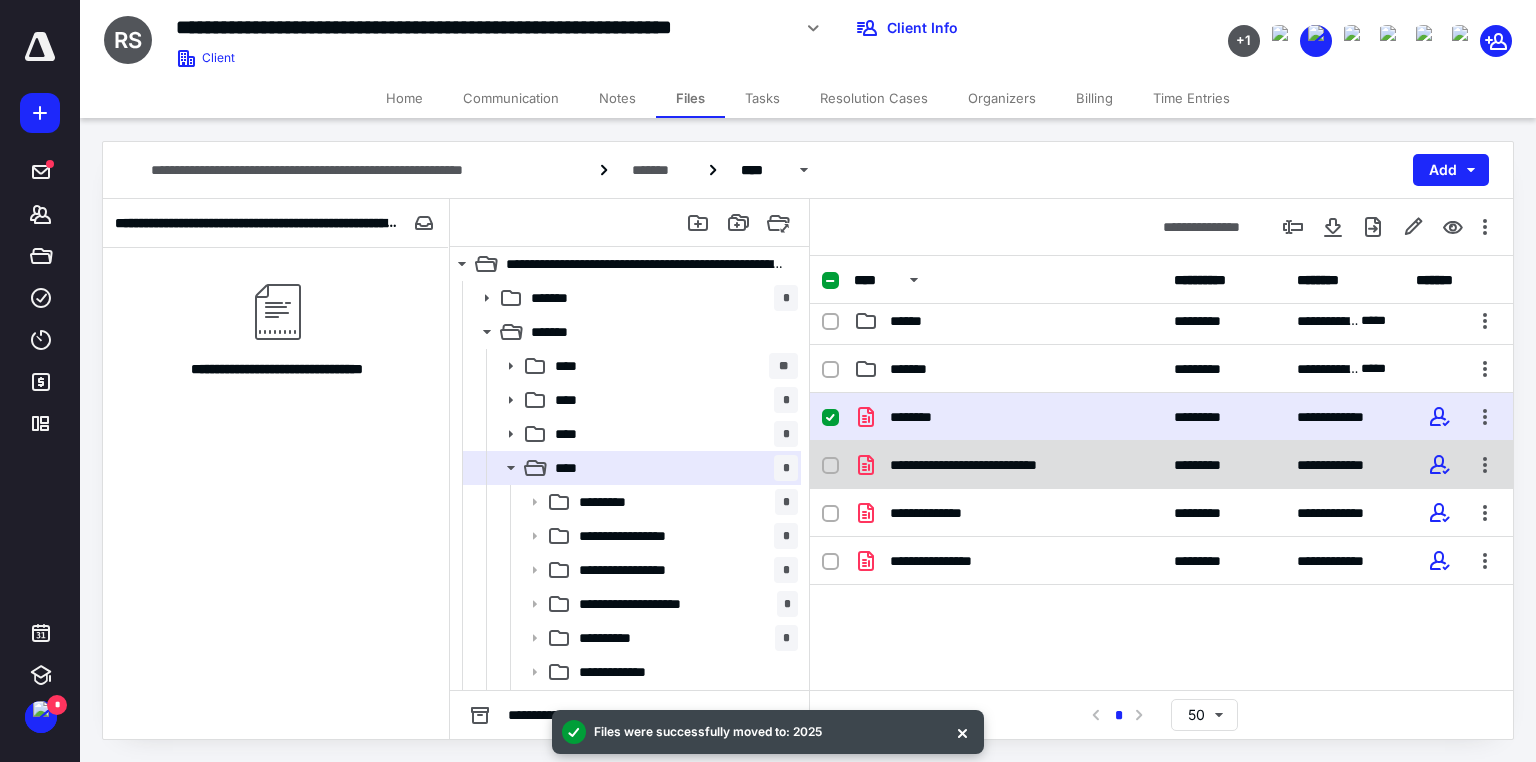 click 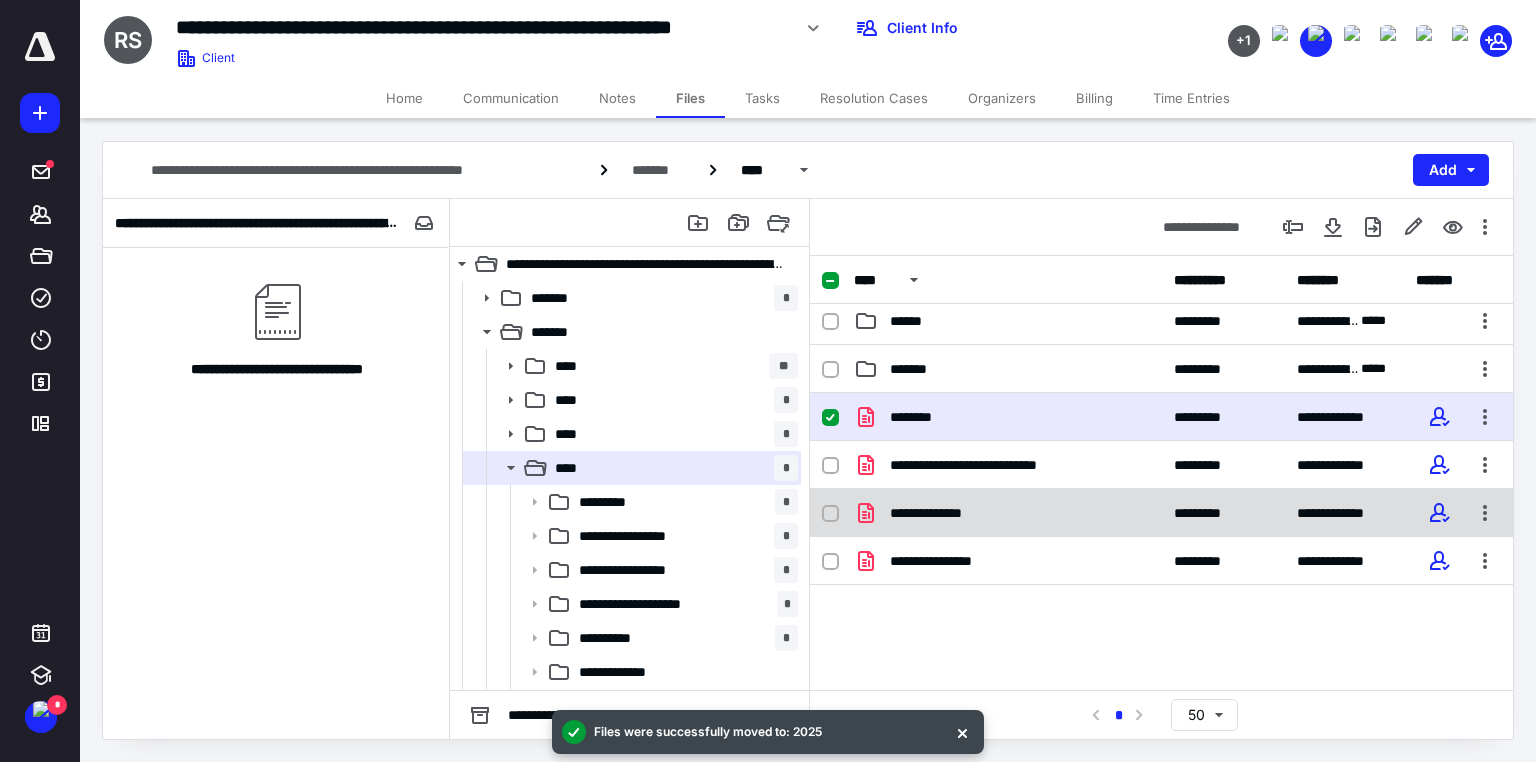 checkbox on "true" 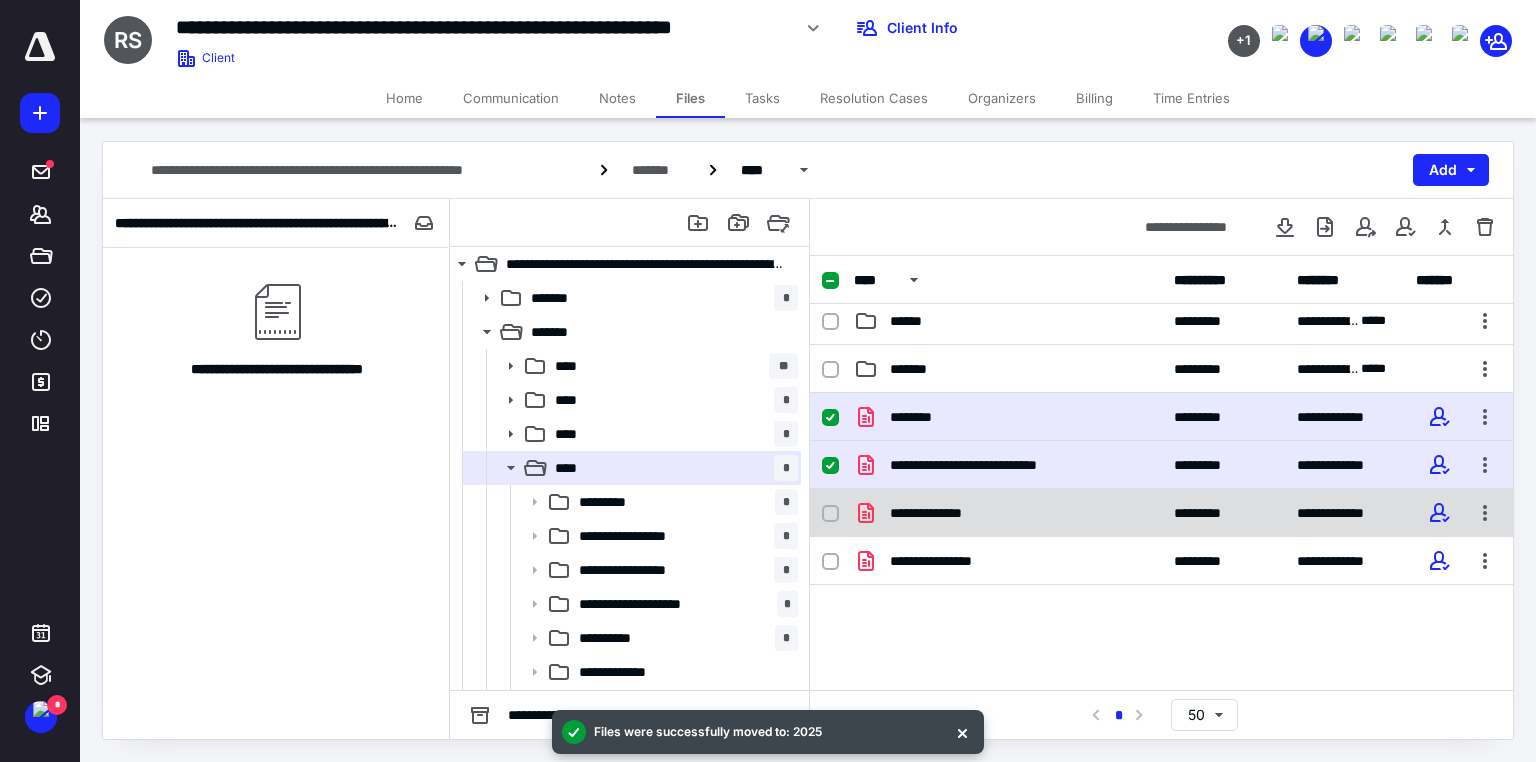click 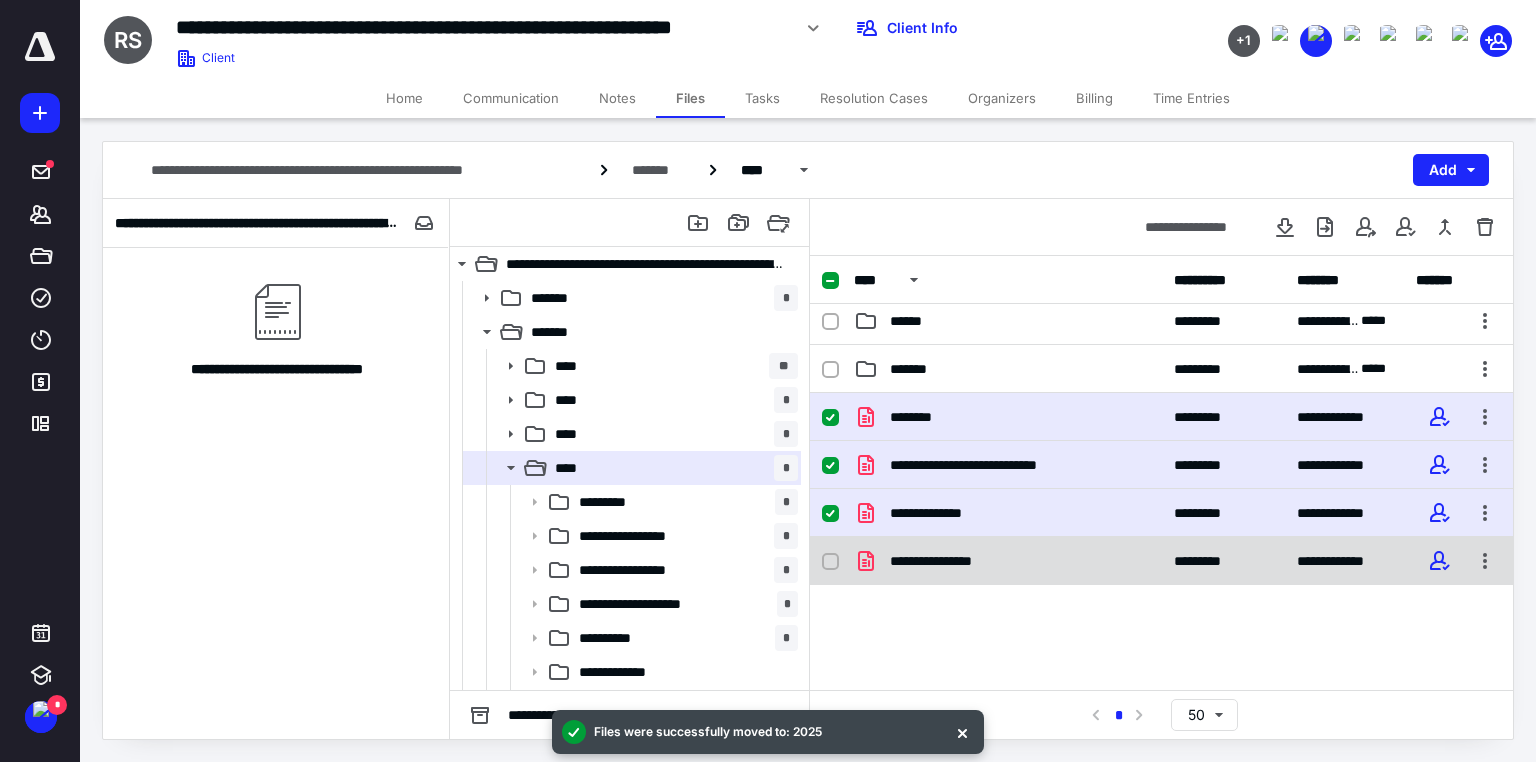 click at bounding box center (830, 562) 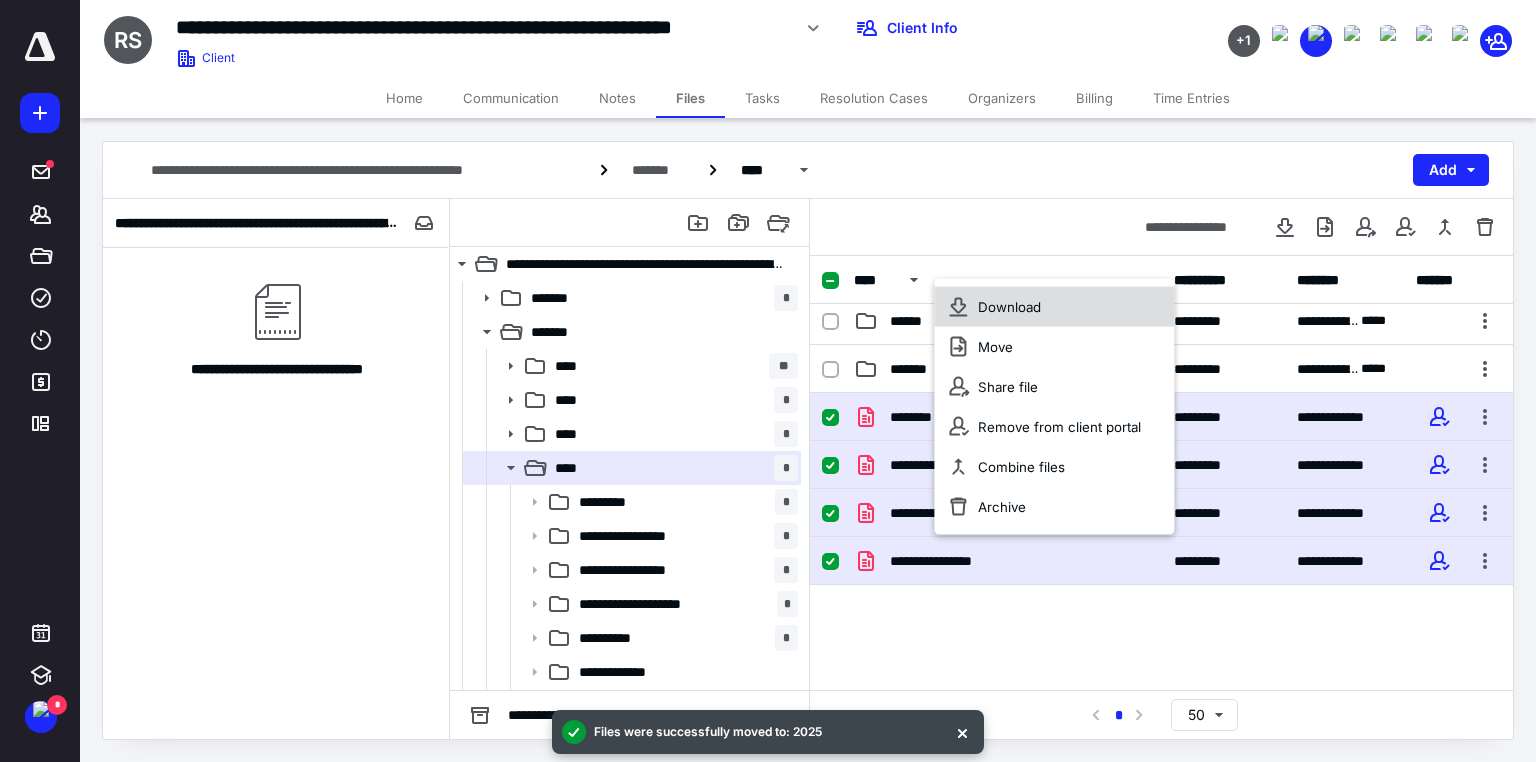 click on "Download" at bounding box center (1009, 307) 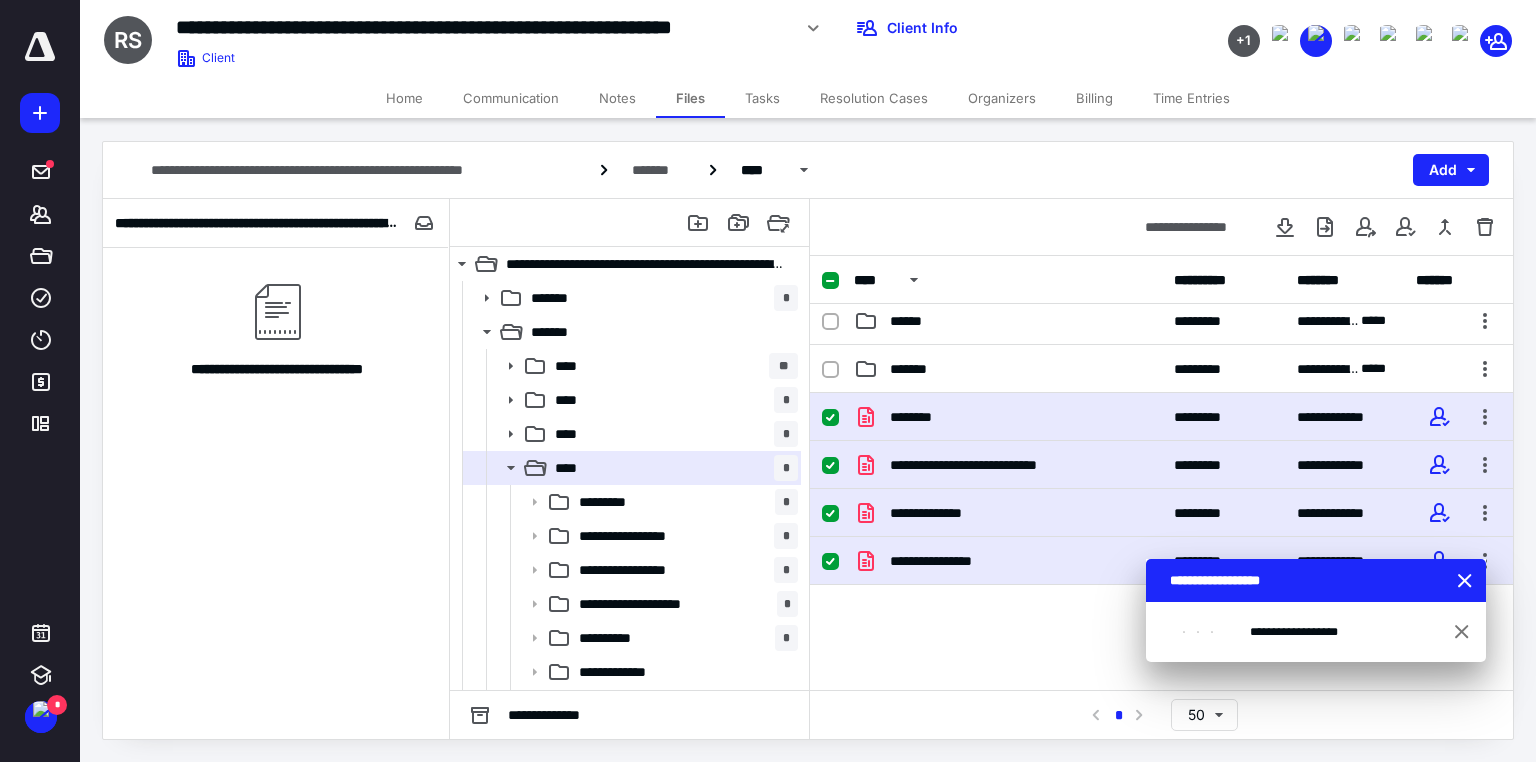 click 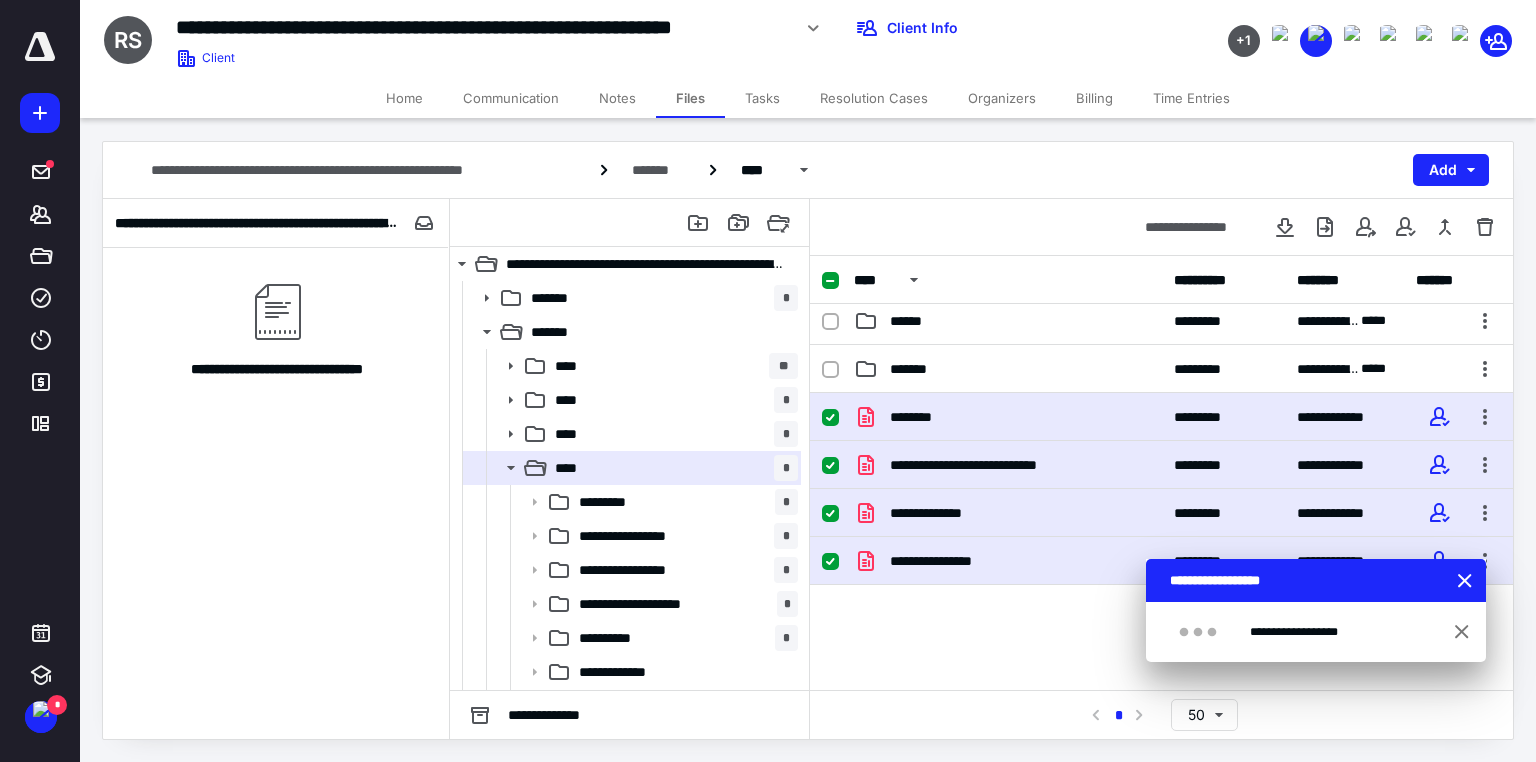 click at bounding box center (830, 281) 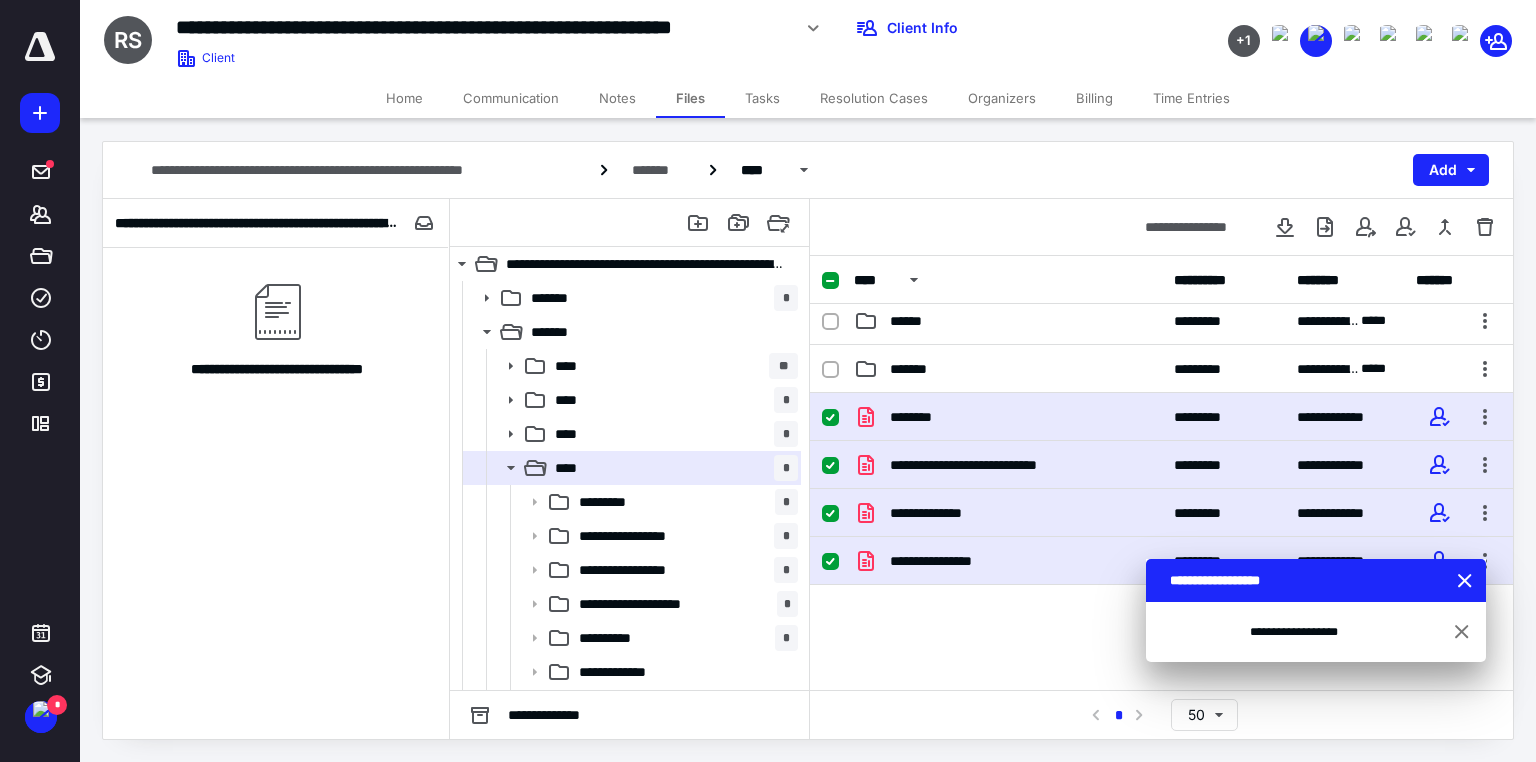 checkbox on "false" 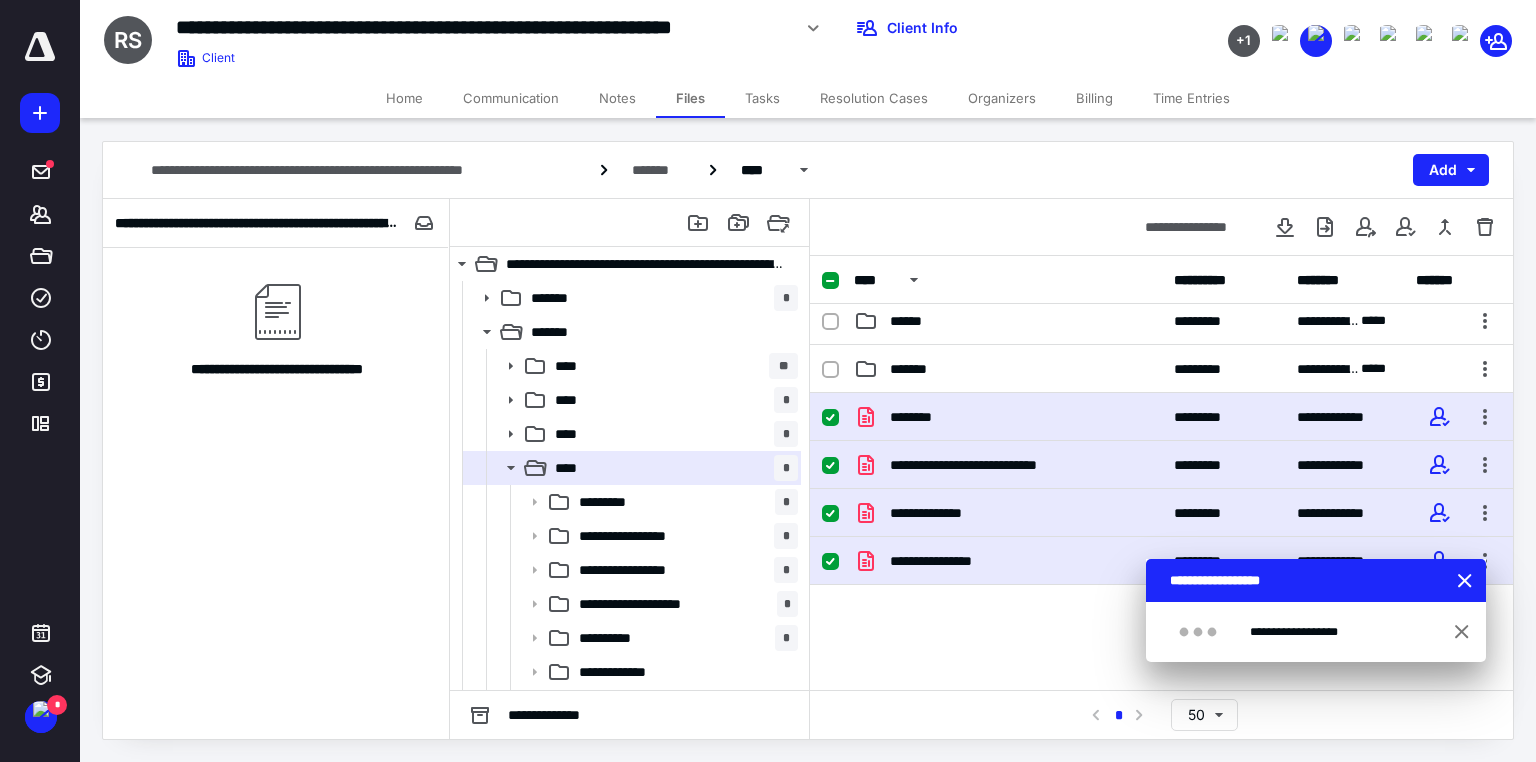 checkbox on "false" 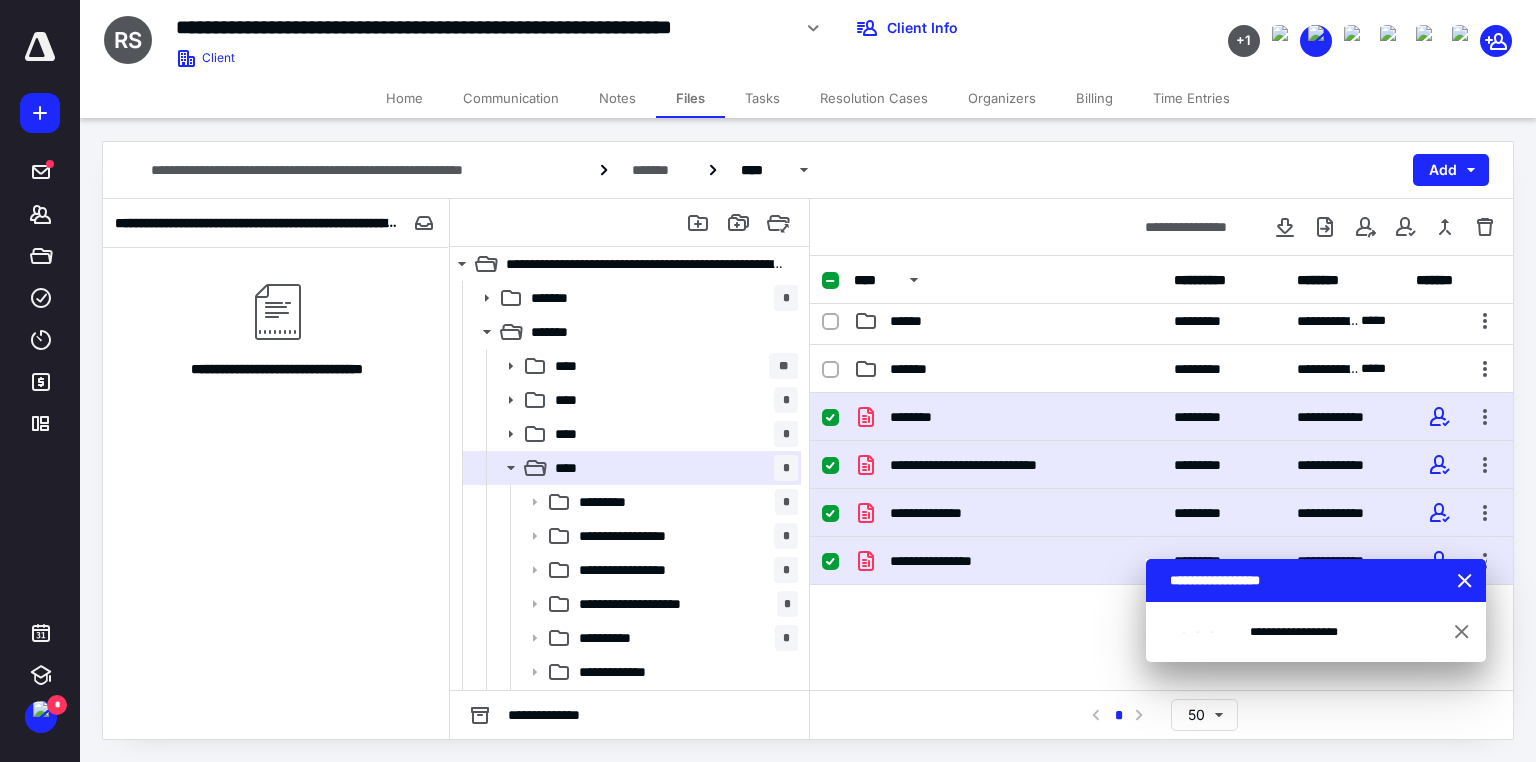 checkbox on "false" 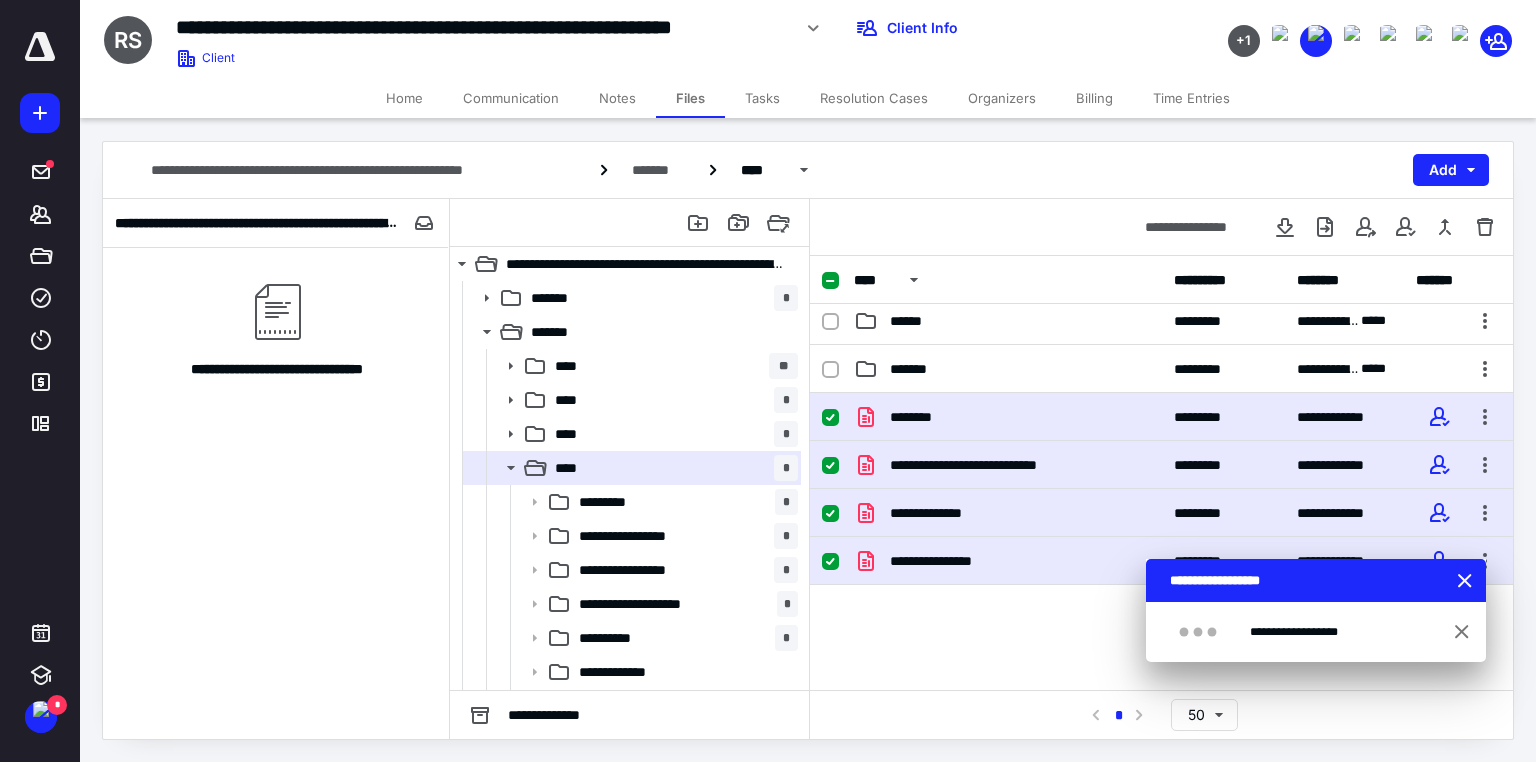 checkbox on "false" 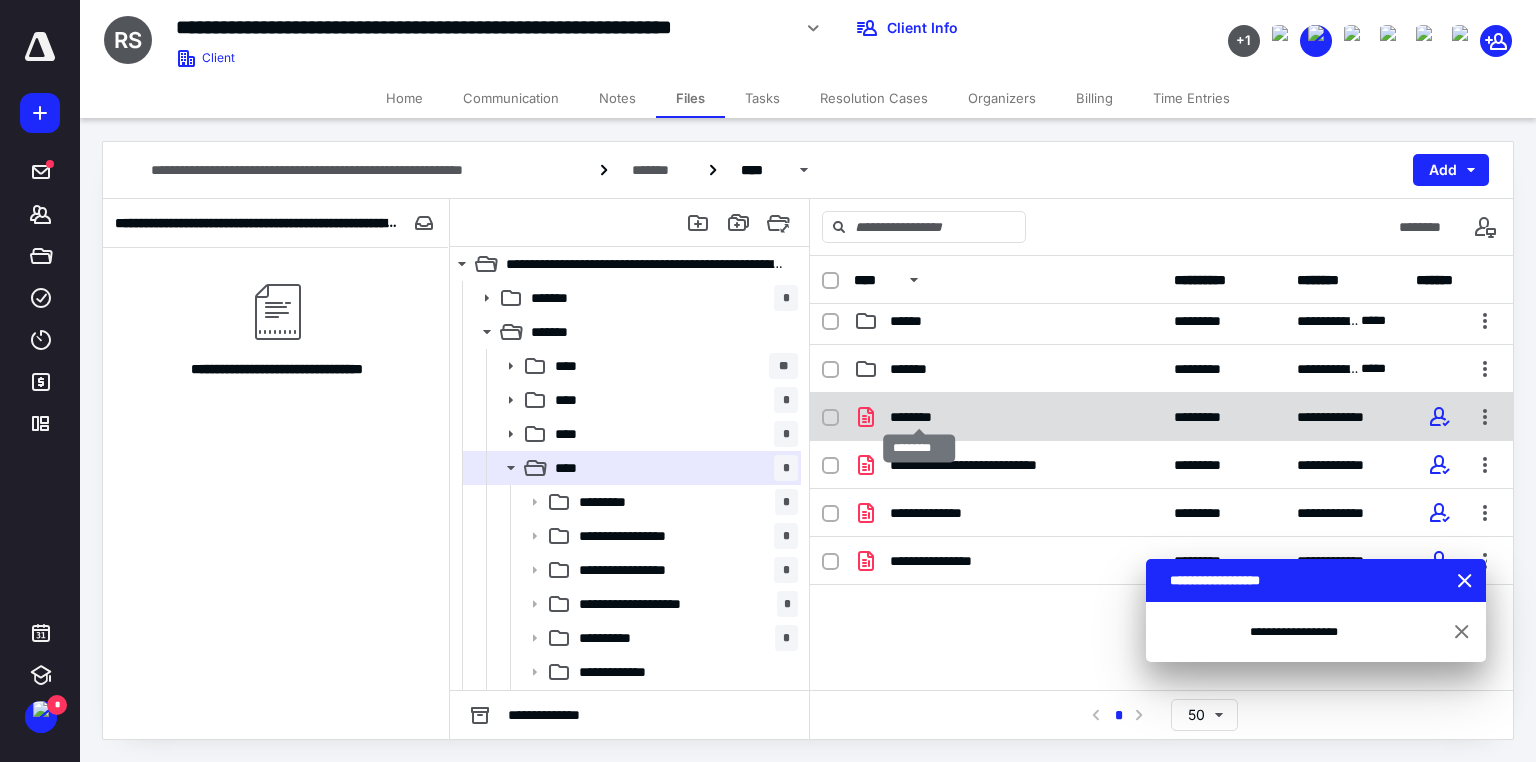 click on "********" at bounding box center [919, 417] 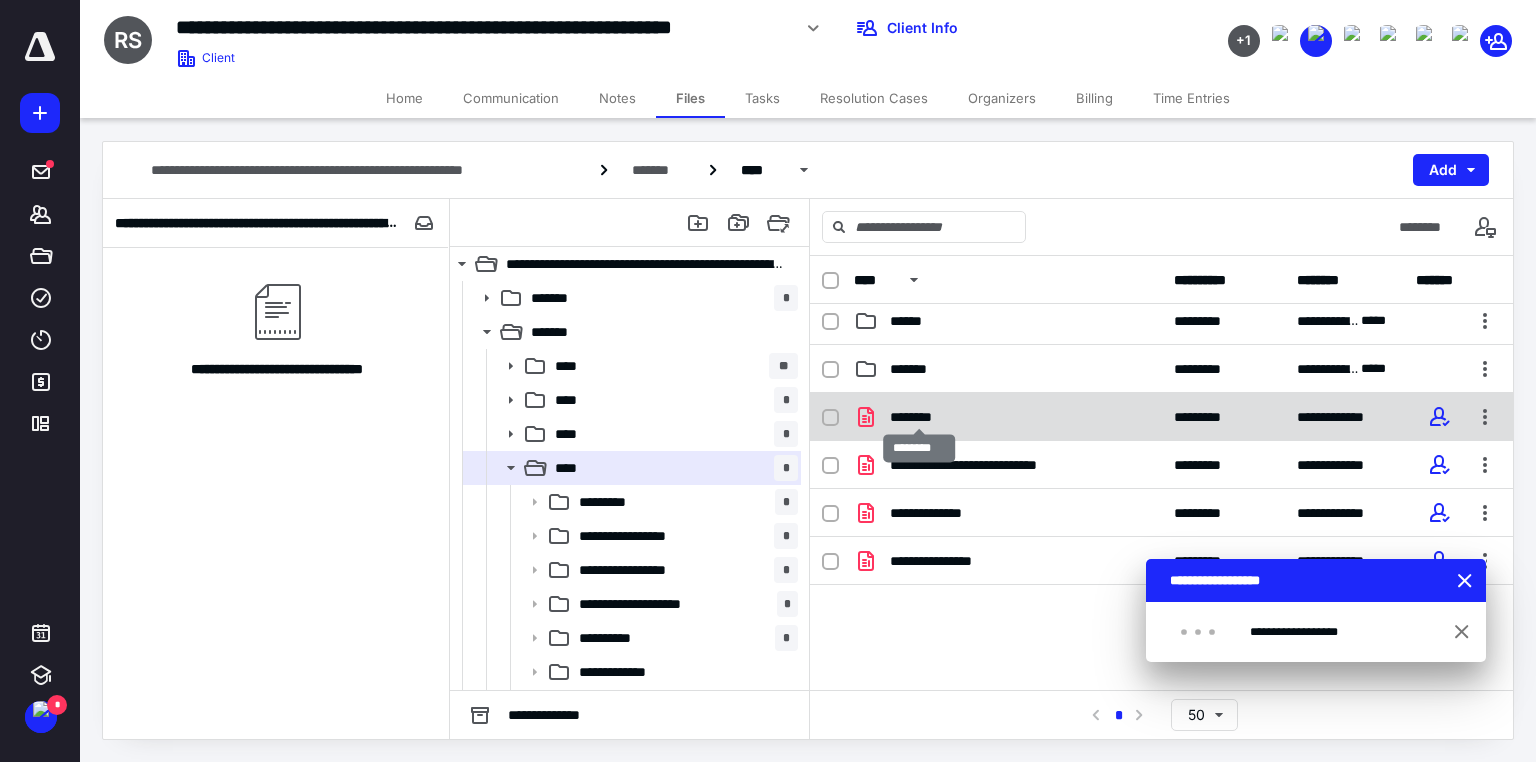 checkbox on "true" 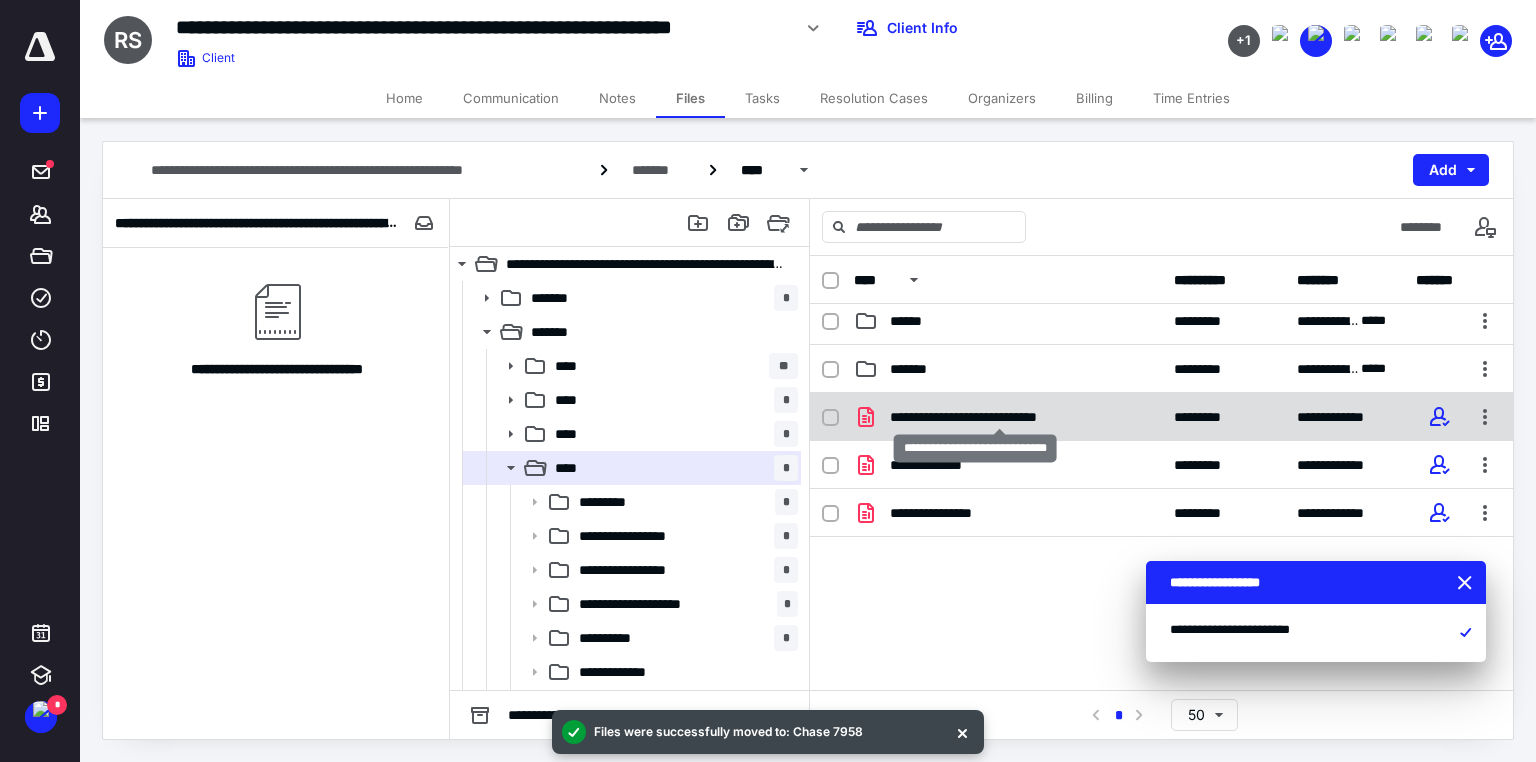 click on "**********" at bounding box center (999, 417) 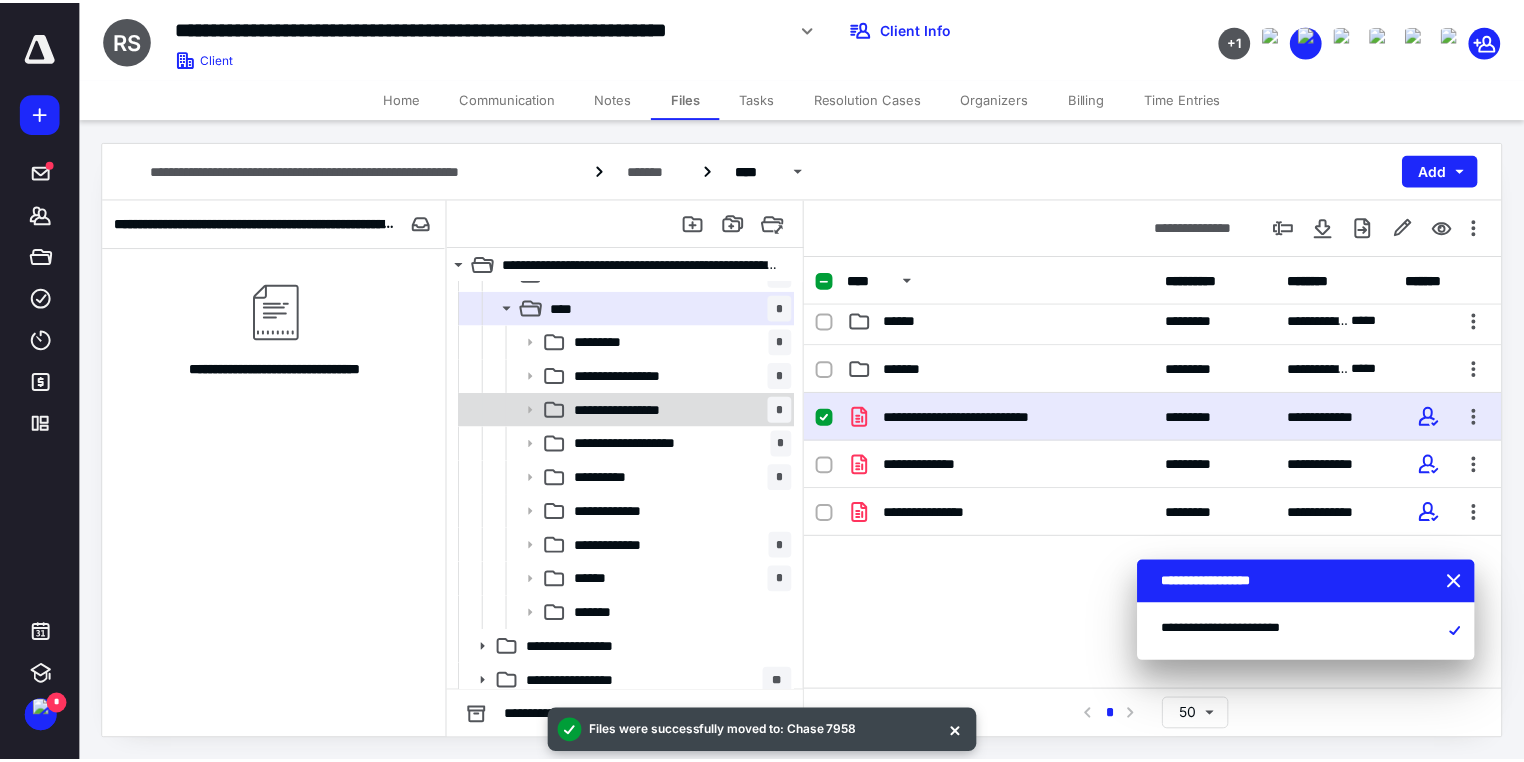 scroll, scrollTop: 80, scrollLeft: 0, axis: vertical 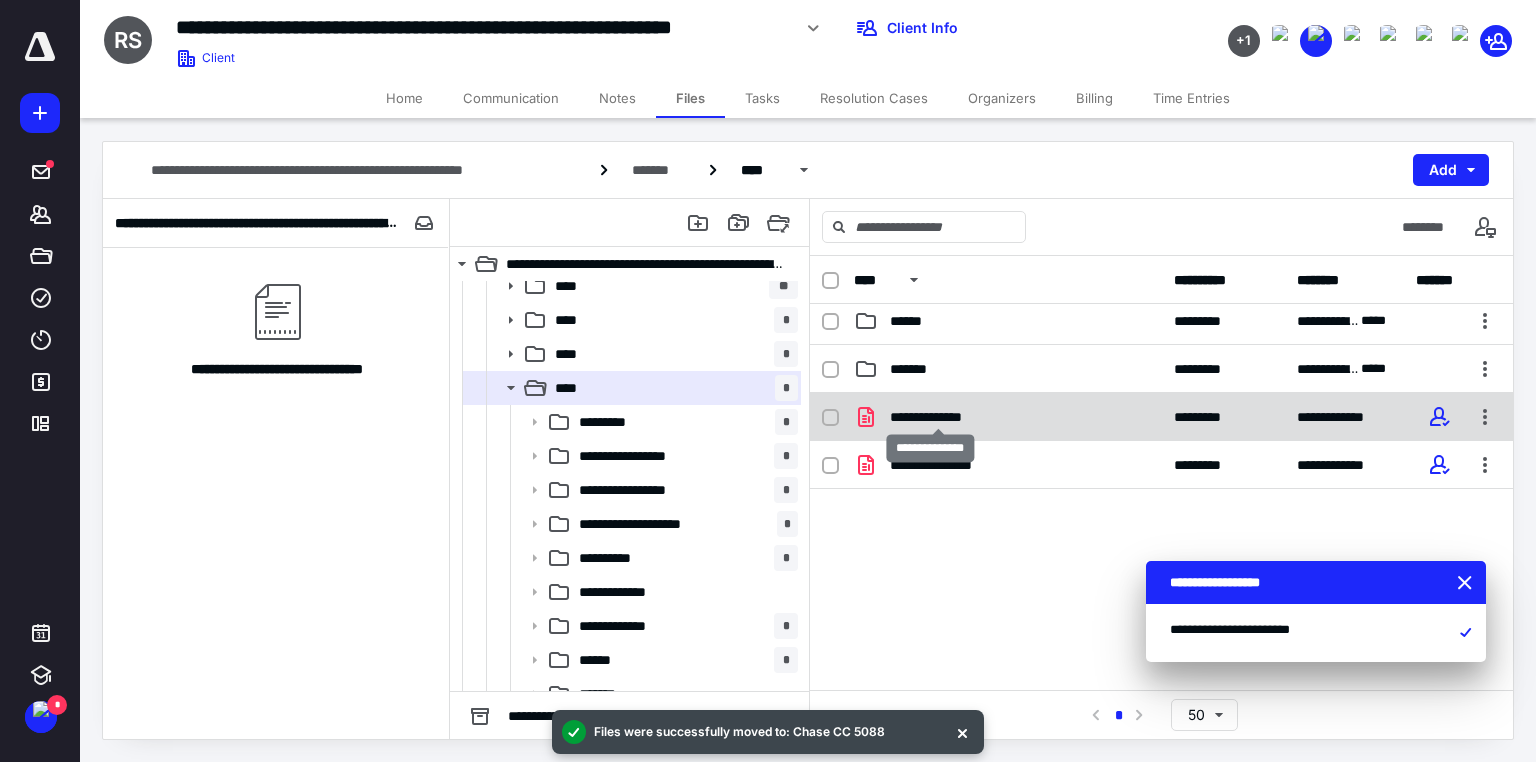 click on "**********" at bounding box center (938, 417) 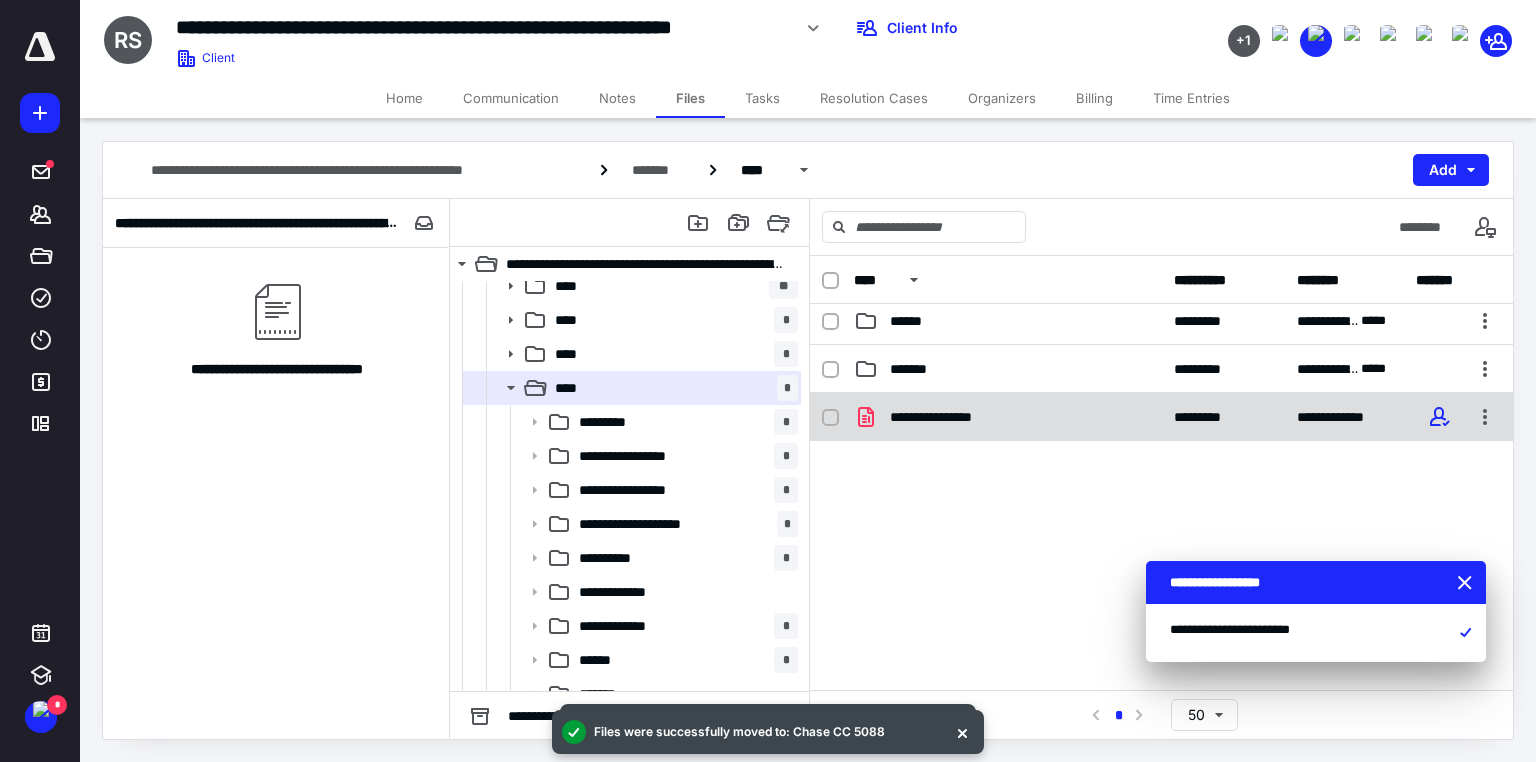 click on "**********" at bounding box center [1161, 417] 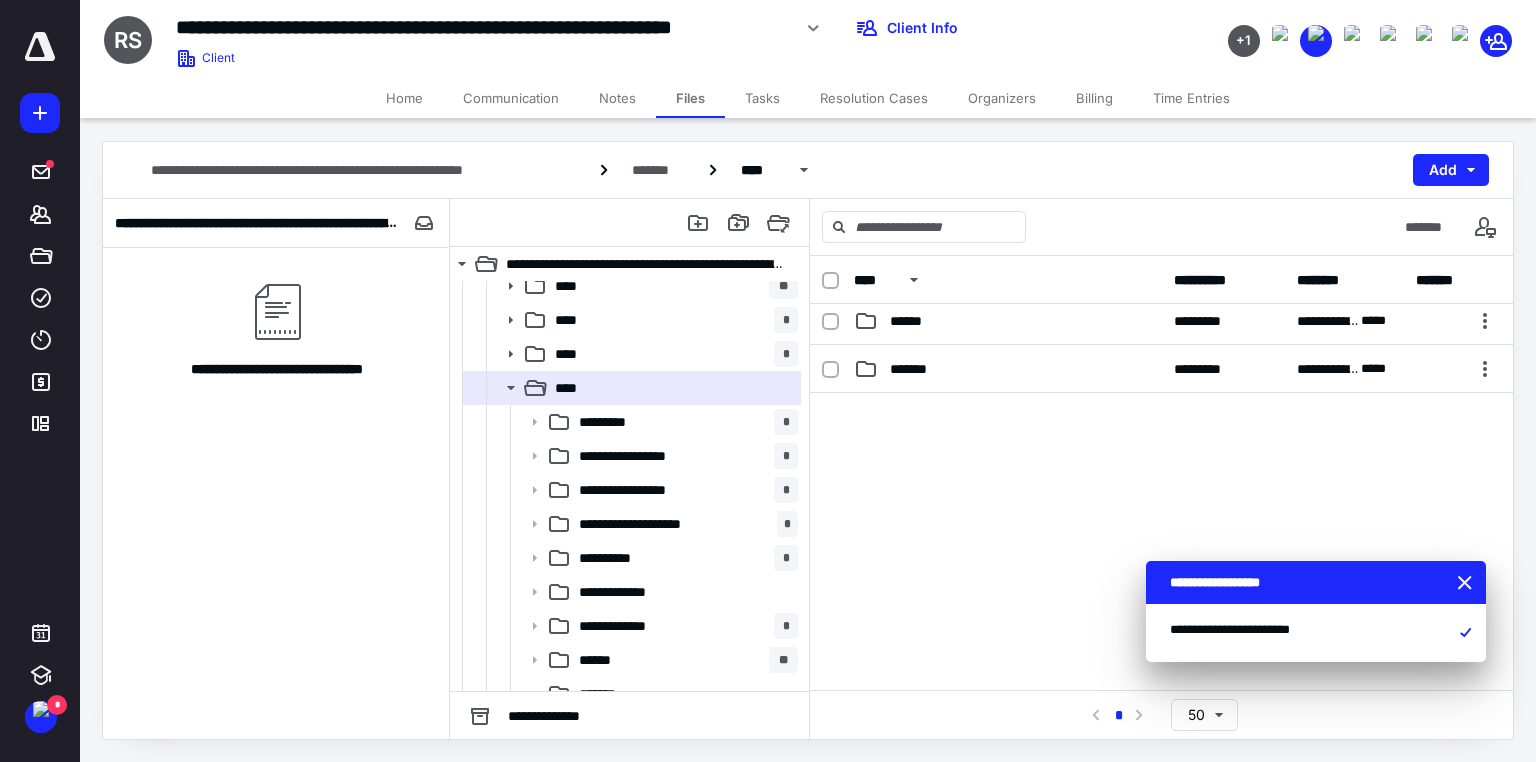 click on "Tasks" at bounding box center (762, 98) 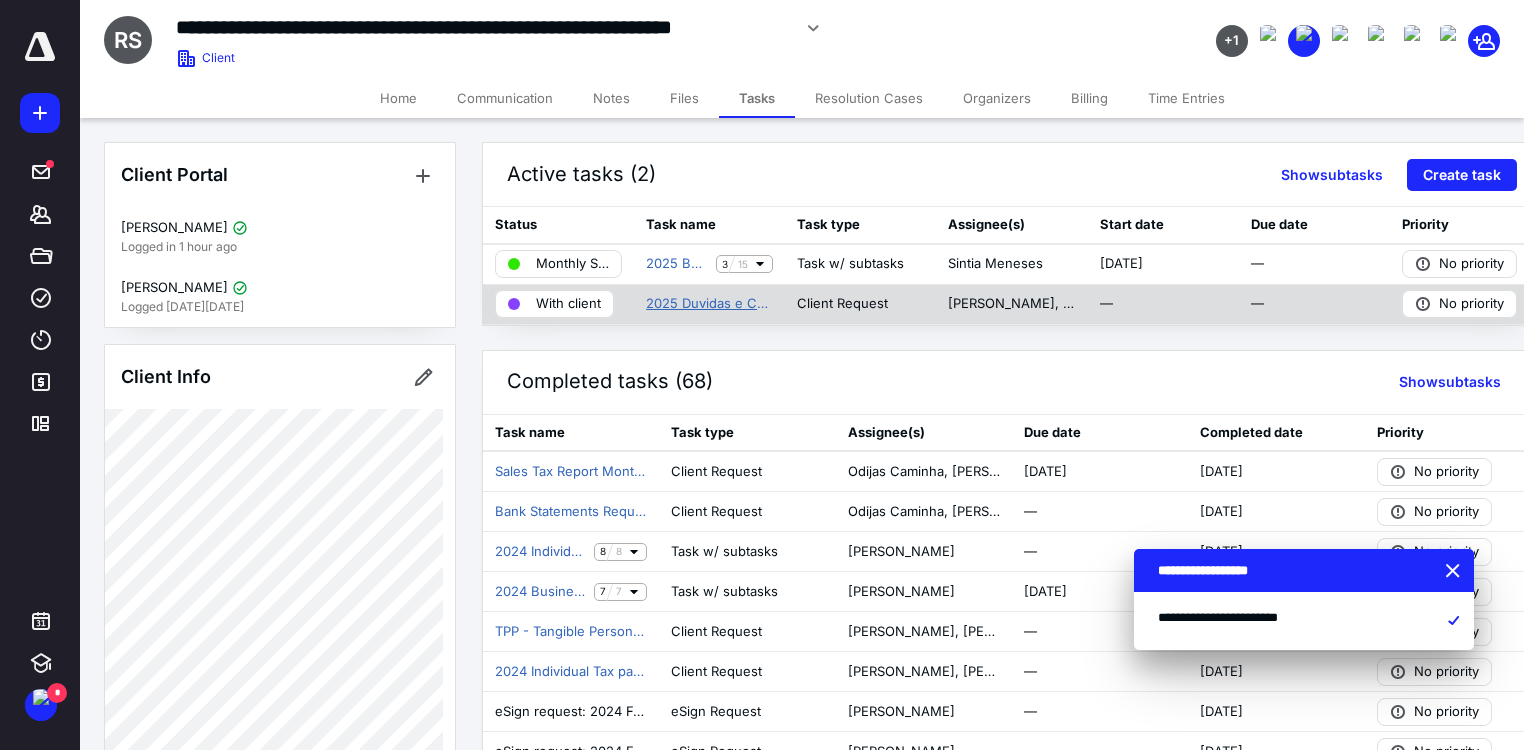click on "2025 Duvidas e Comentarios - Rialan" at bounding box center [709, 304] 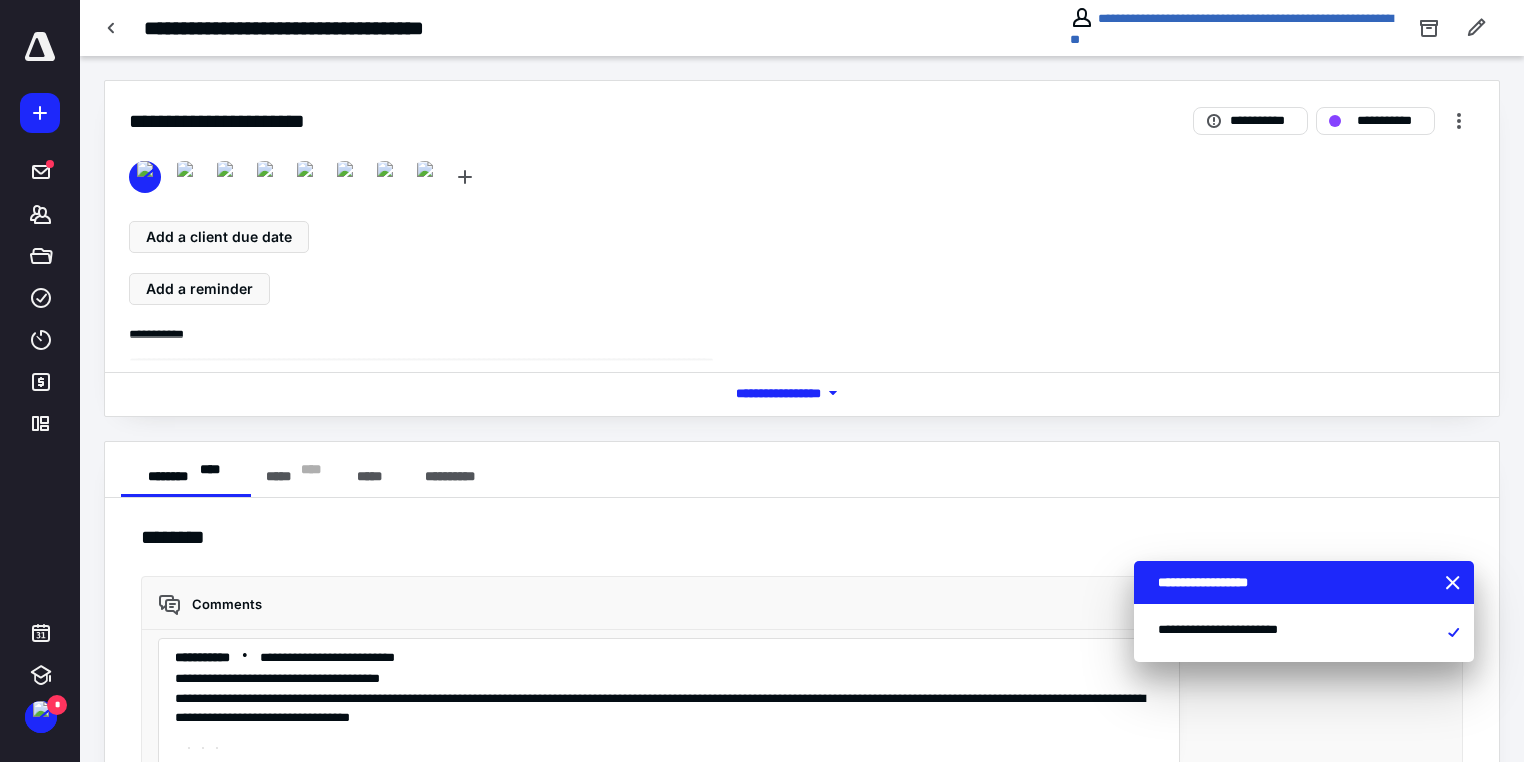 scroll, scrollTop: 80, scrollLeft: 0, axis: vertical 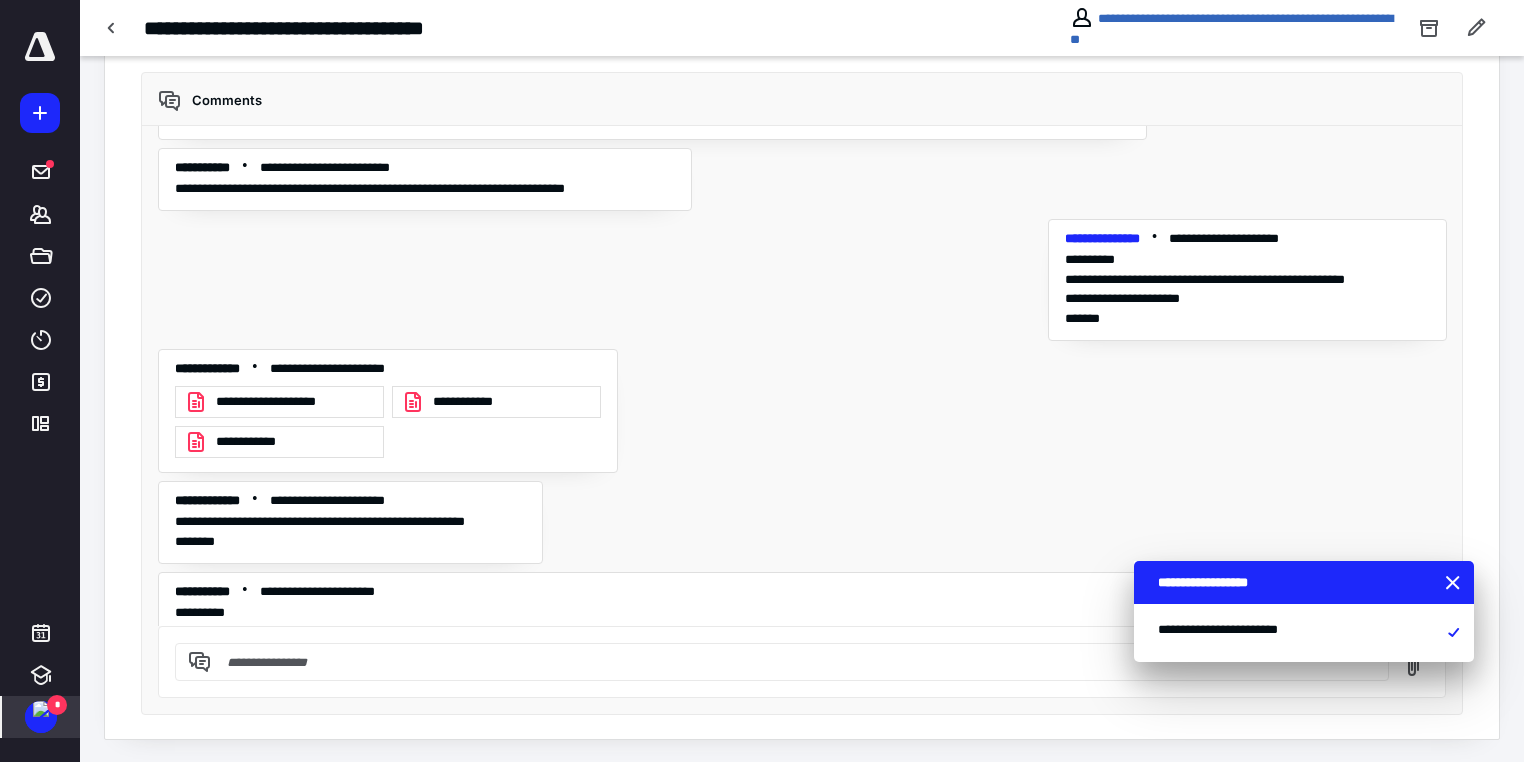 click at bounding box center (41, 709) 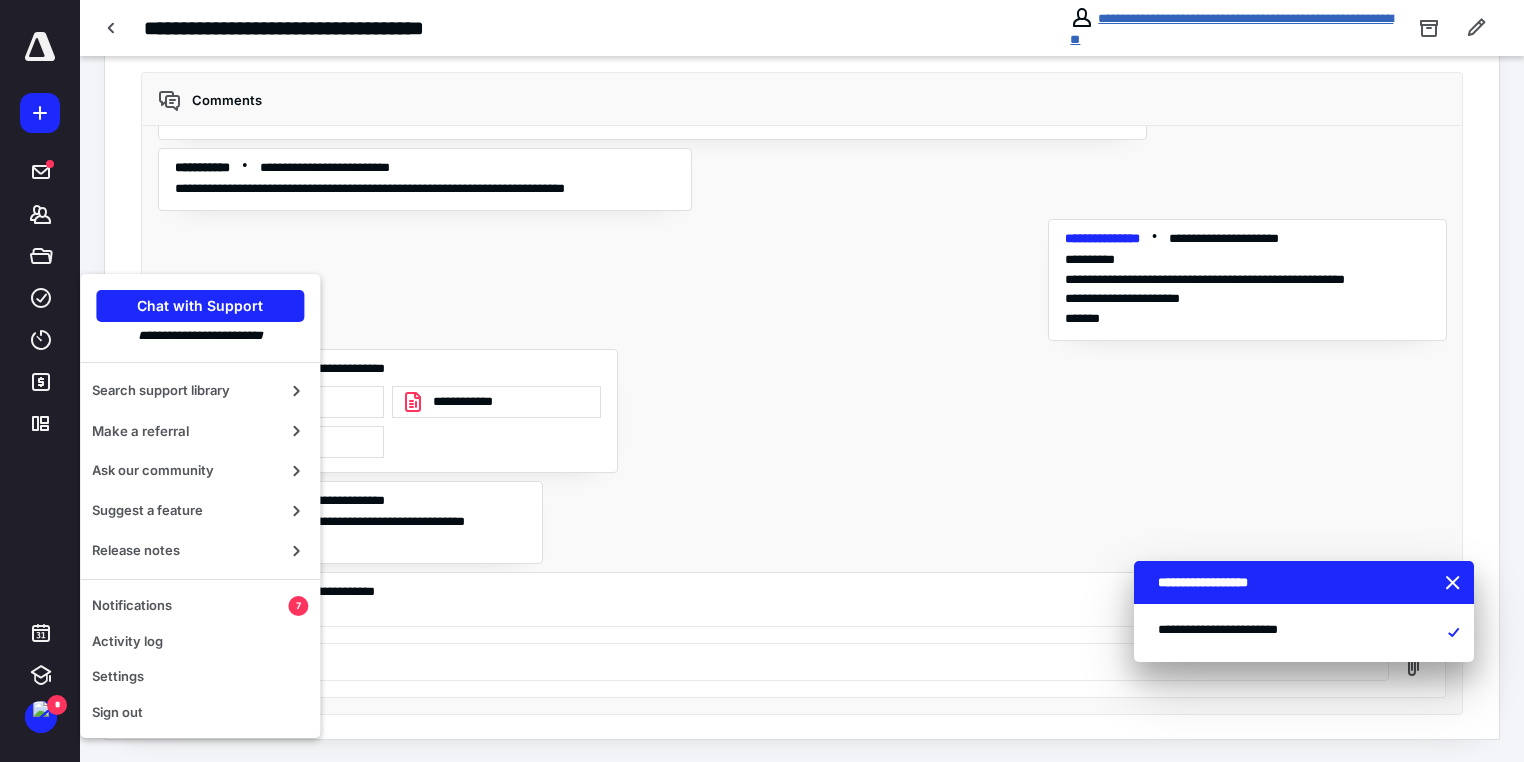 drag, startPoint x: 1246, startPoint y: 11, endPoint x: 864, endPoint y: 112, distance: 395.12656 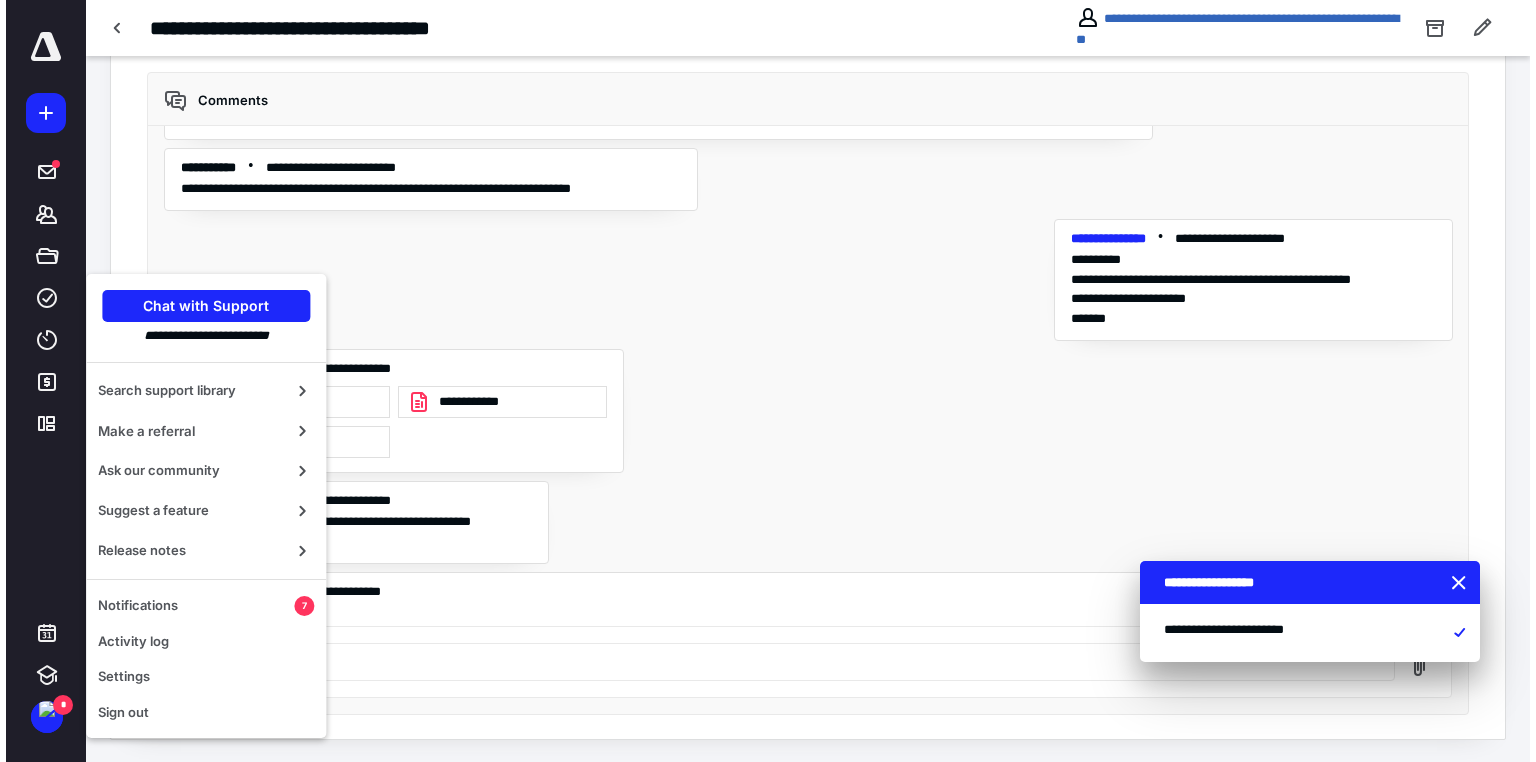 scroll, scrollTop: 0, scrollLeft: 0, axis: both 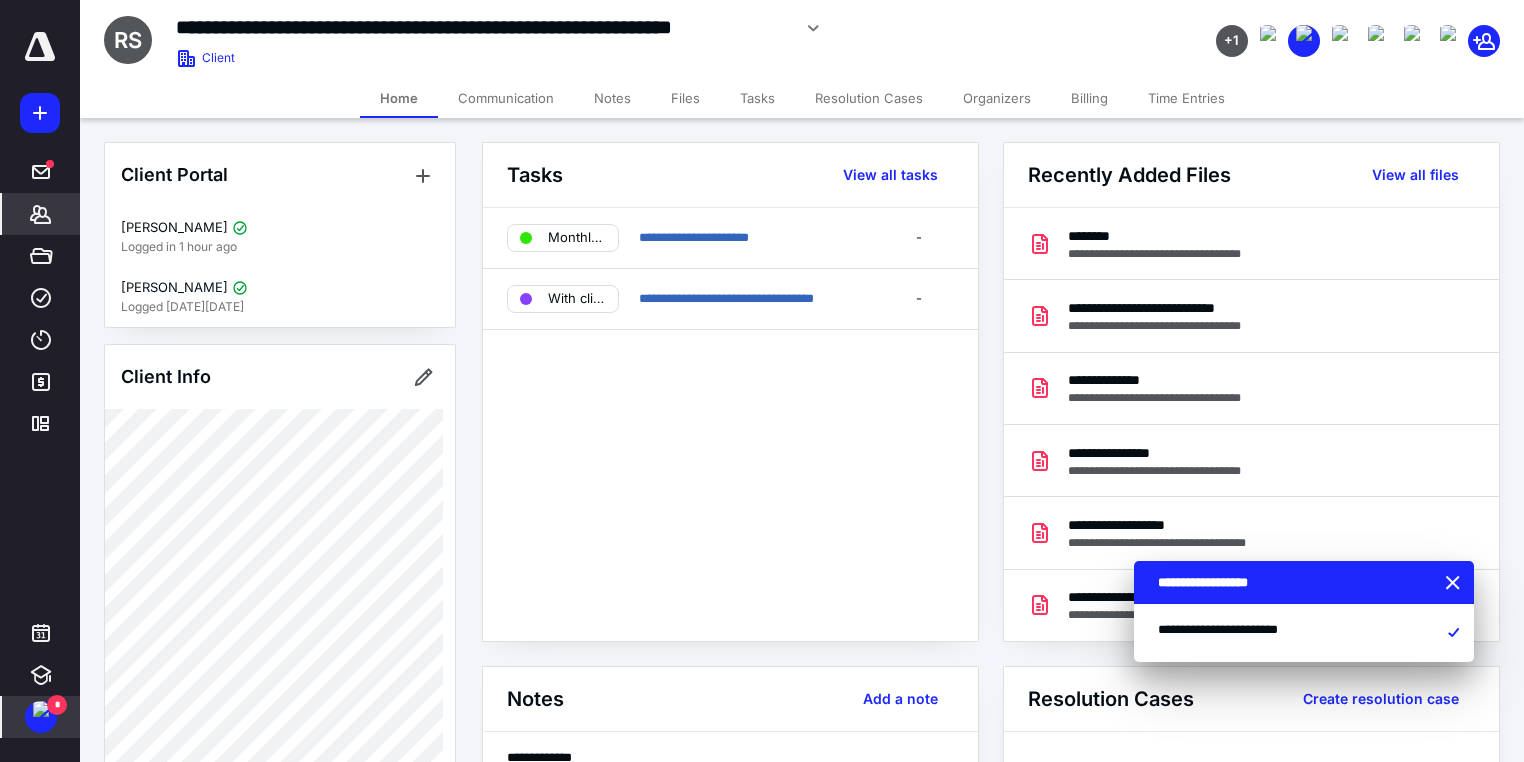 click at bounding box center (41, 709) 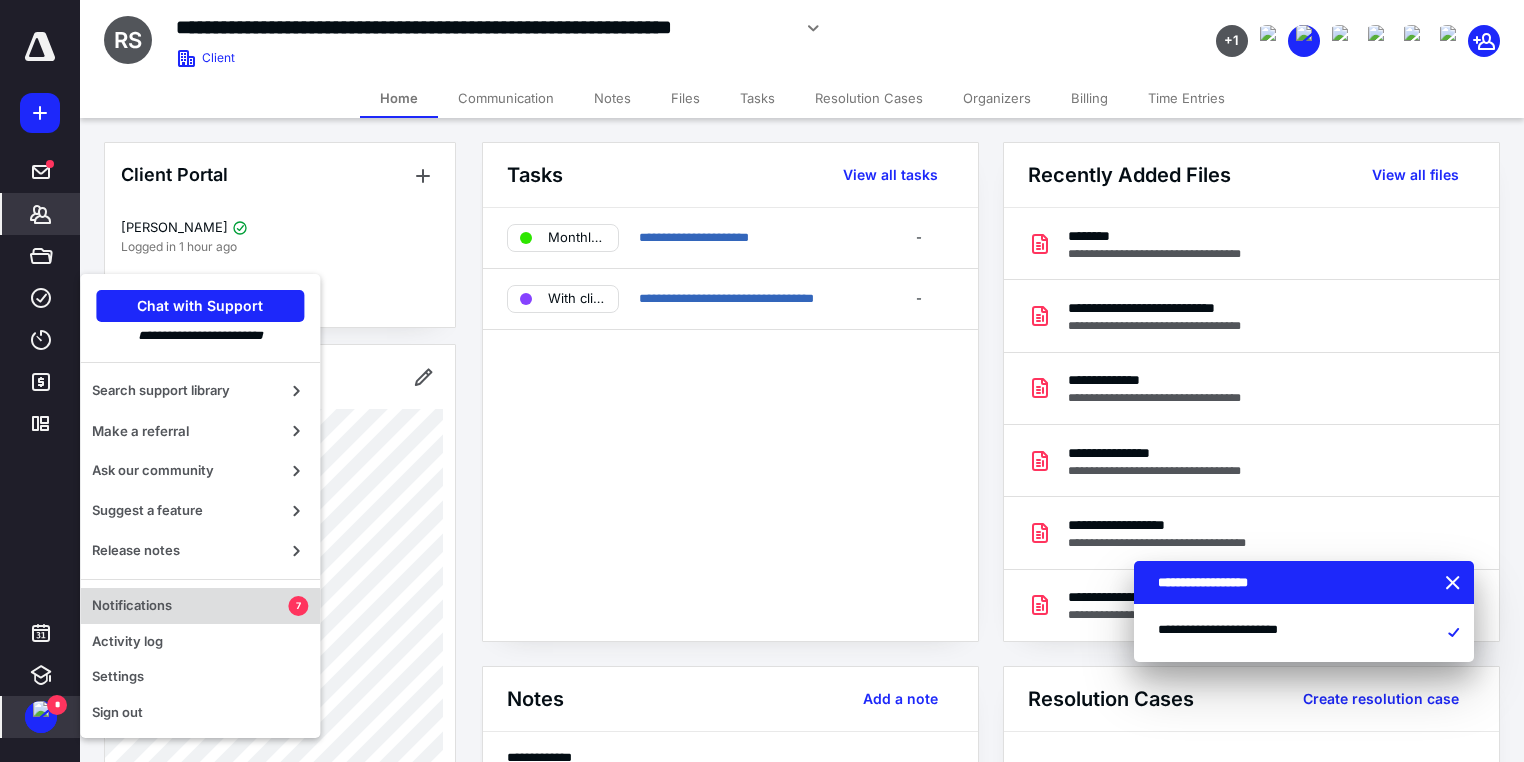 click on "Notifications" at bounding box center (190, 606) 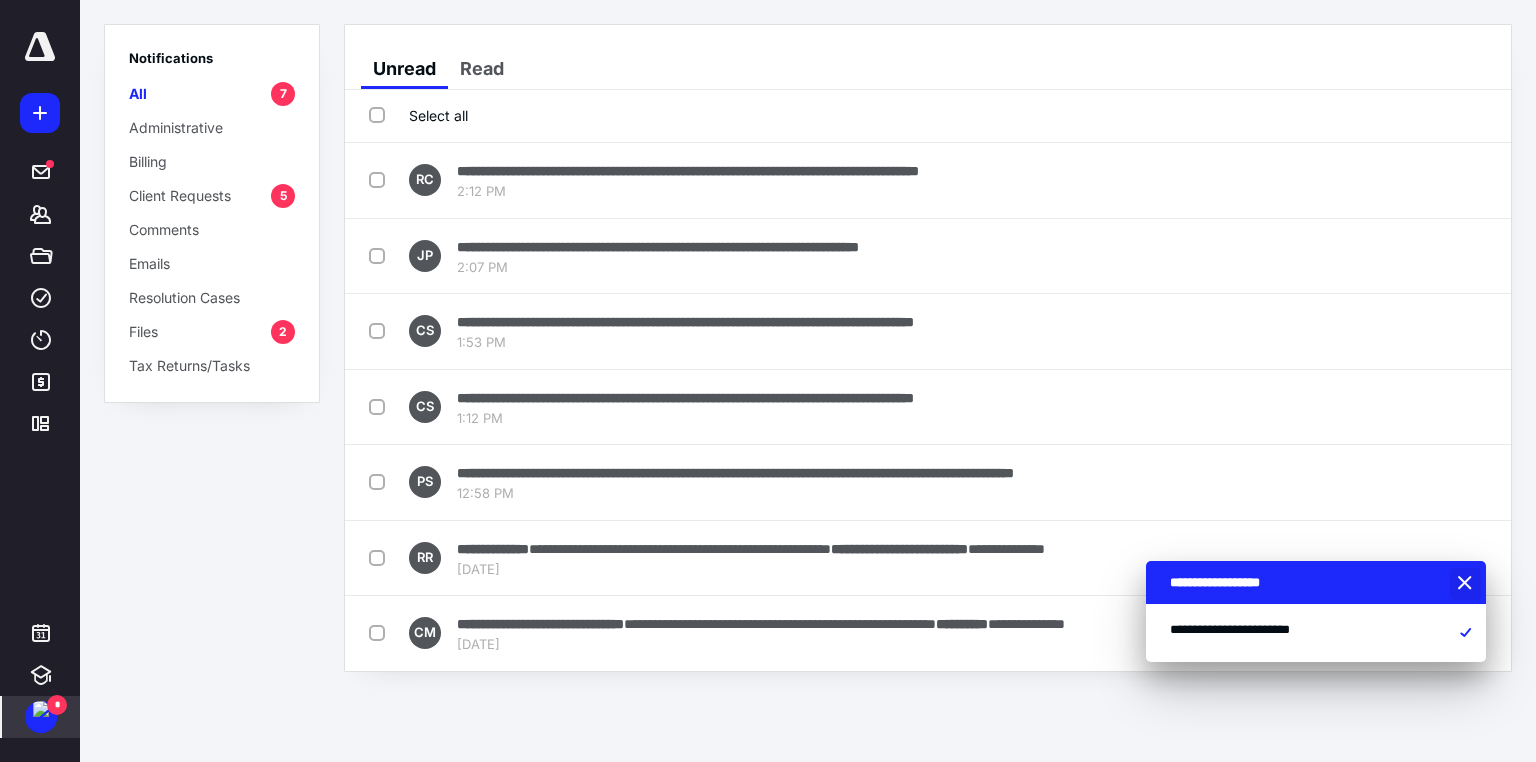 click at bounding box center [1467, 584] 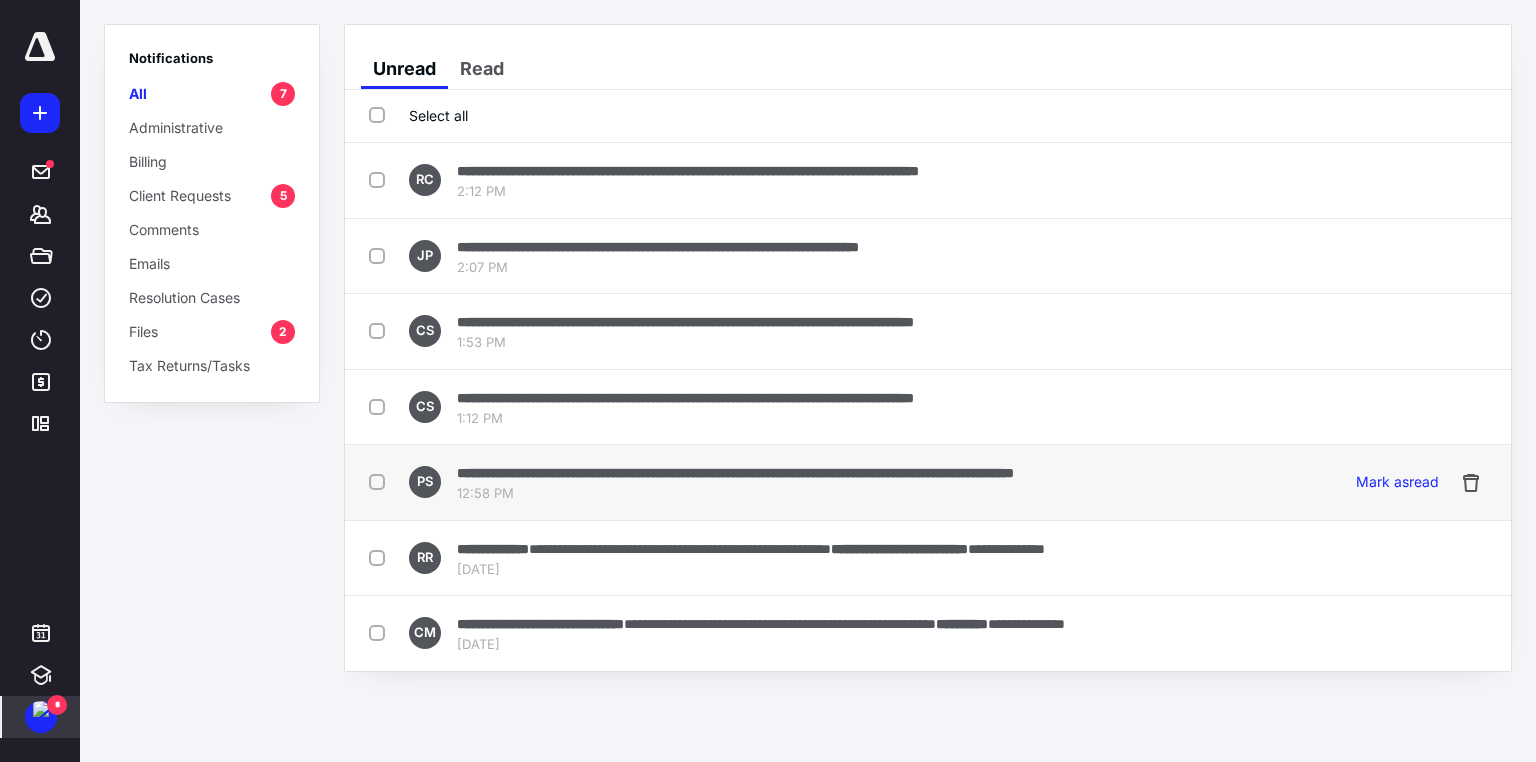 click on "**********" at bounding box center [735, 472] 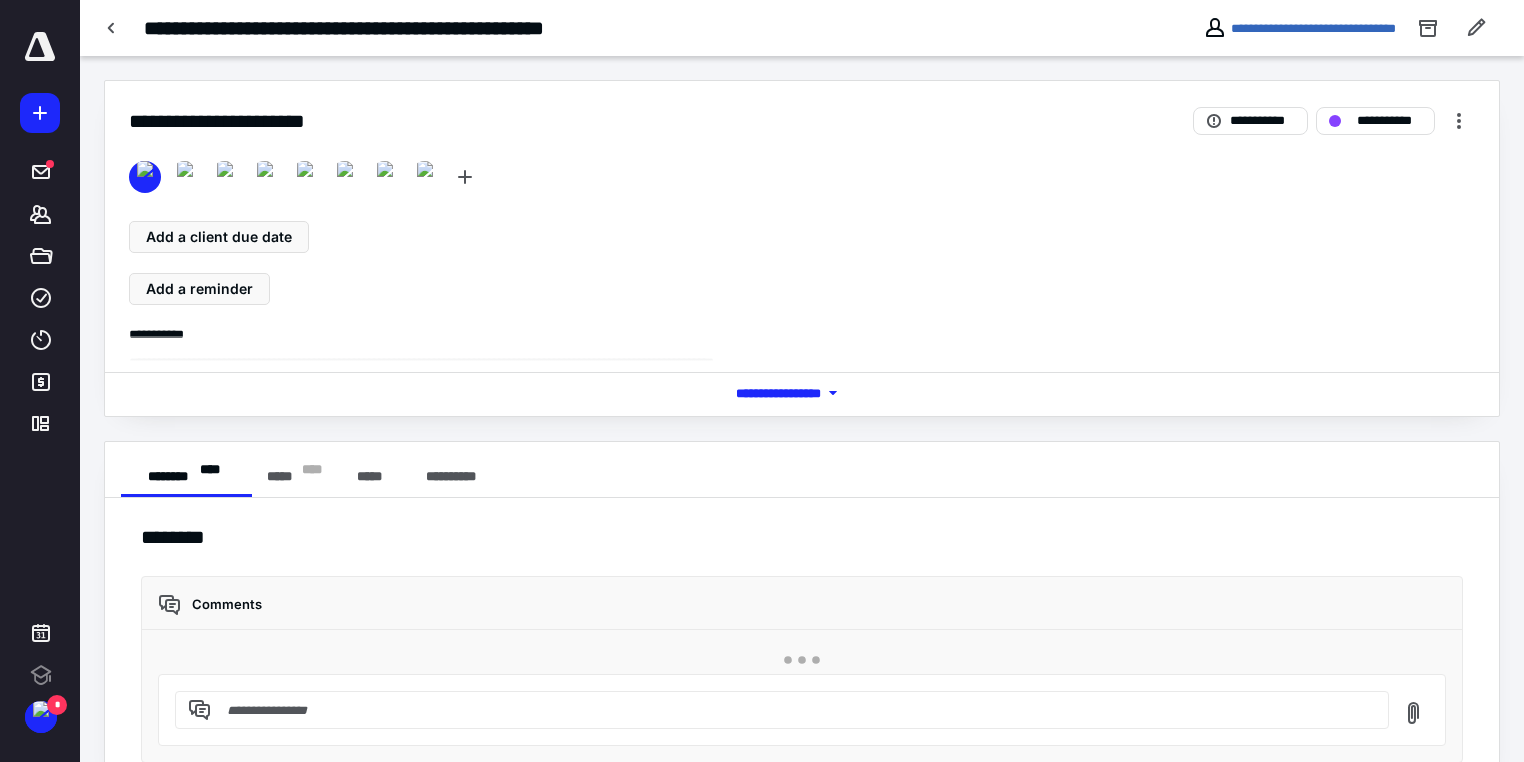 scroll, scrollTop: 48, scrollLeft: 0, axis: vertical 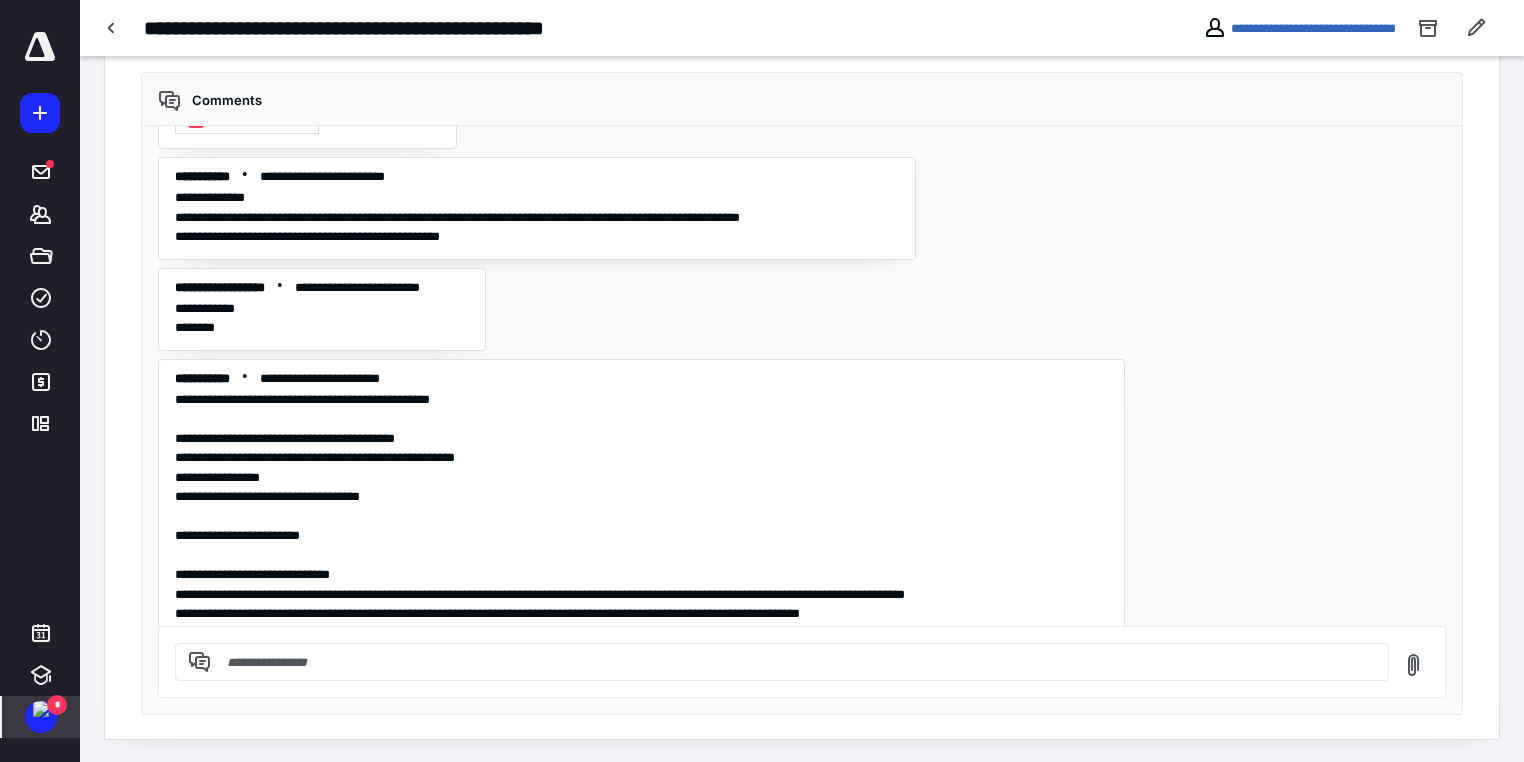 click at bounding box center [41, 709] 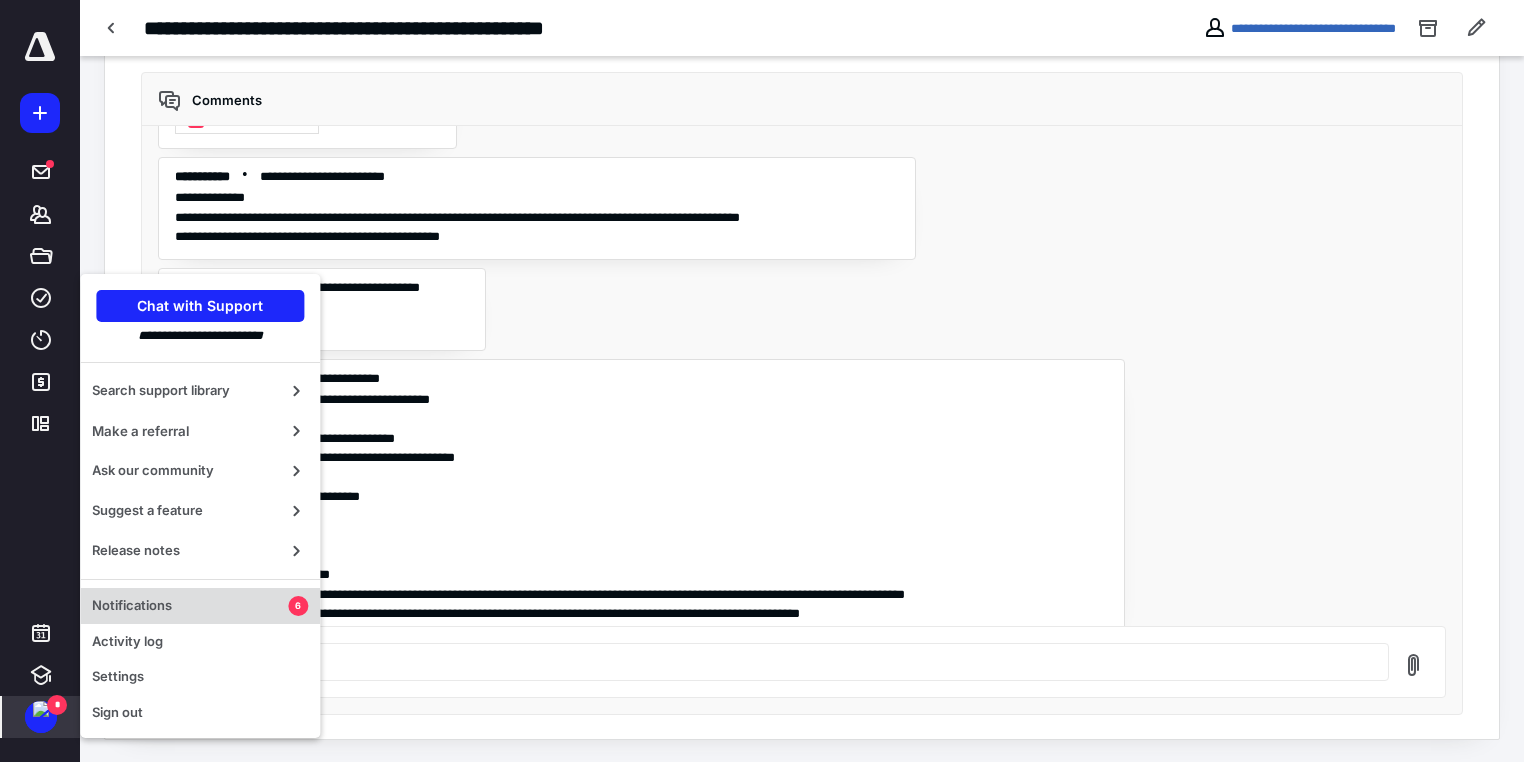 click on "Notifications" at bounding box center [190, 606] 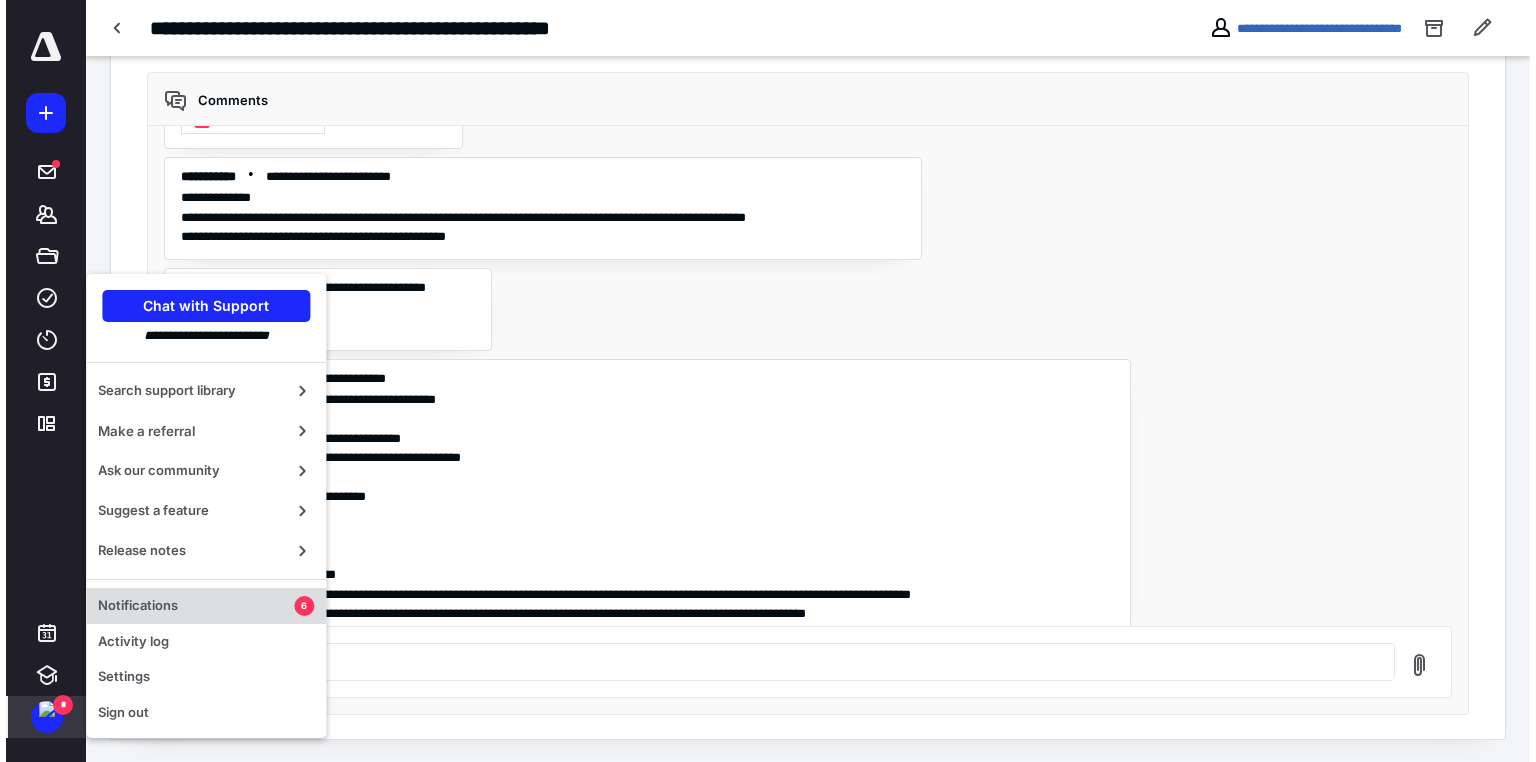 scroll, scrollTop: 0, scrollLeft: 0, axis: both 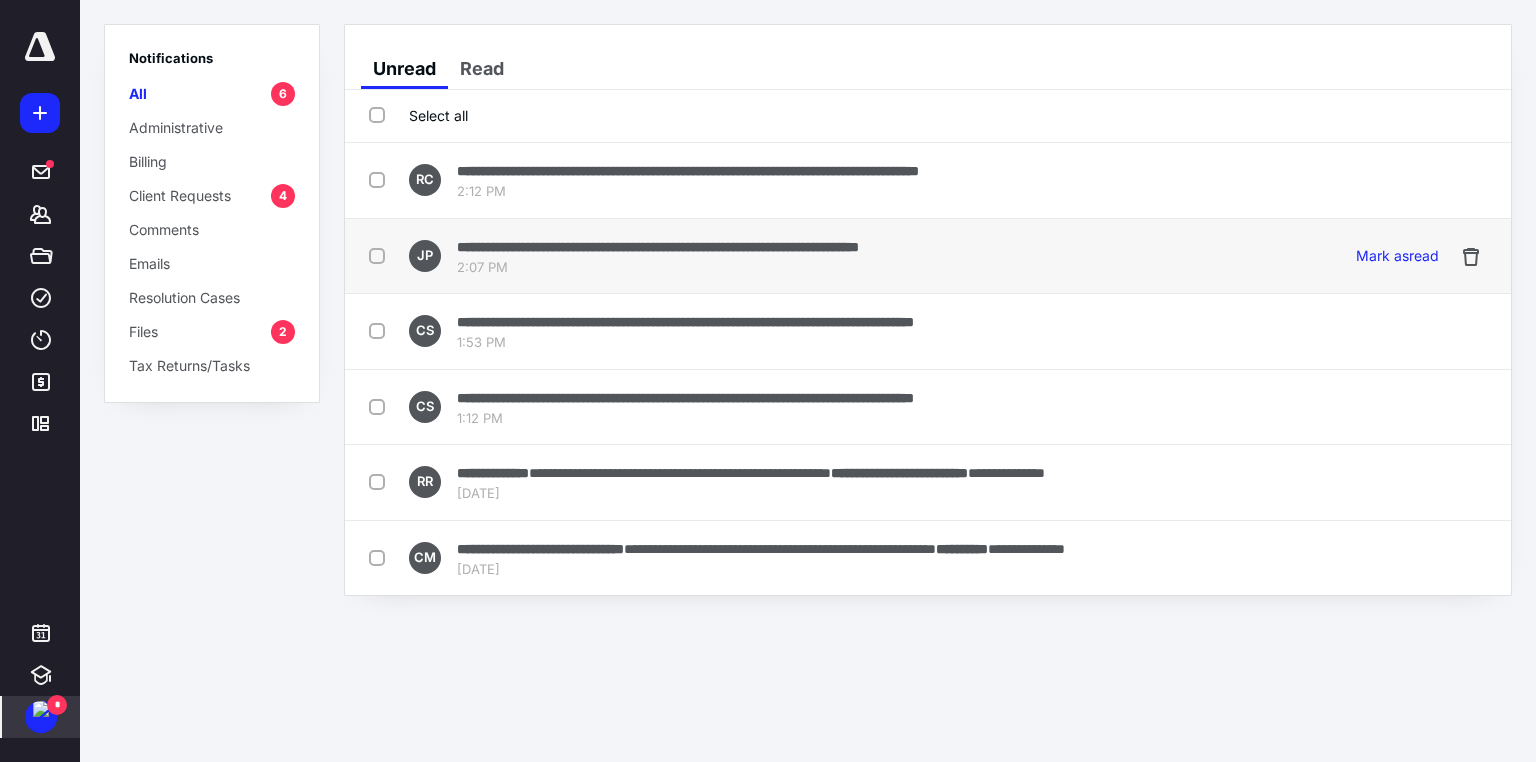 click on "**********" at bounding box center [658, 247] 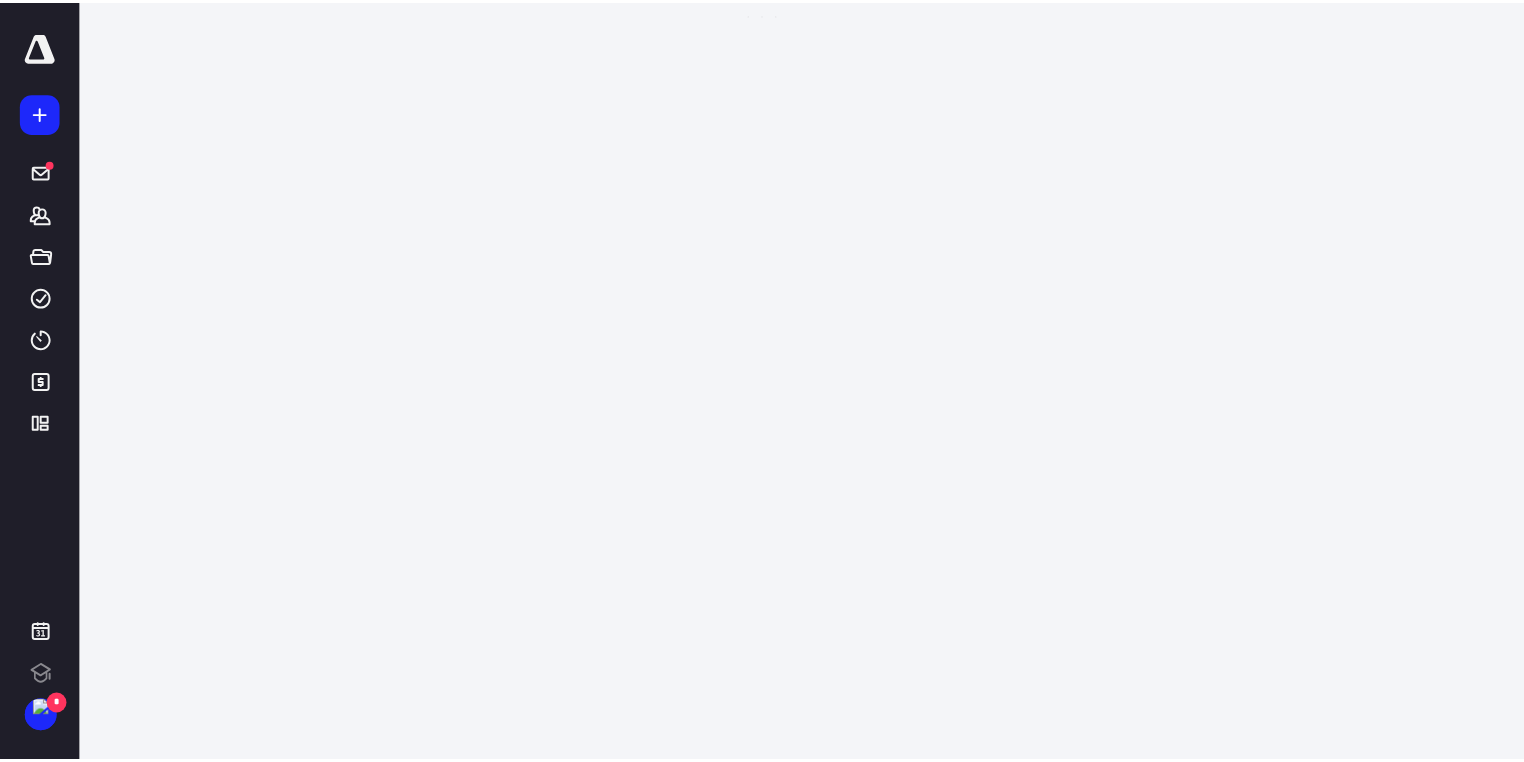 scroll, scrollTop: 0, scrollLeft: 0, axis: both 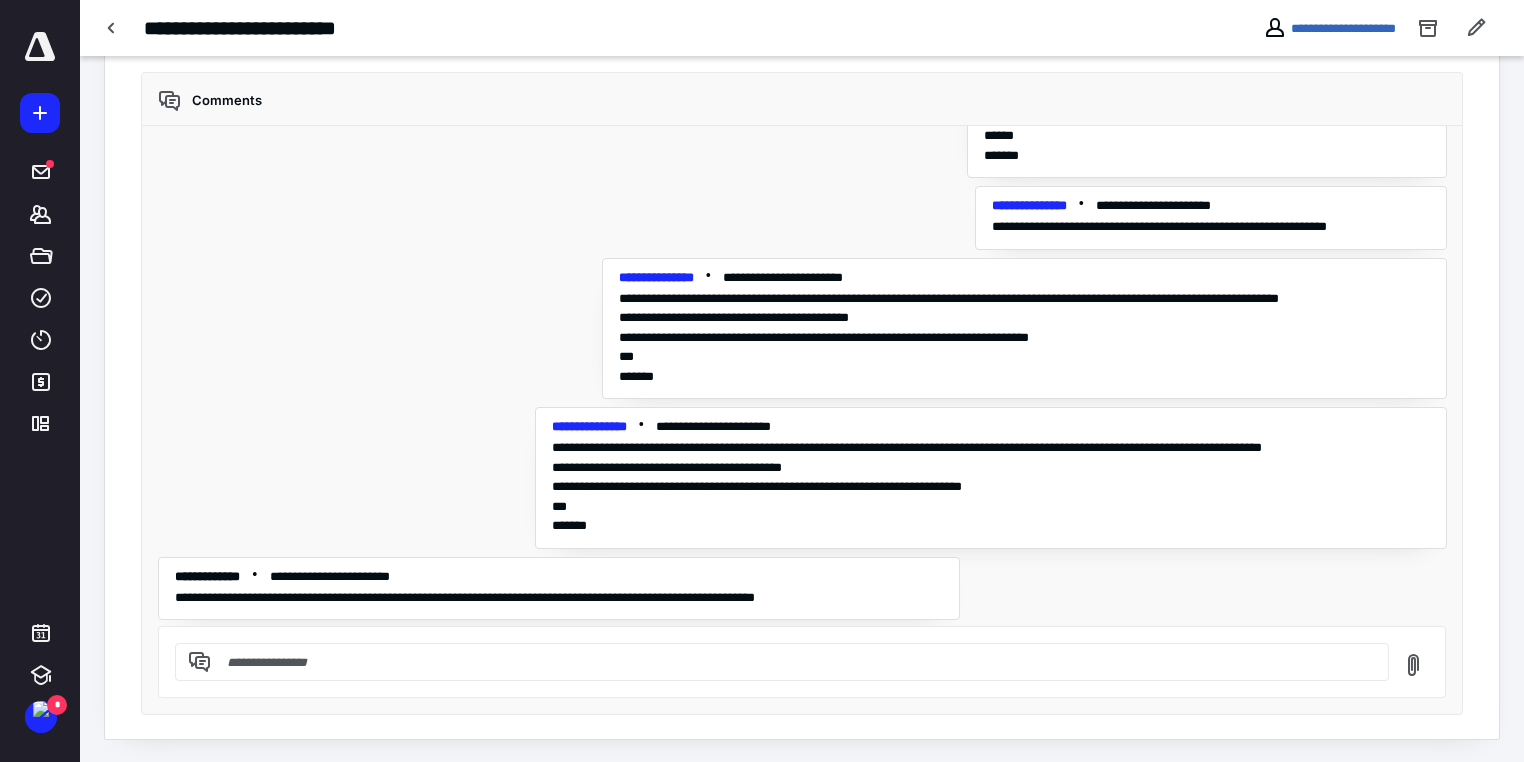 click at bounding box center [794, 662] 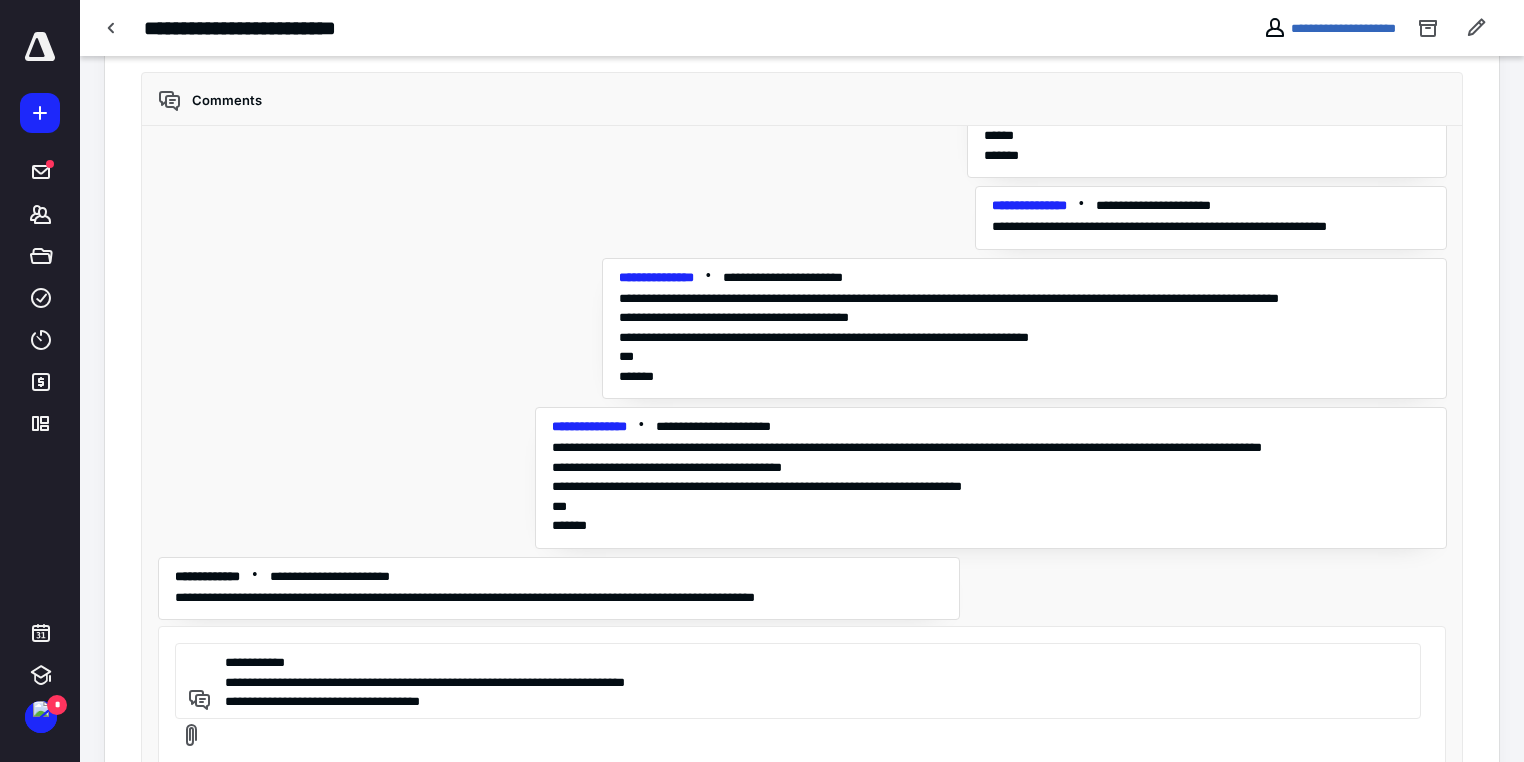 drag, startPoint x: 484, startPoint y: 701, endPoint x: 201, endPoint y: 704, distance: 283.0159 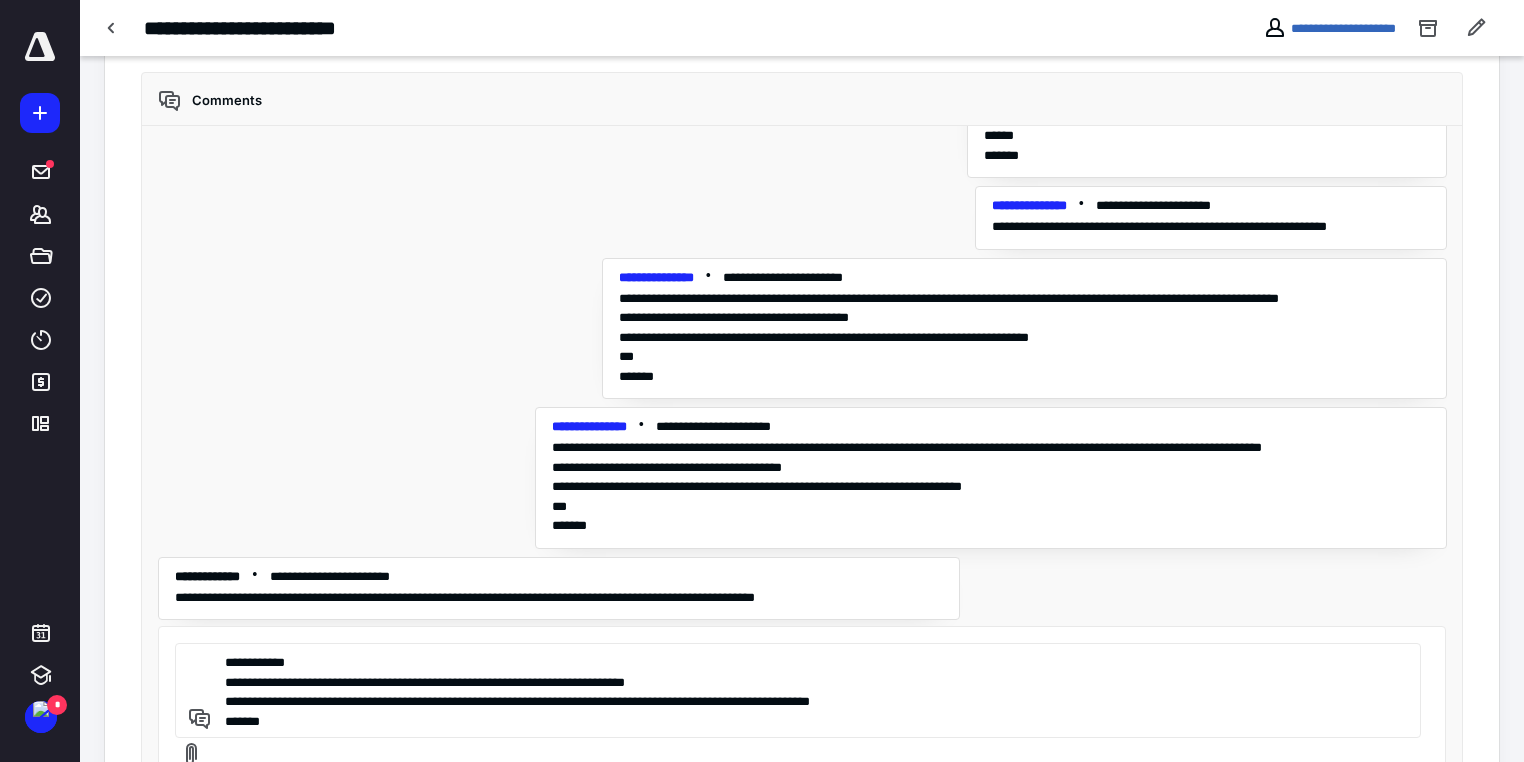click on "**********" at bounding box center (795, 690) 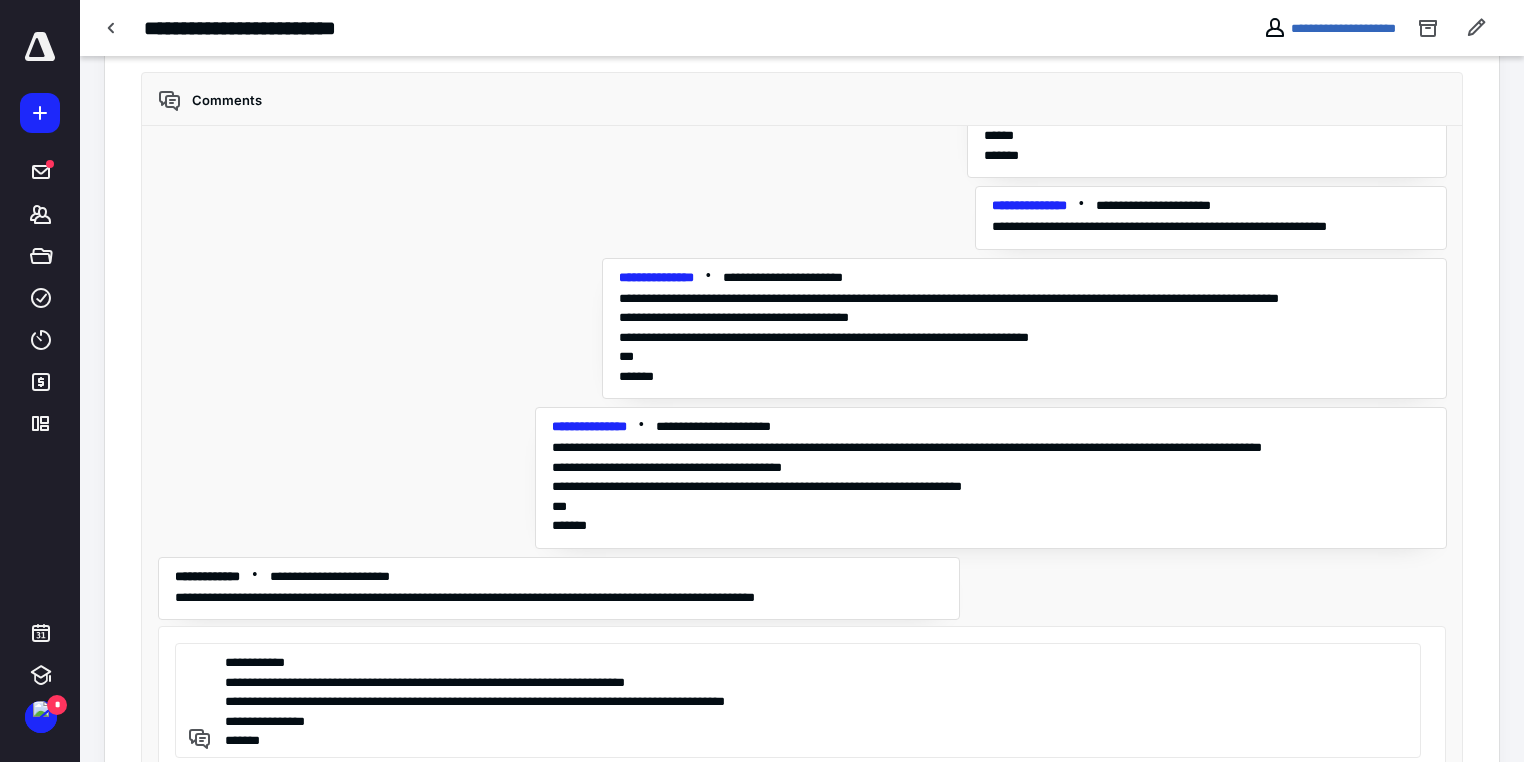 drag, startPoint x: 762, startPoint y: 699, endPoint x: 712, endPoint y: 699, distance: 50 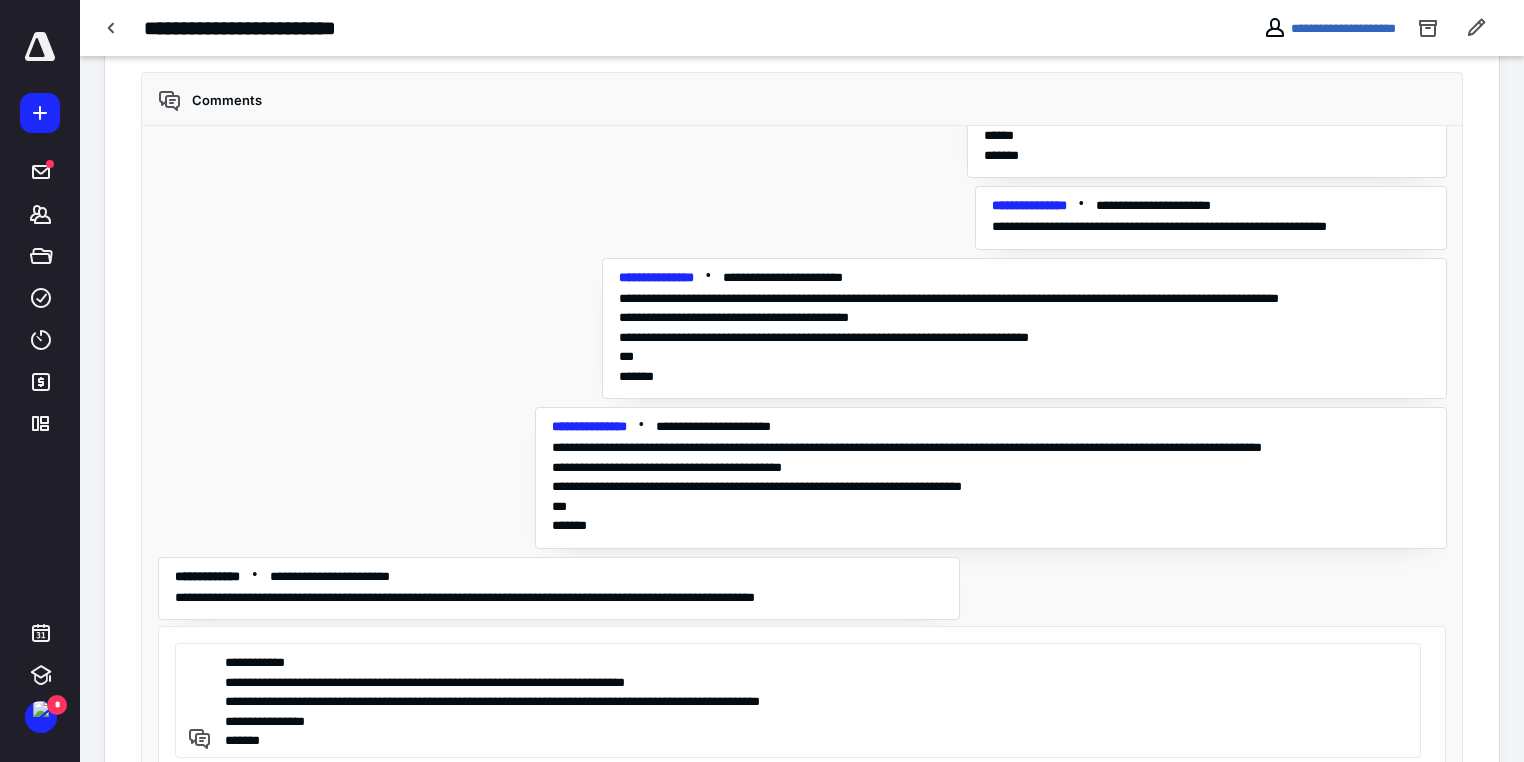 scroll, scrollTop: 584, scrollLeft: 0, axis: vertical 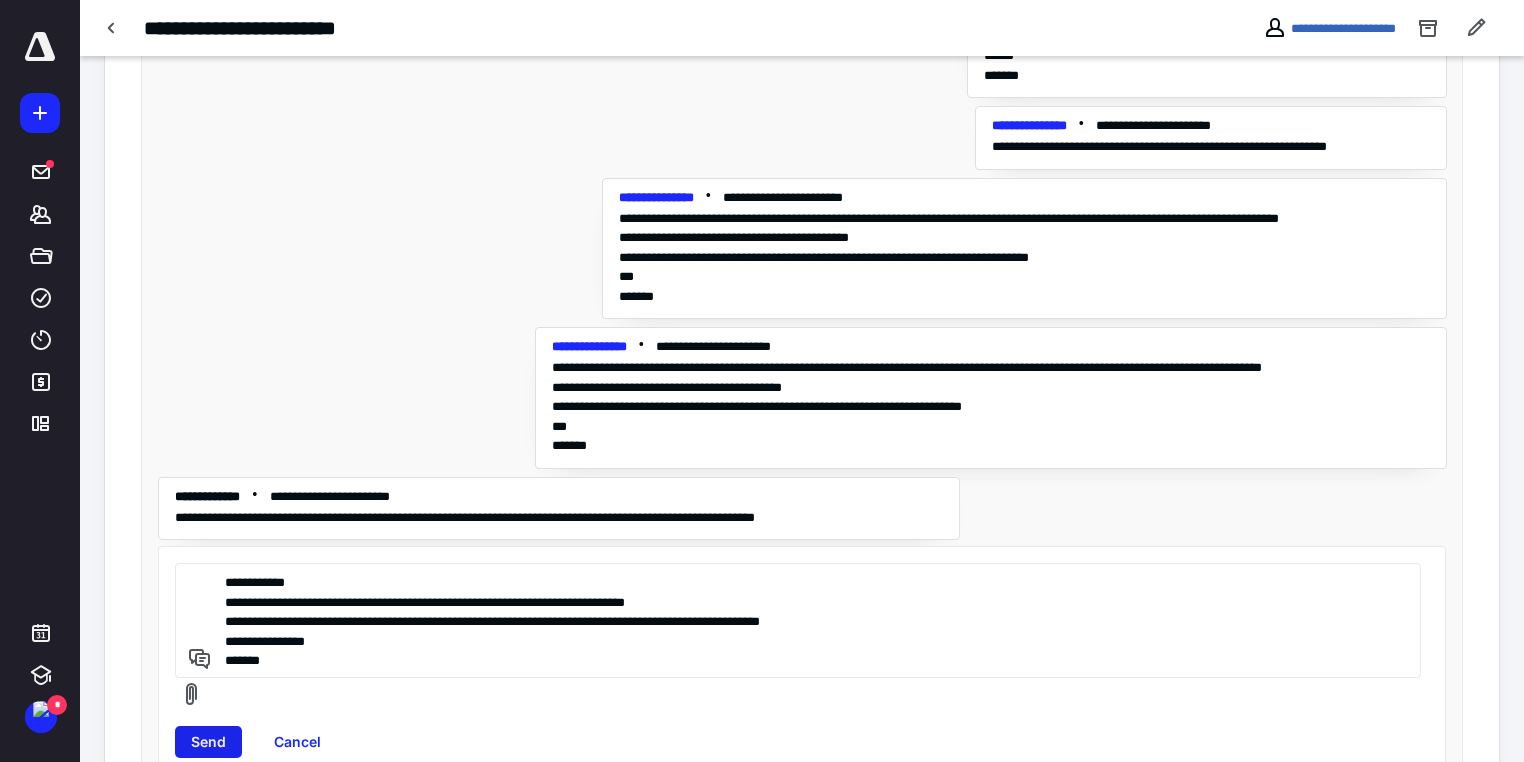 type on "**********" 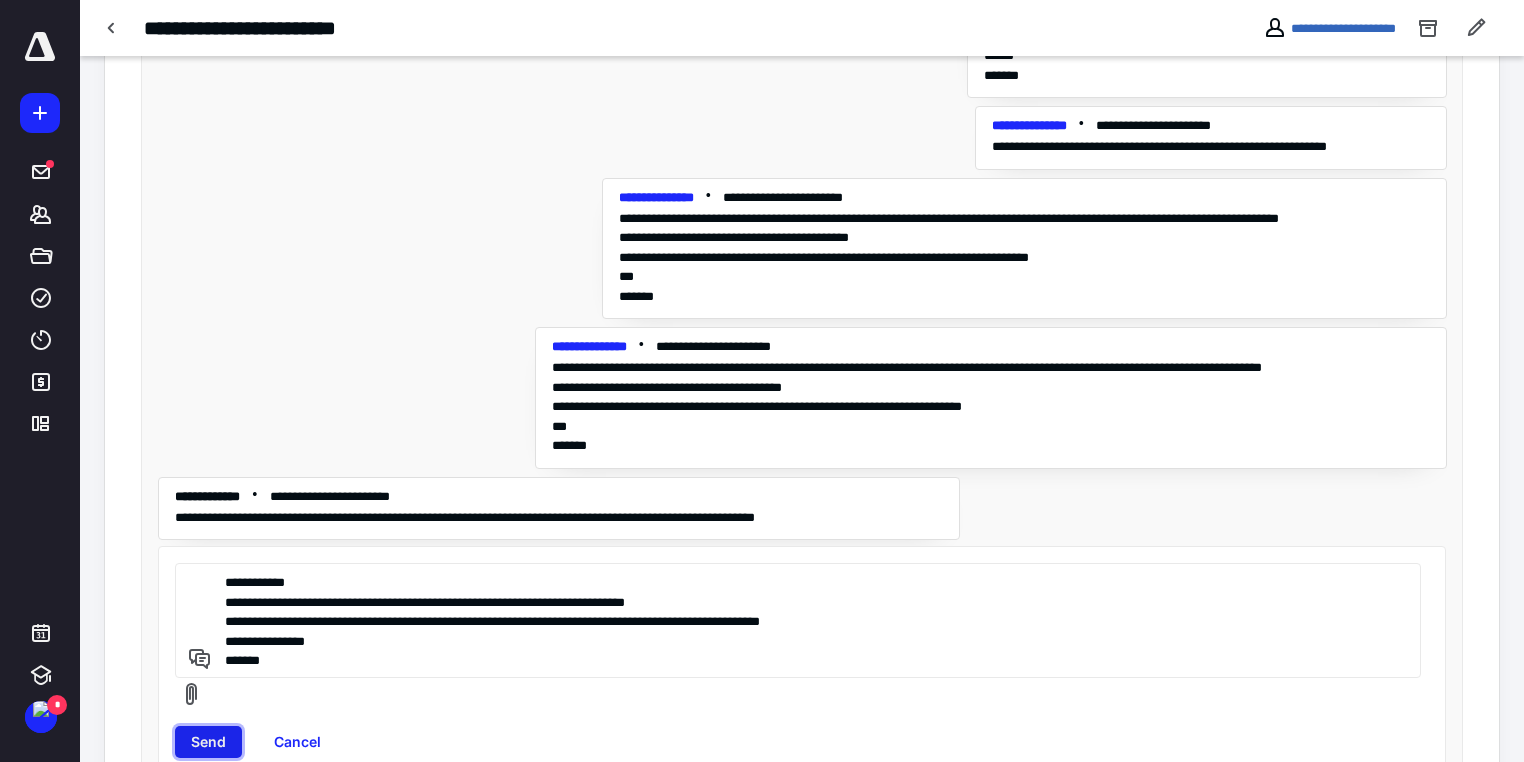 click on "Send" at bounding box center (208, 742) 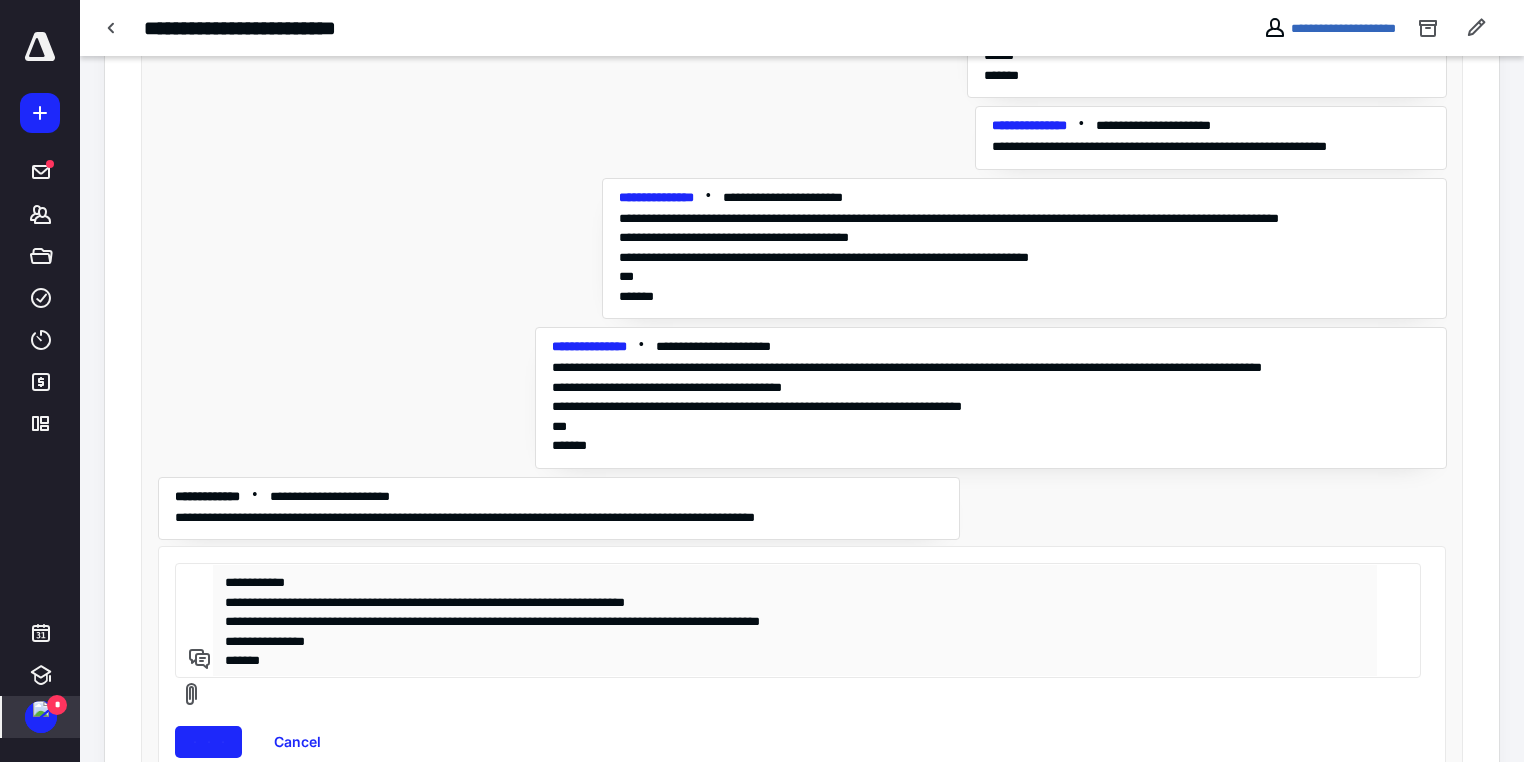 type 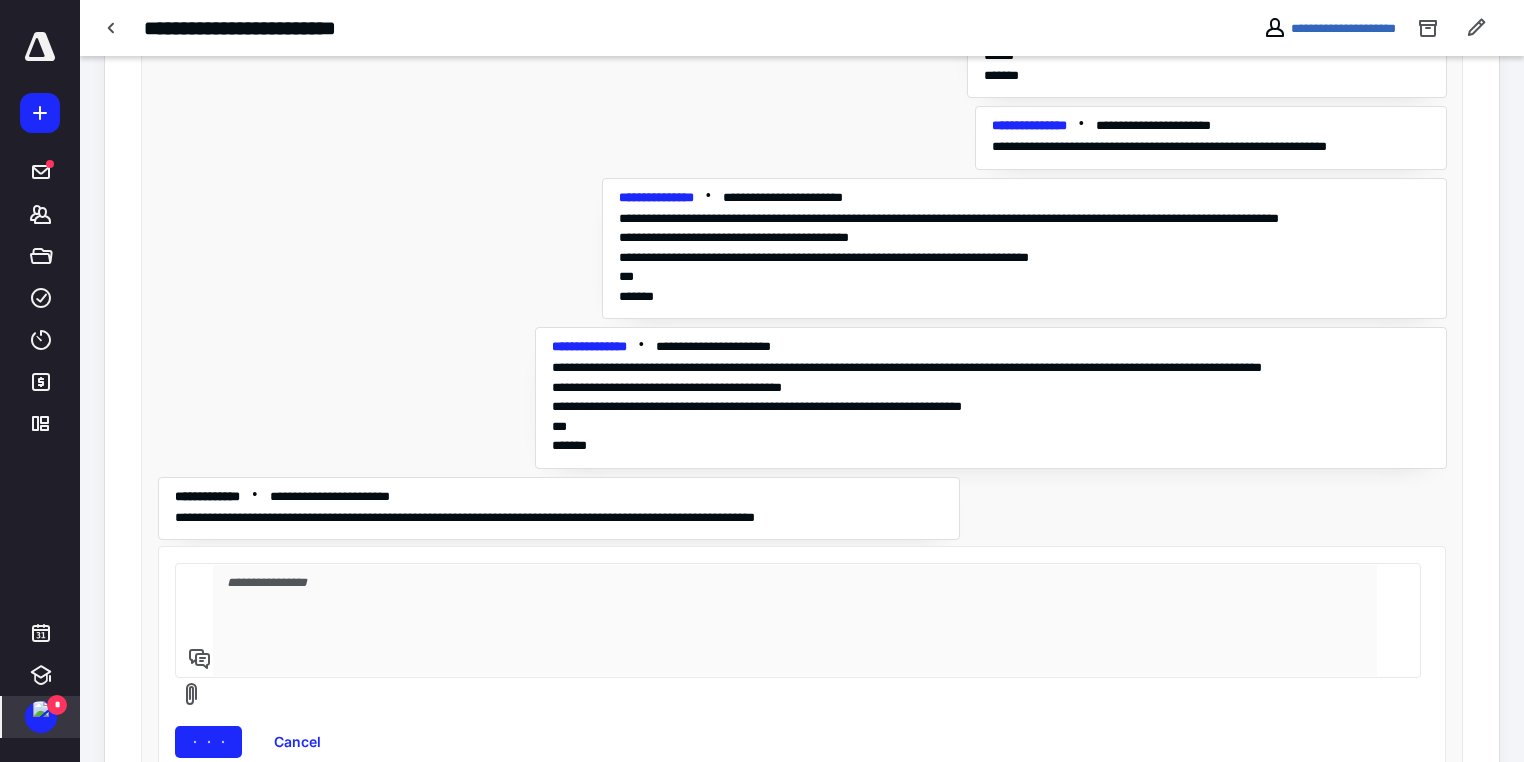 scroll, scrollTop: 504, scrollLeft: 0, axis: vertical 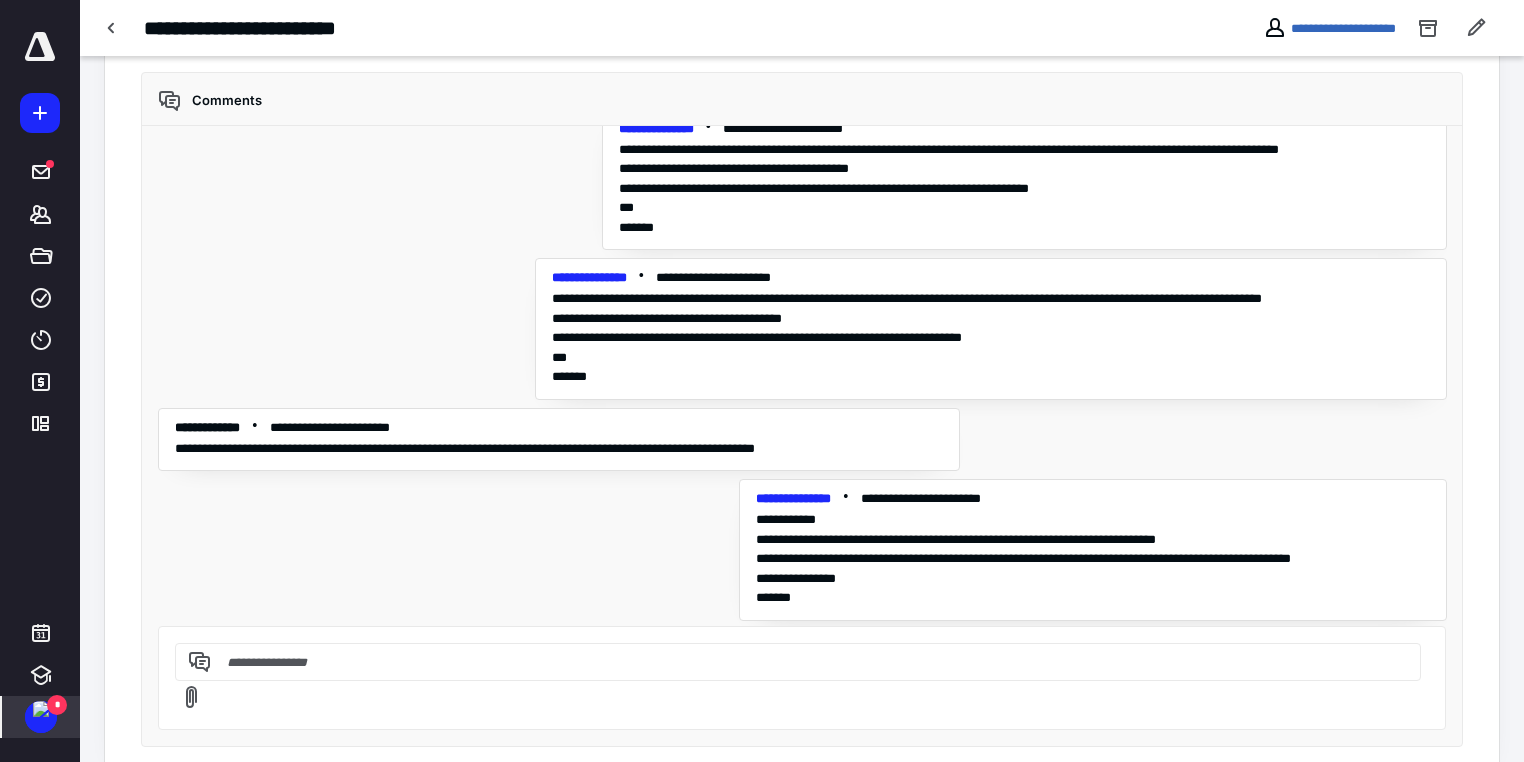 click on "*" at bounding box center (57, 705) 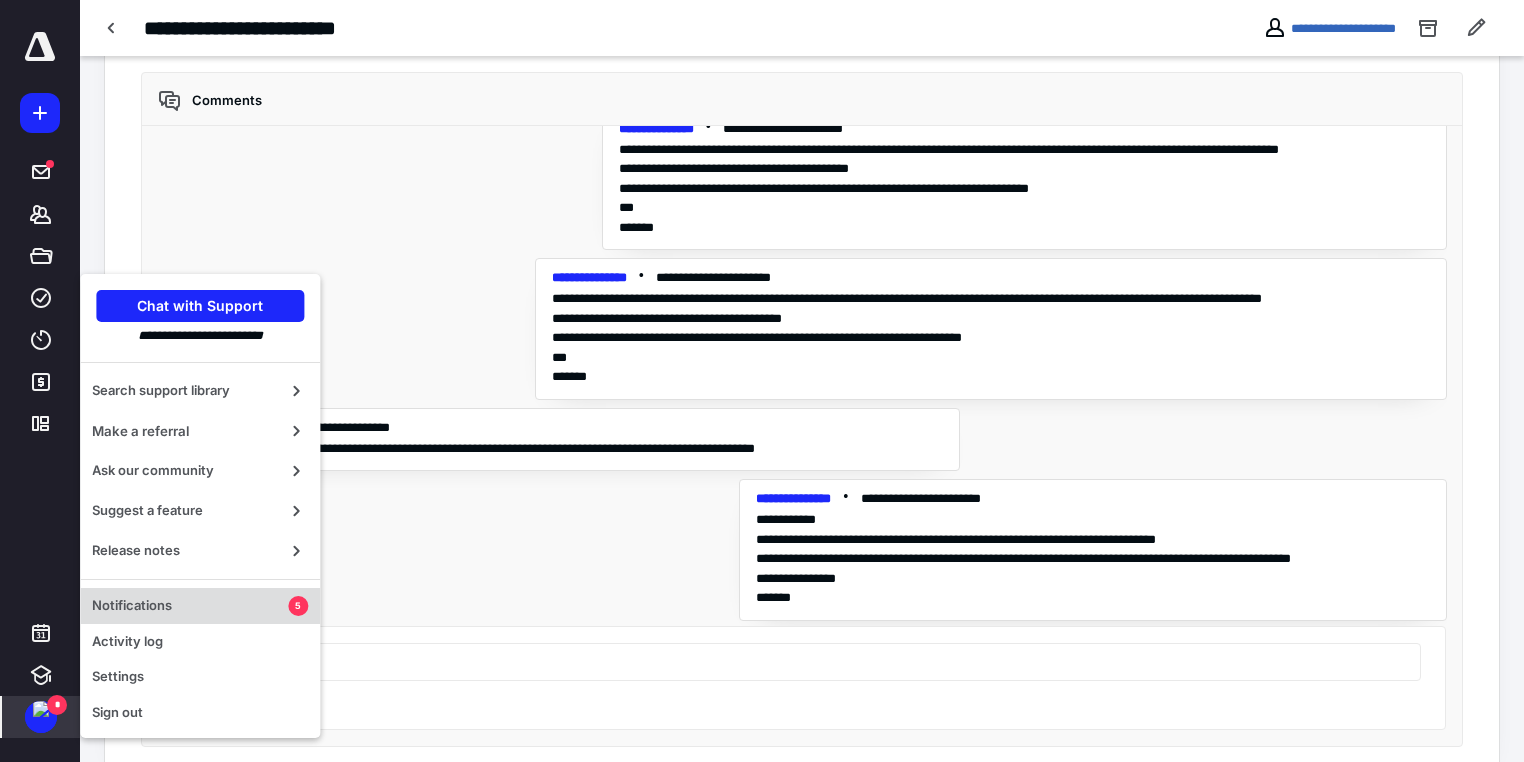 click on "Notifications" at bounding box center [190, 606] 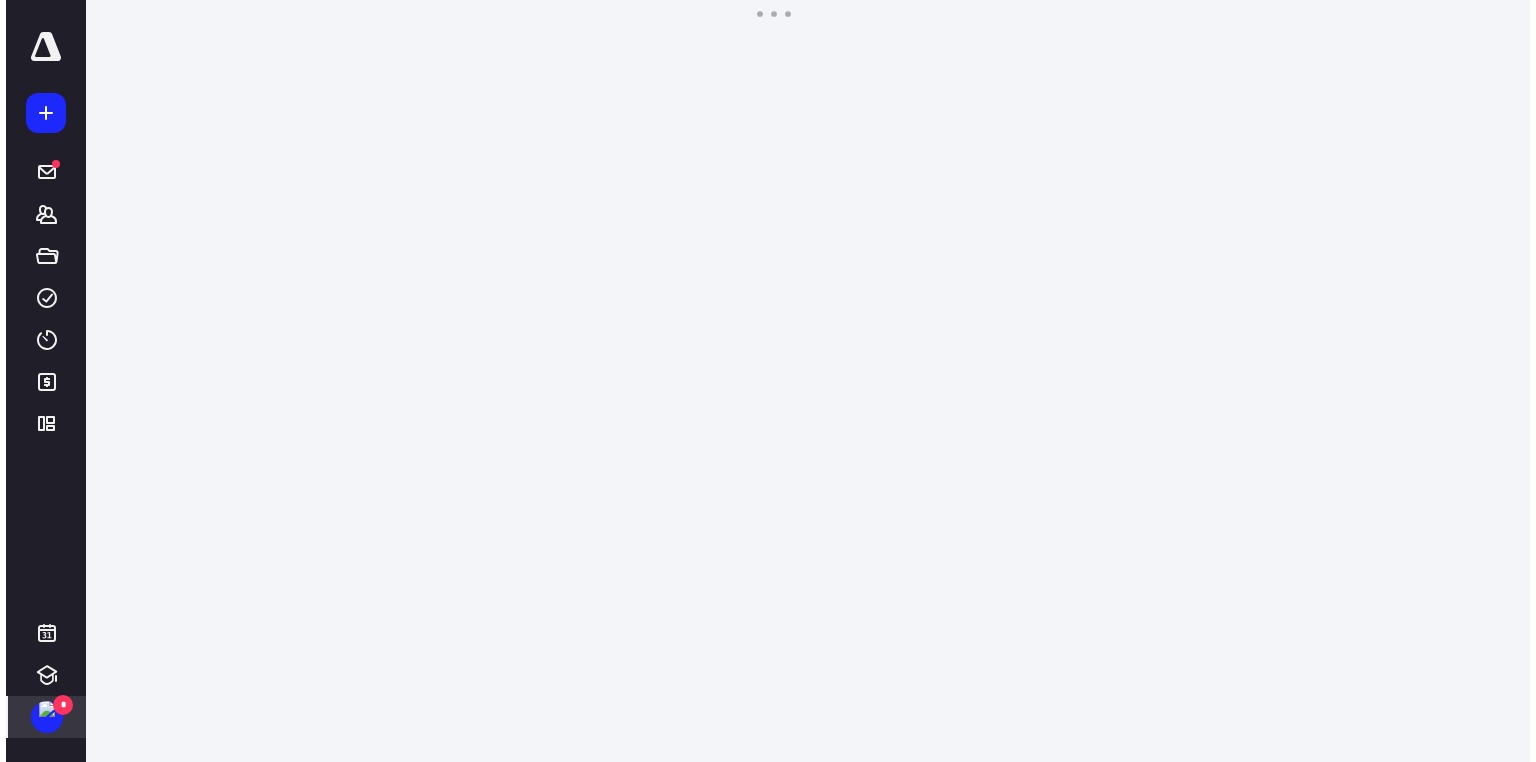 scroll, scrollTop: 0, scrollLeft: 0, axis: both 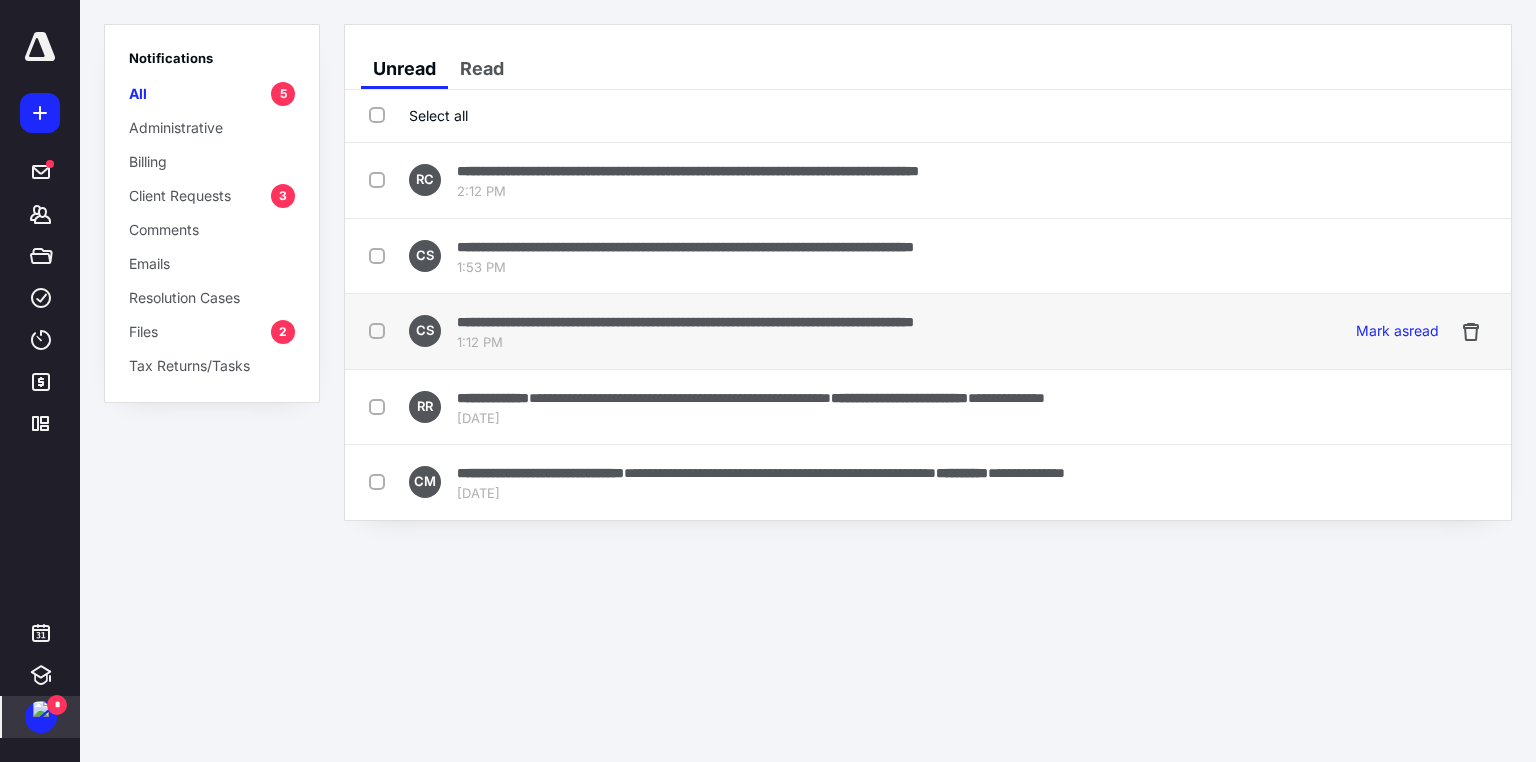 click on "**********" at bounding box center (685, 322) 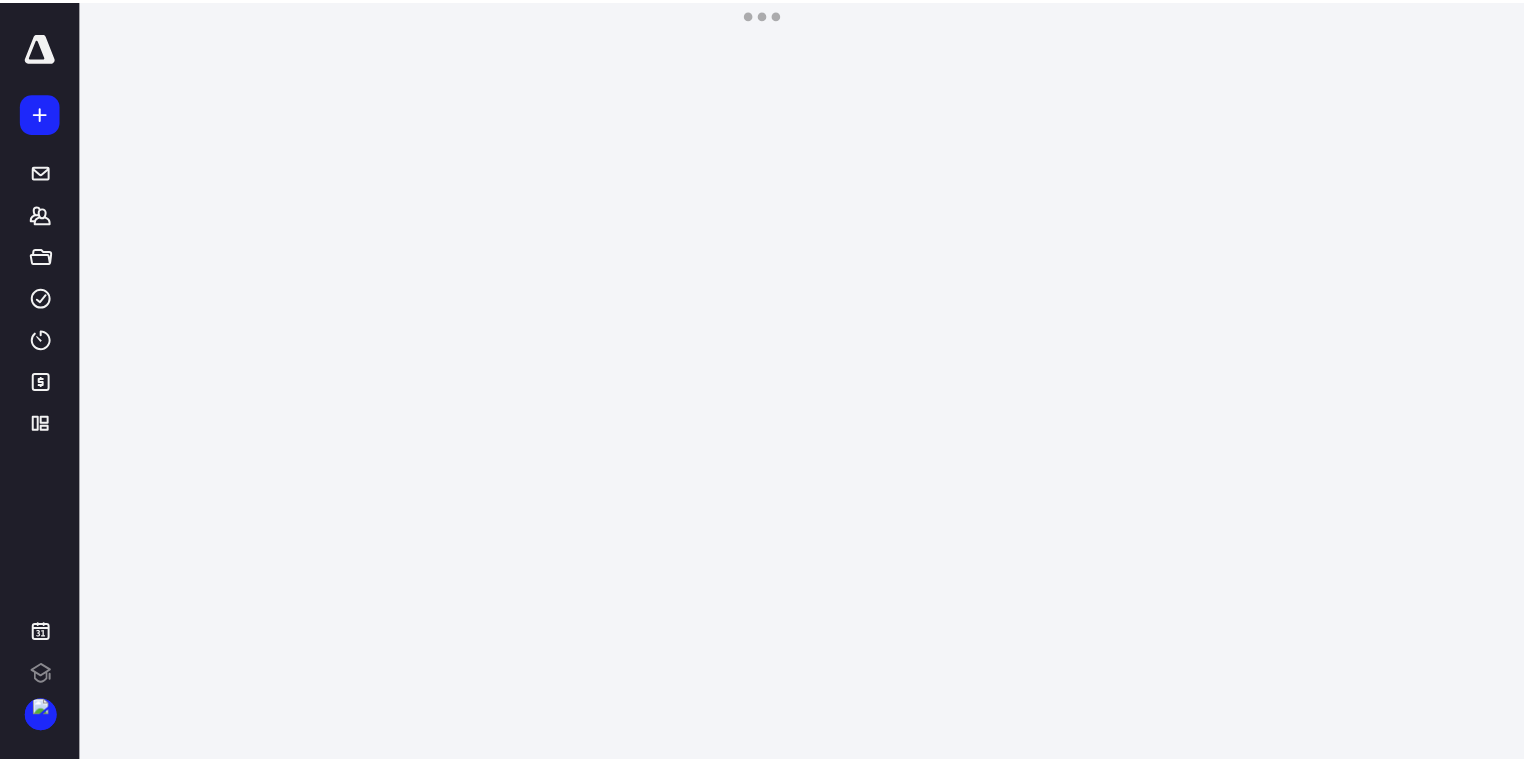 scroll, scrollTop: 0, scrollLeft: 0, axis: both 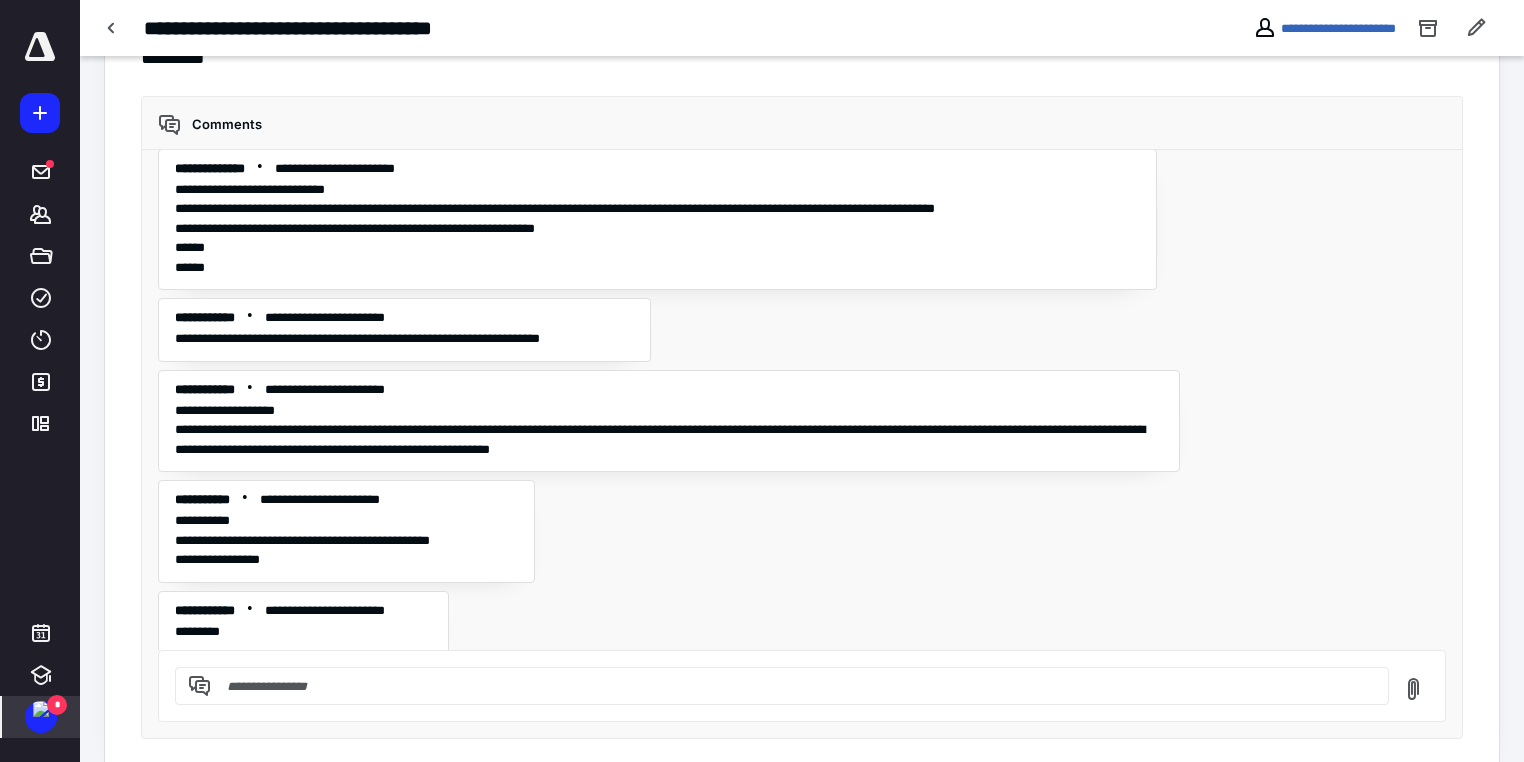 click at bounding box center [41, 709] 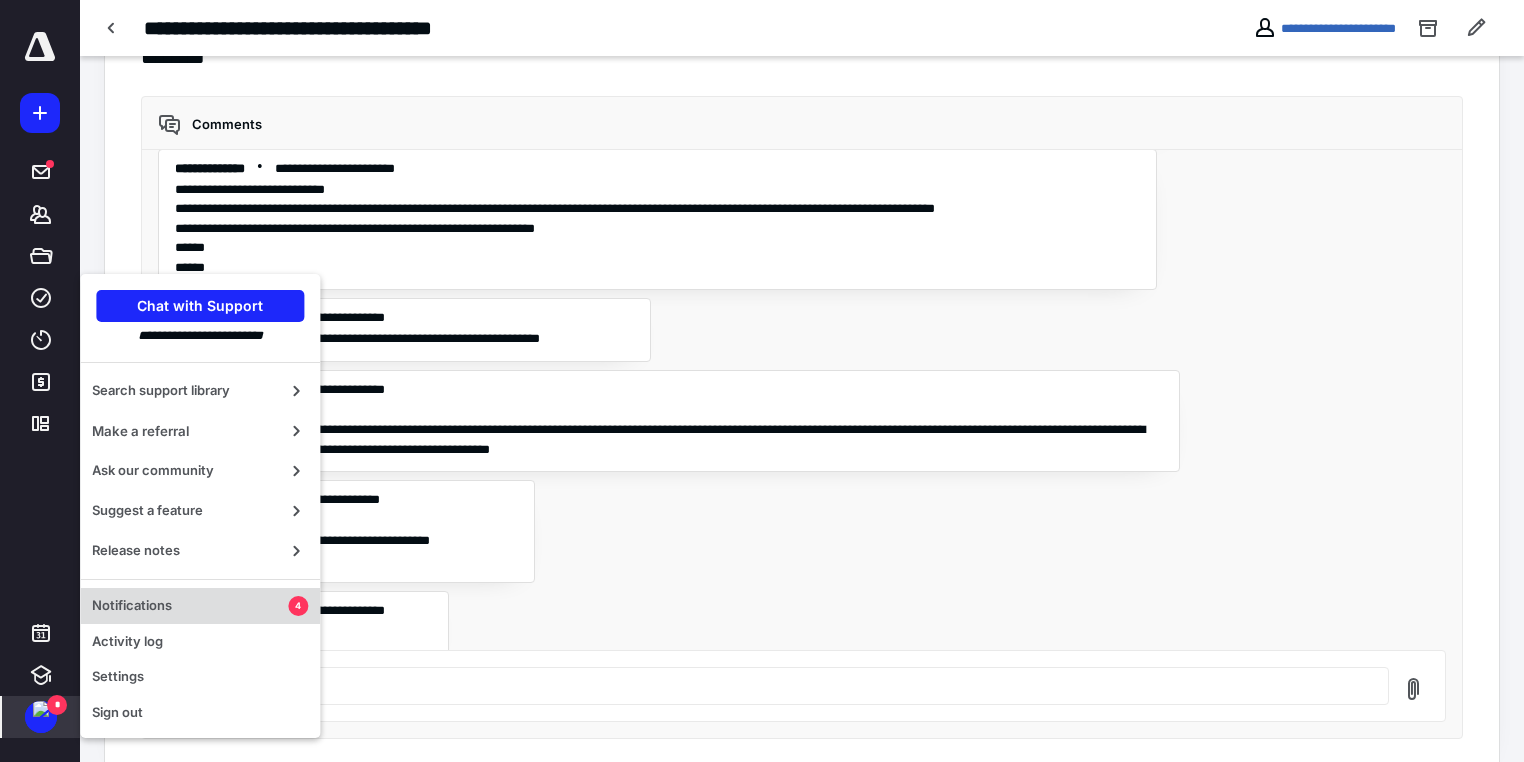 click on "Notifications" at bounding box center (190, 606) 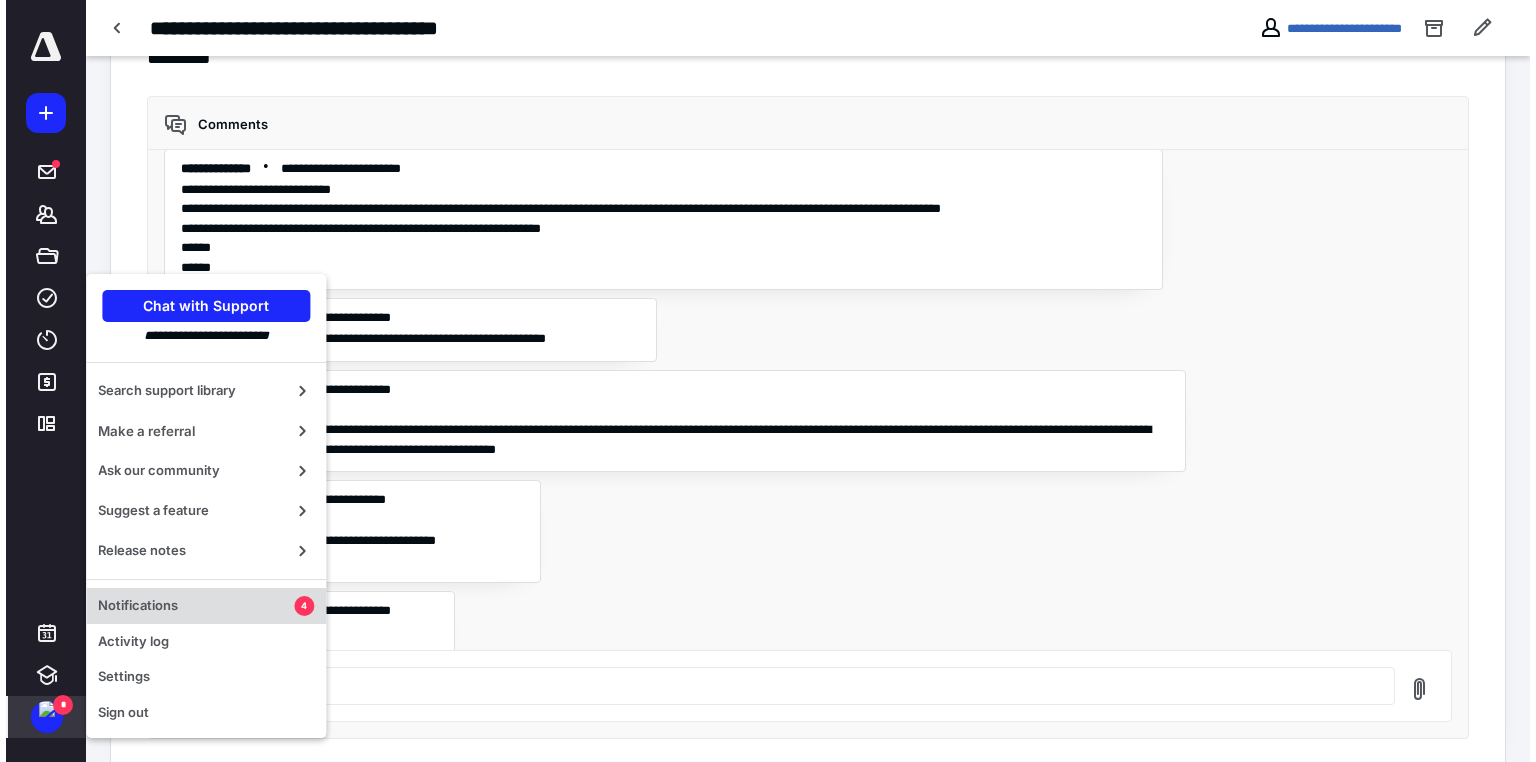 scroll, scrollTop: 0, scrollLeft: 0, axis: both 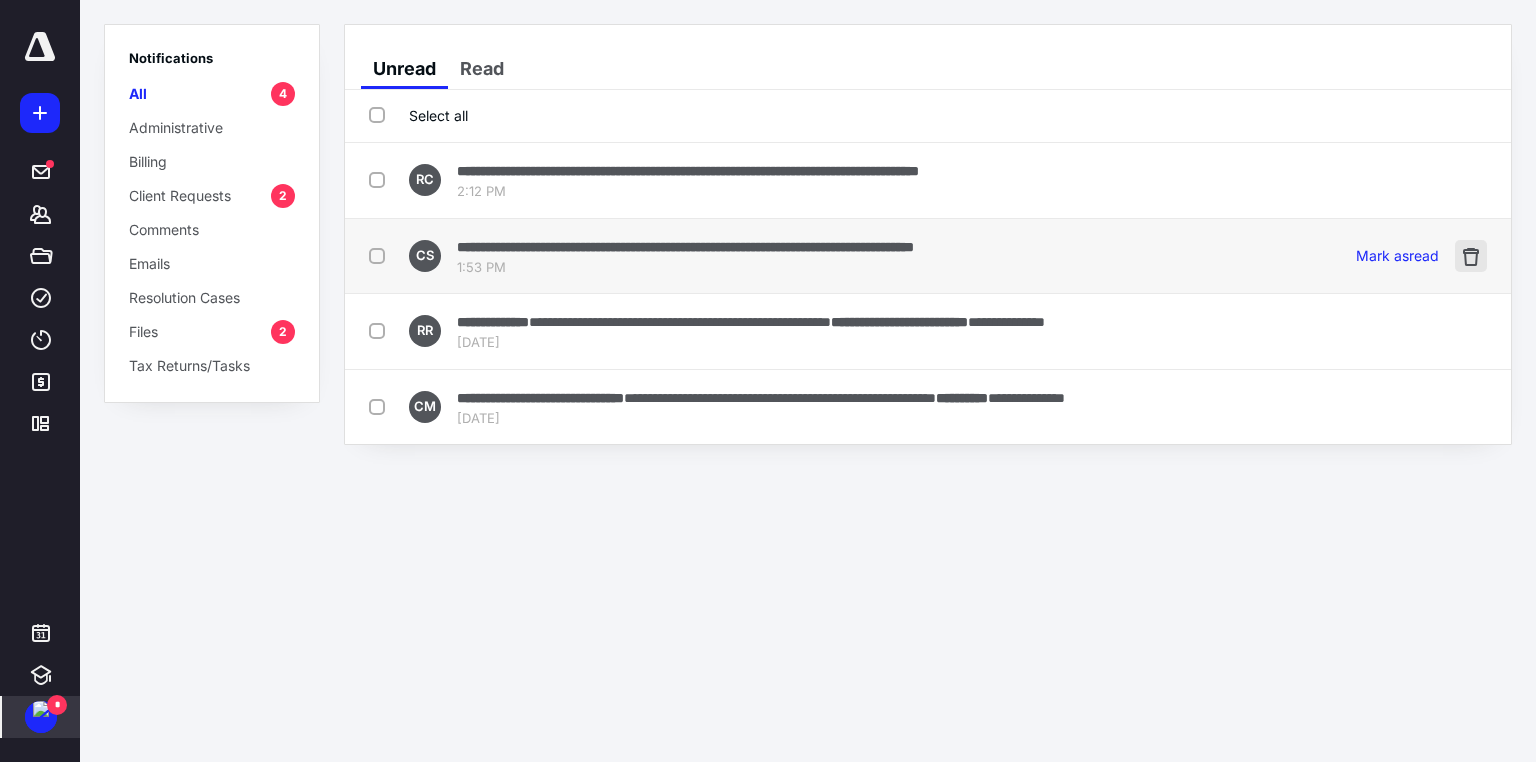 click at bounding box center [1471, 256] 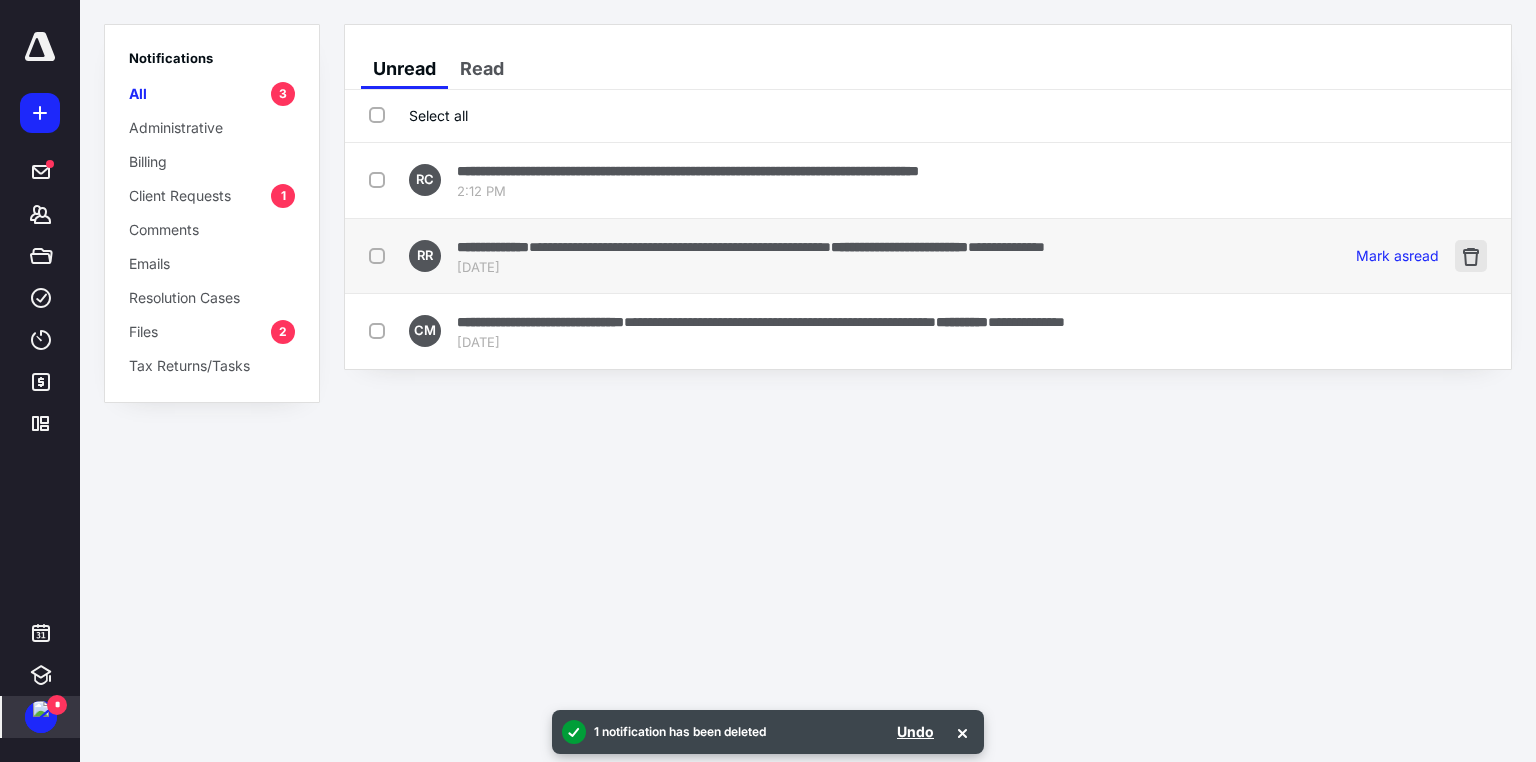 click at bounding box center [1471, 256] 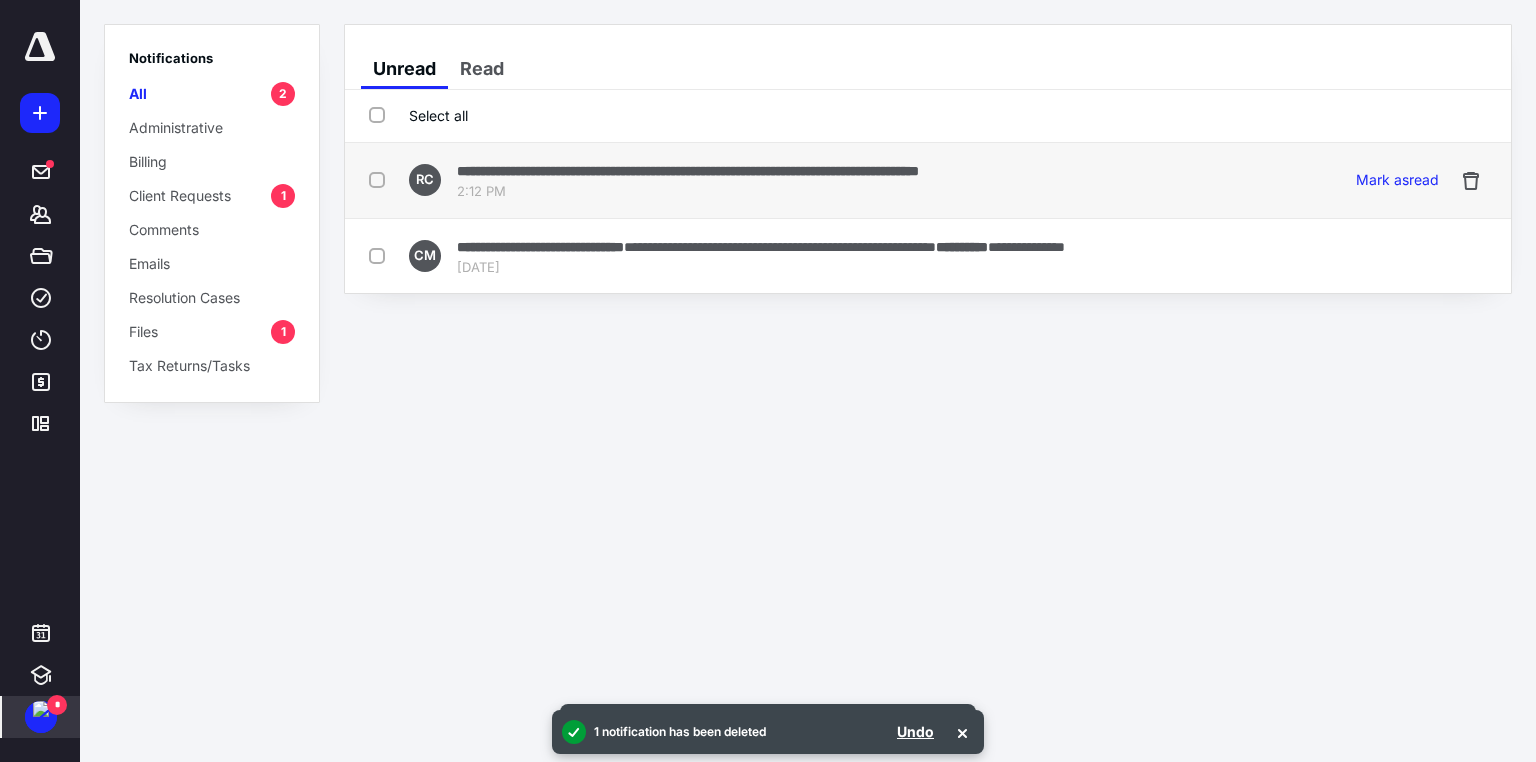click on "**********" at bounding box center [688, 171] 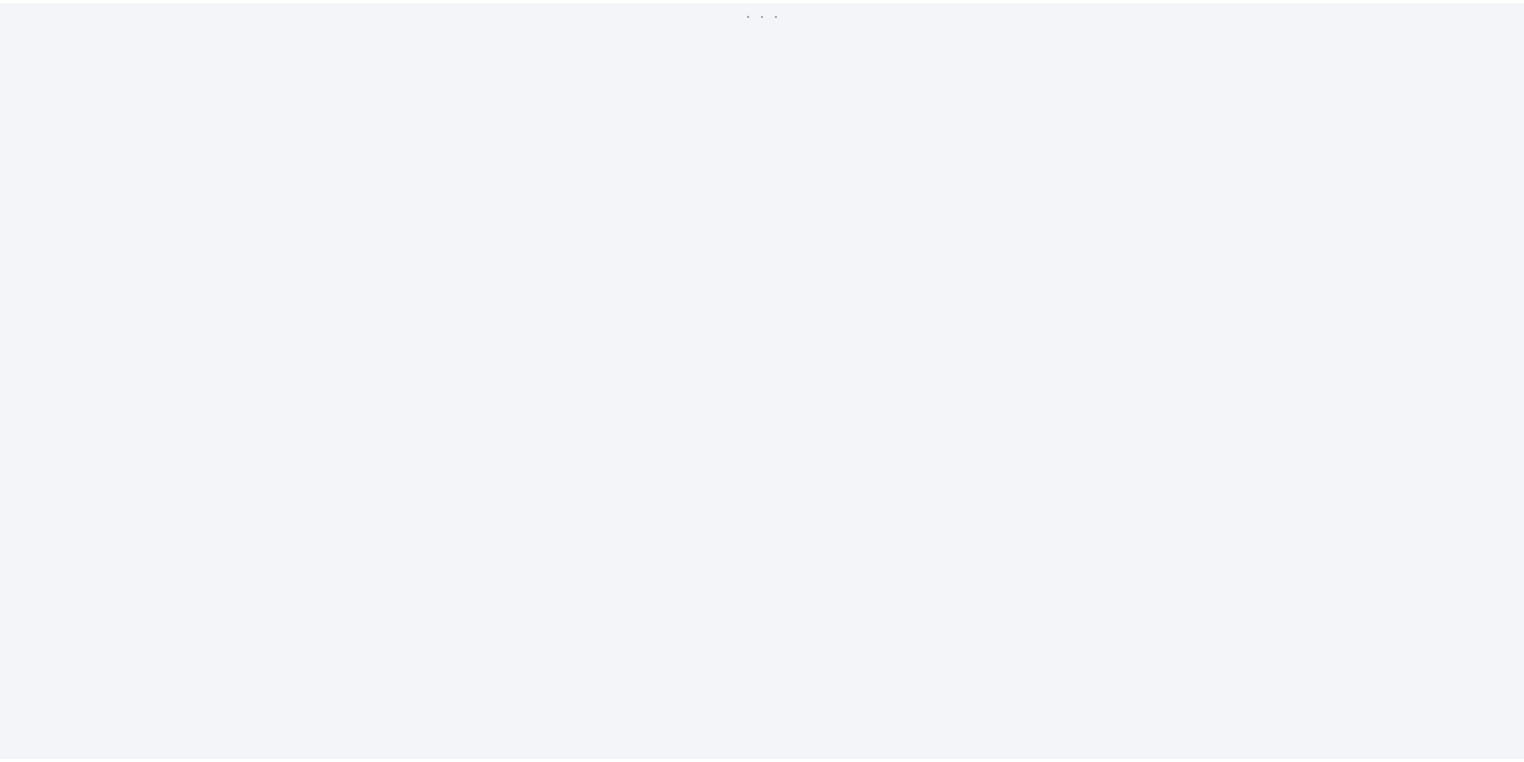 scroll, scrollTop: 0, scrollLeft: 0, axis: both 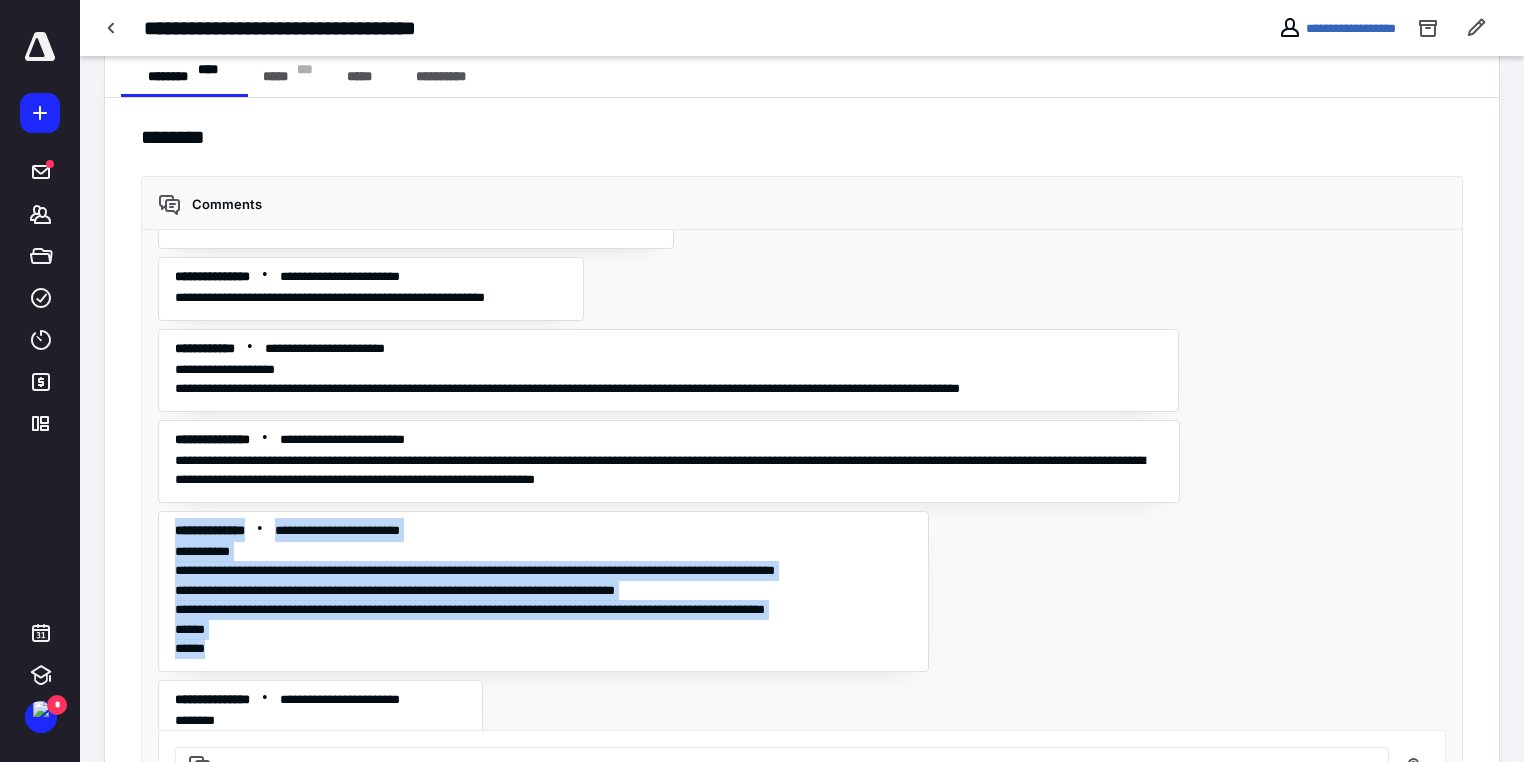 drag, startPoint x: 232, startPoint y: 633, endPoint x: 167, endPoint y: 518, distance: 132.09845 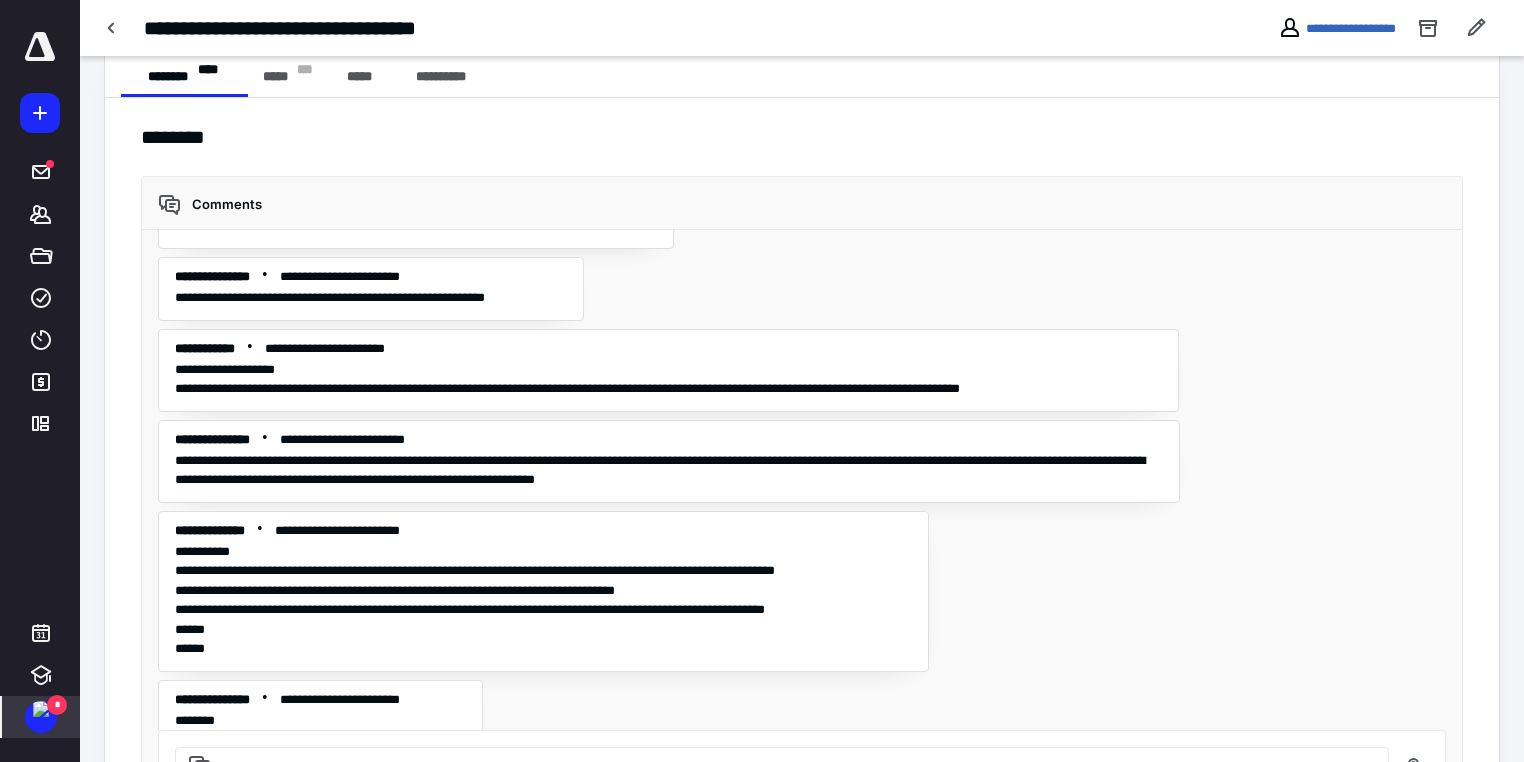 click on "*" at bounding box center (57, 705) 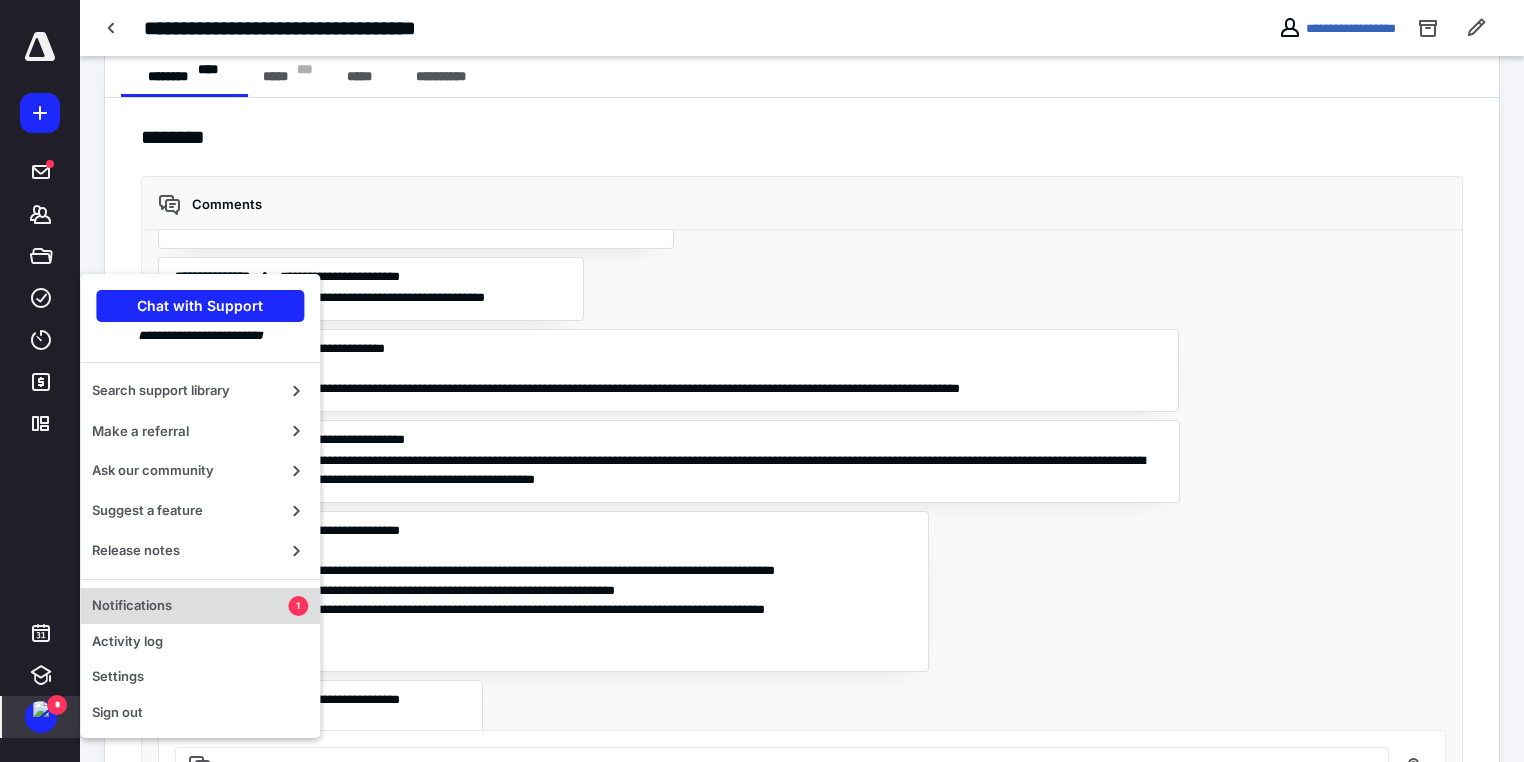 click on "Notifications" at bounding box center [190, 606] 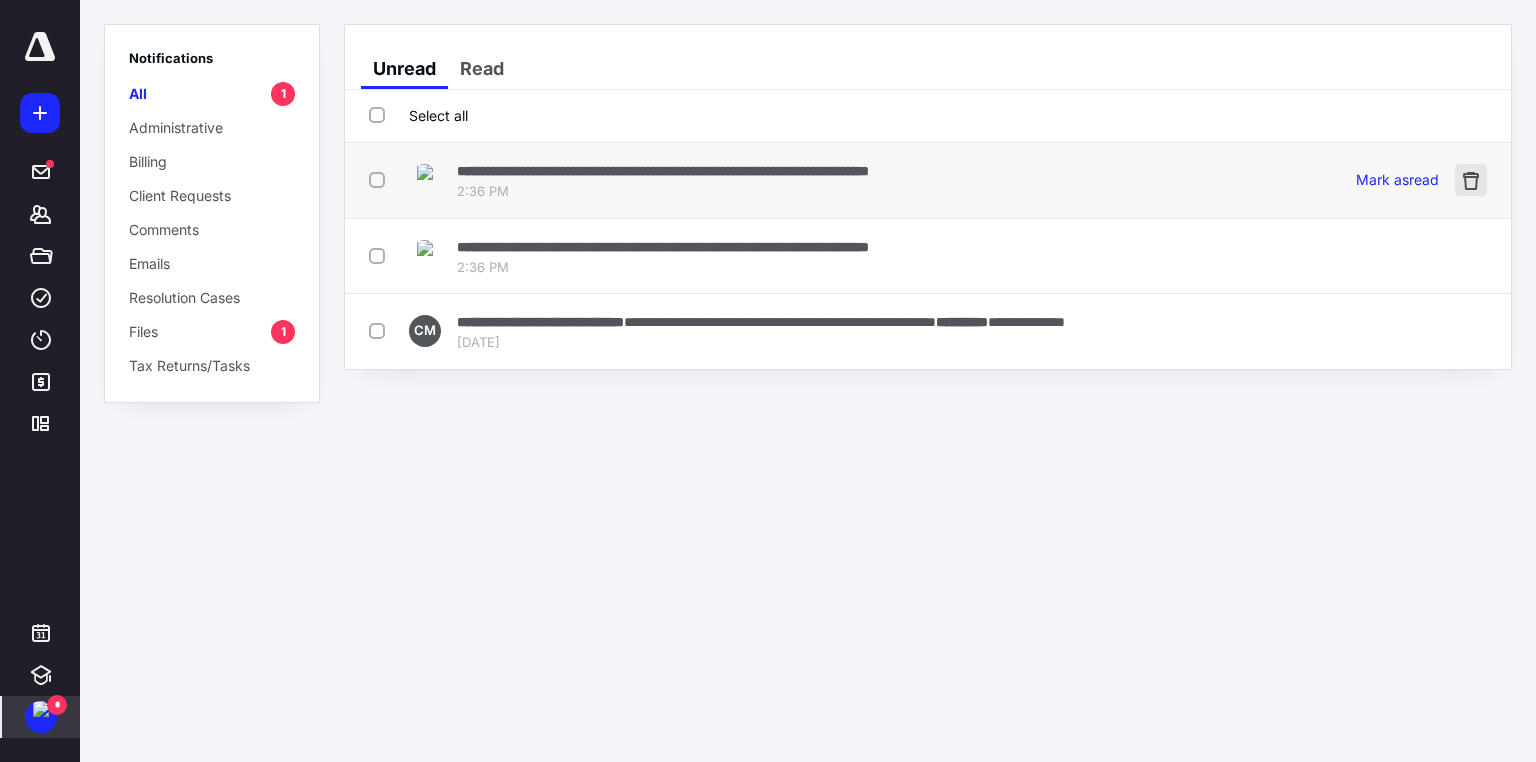 click at bounding box center (1471, 180) 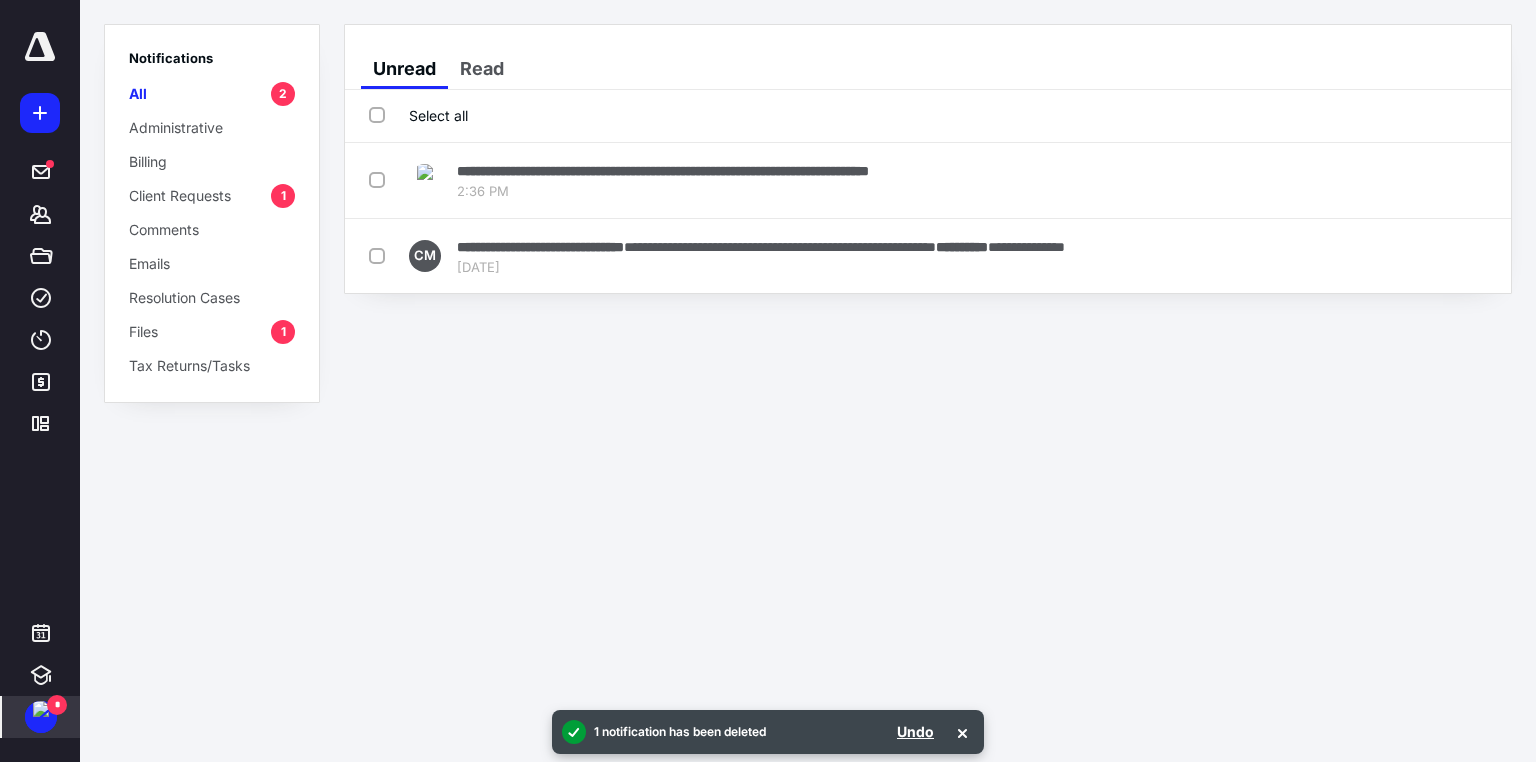 click at bounding box center (1471, 180) 